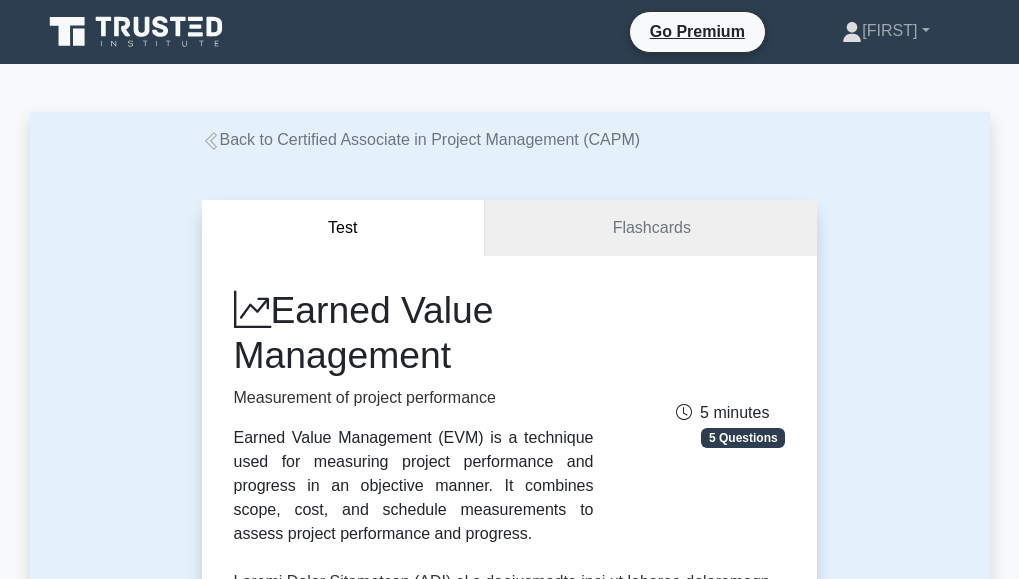 scroll, scrollTop: 0, scrollLeft: 0, axis: both 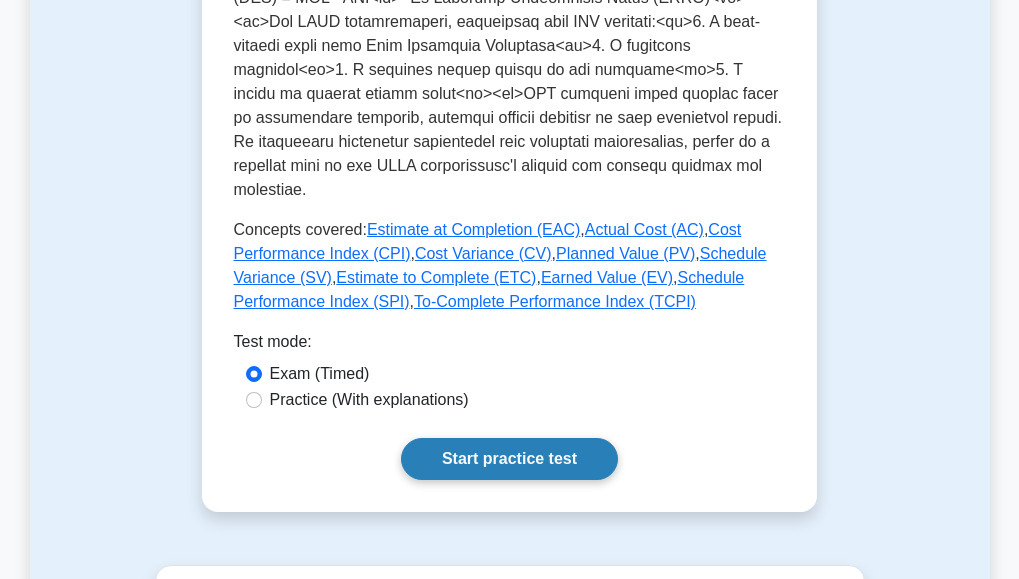 click on "Start practice test" at bounding box center [509, 459] 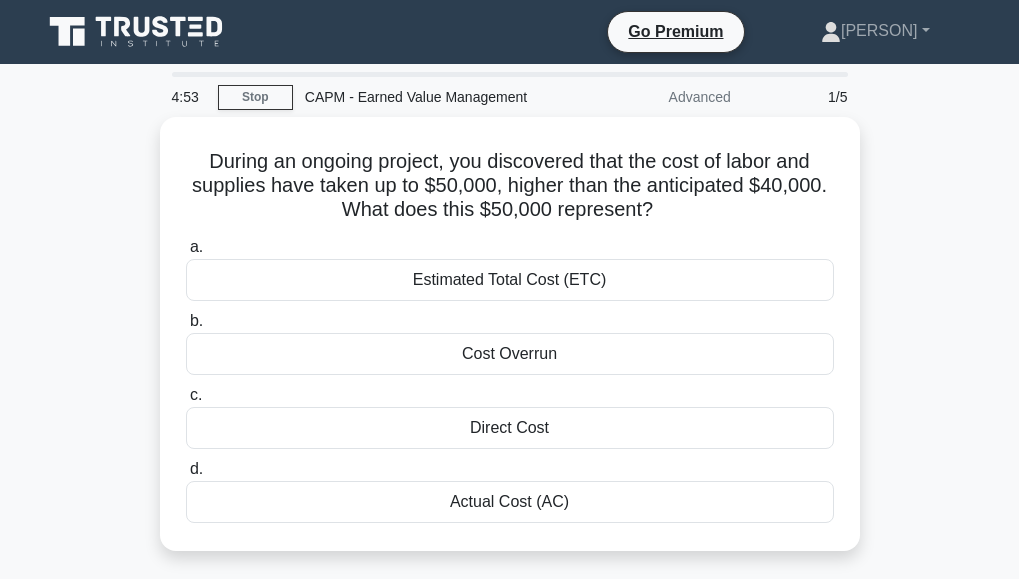 scroll, scrollTop: 0, scrollLeft: 0, axis: both 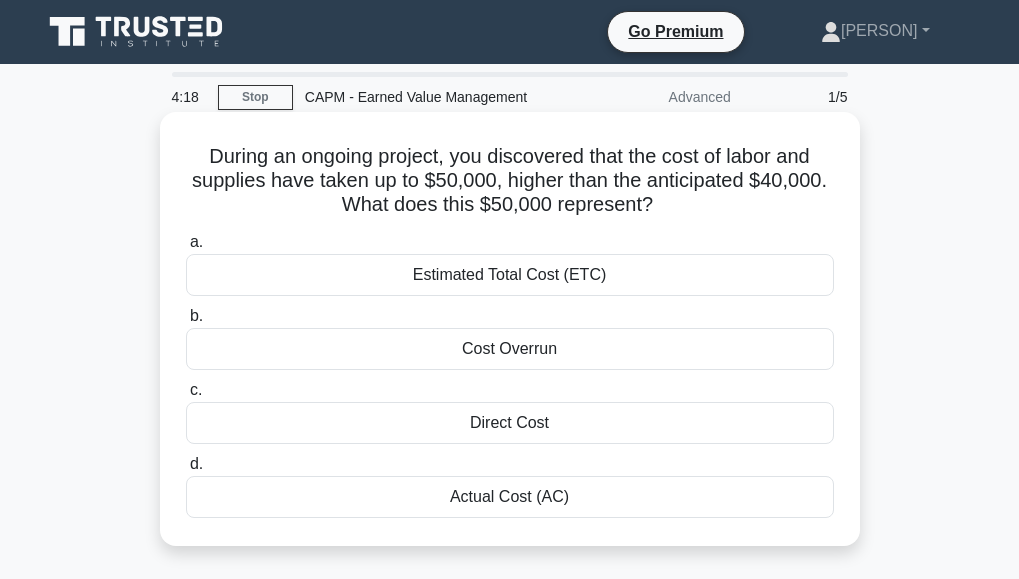 click on "Actual Cost (AC)" at bounding box center (510, 497) 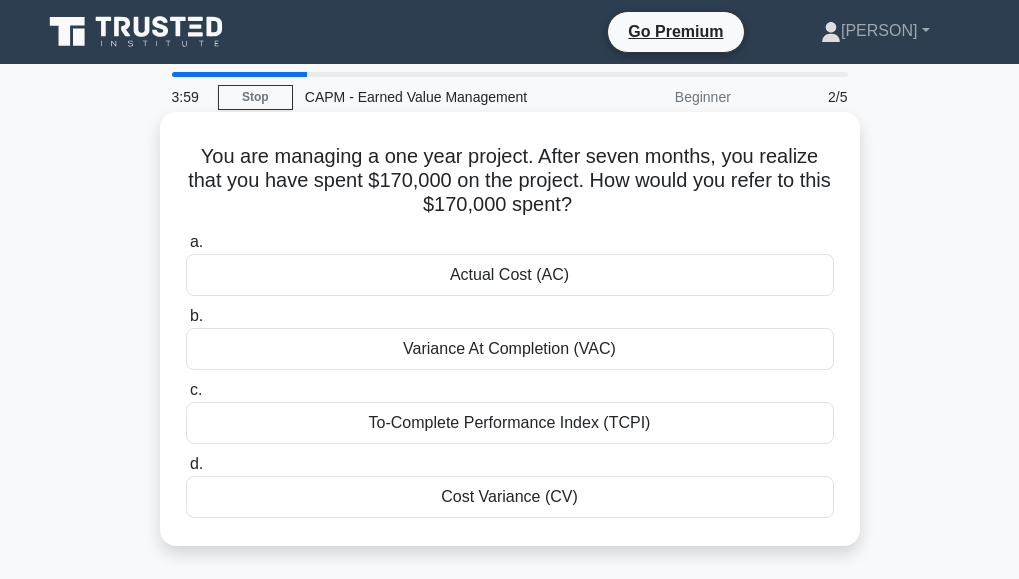 click on "Actual Cost (AC)" at bounding box center (510, 275) 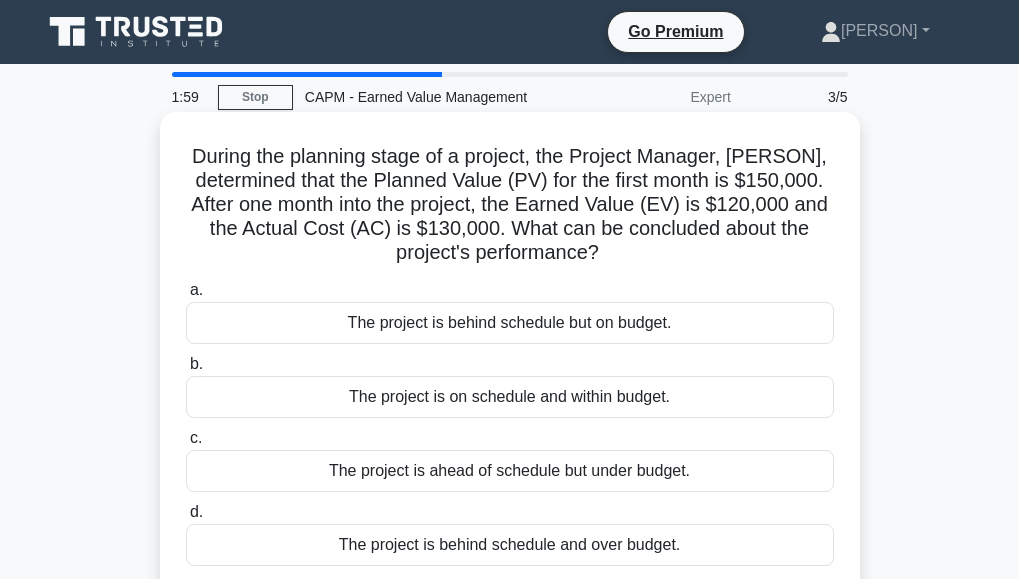click on "The project is behind schedule and over budget." at bounding box center (510, 545) 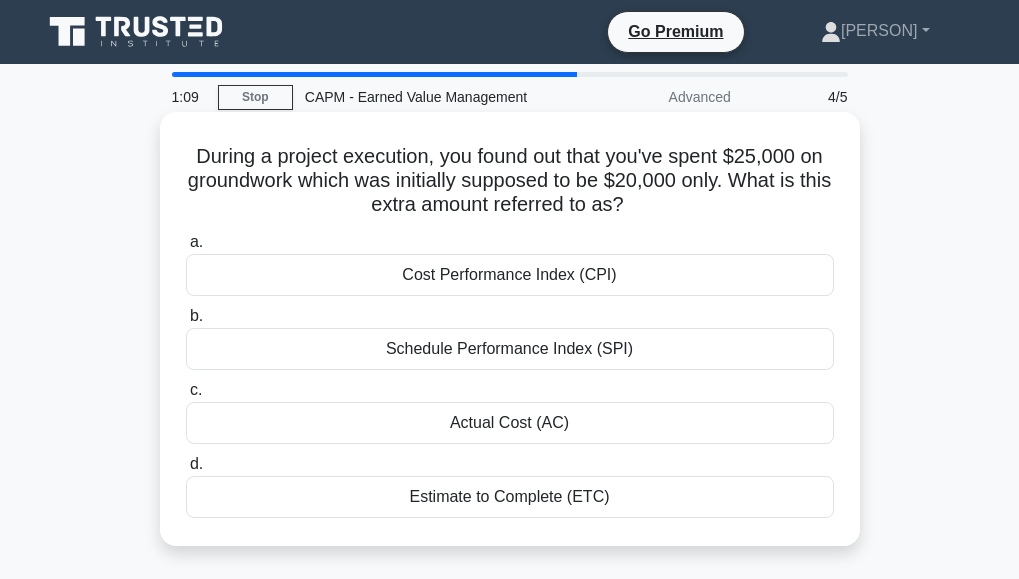 click on "Estimate to Complete (ETC)" at bounding box center [510, 497] 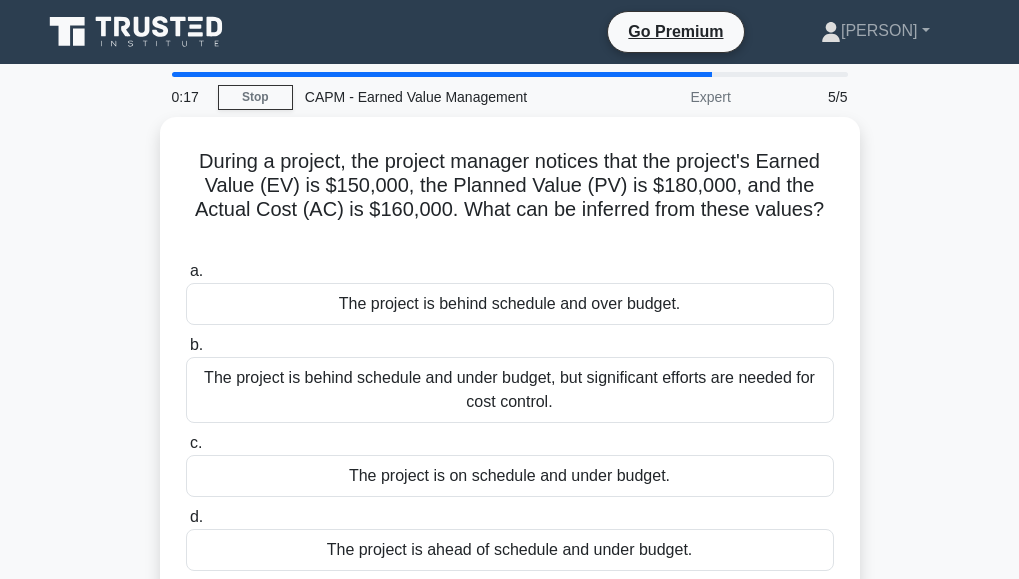 scroll, scrollTop: 40, scrollLeft: 0, axis: vertical 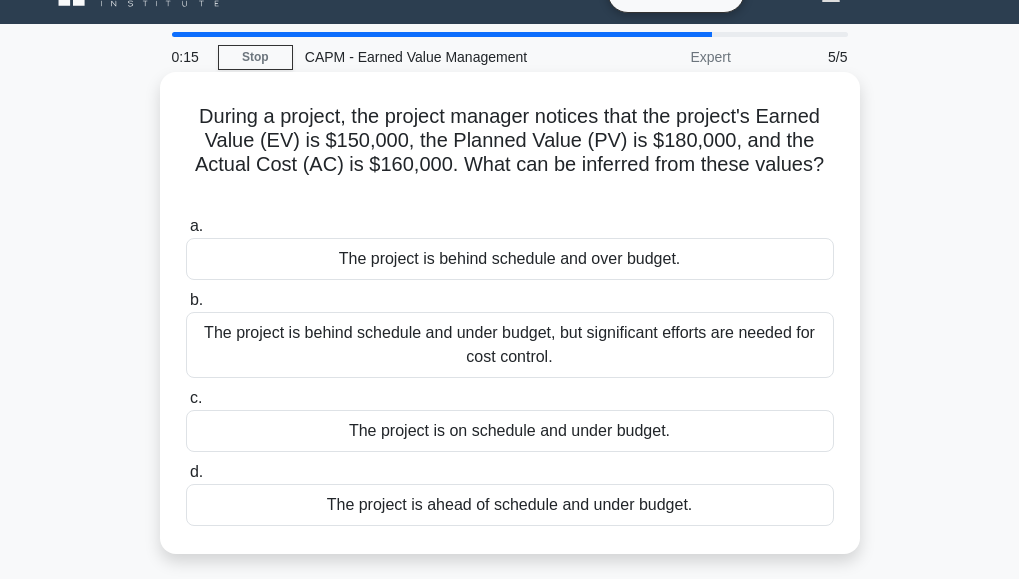 click on "The project is behind schedule and over budget." at bounding box center (510, 259) 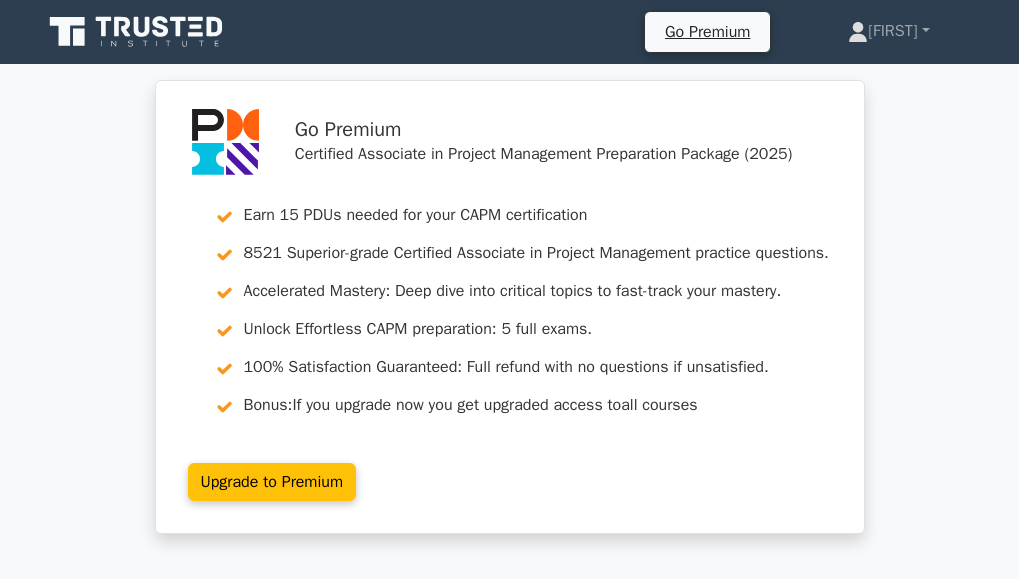 scroll, scrollTop: 0, scrollLeft: 0, axis: both 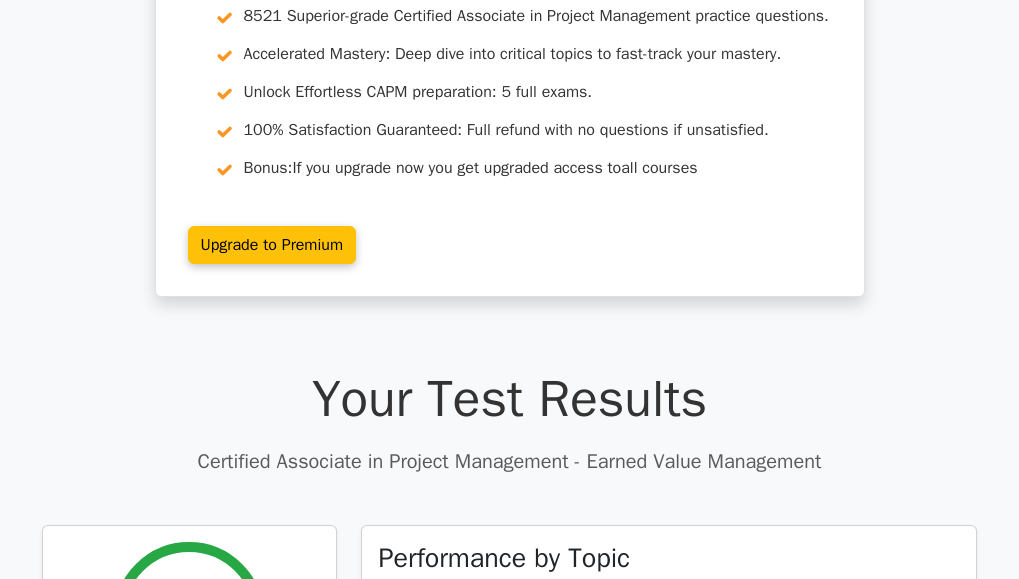 click on "Go Premium
[NAME]" at bounding box center (509, 1538) 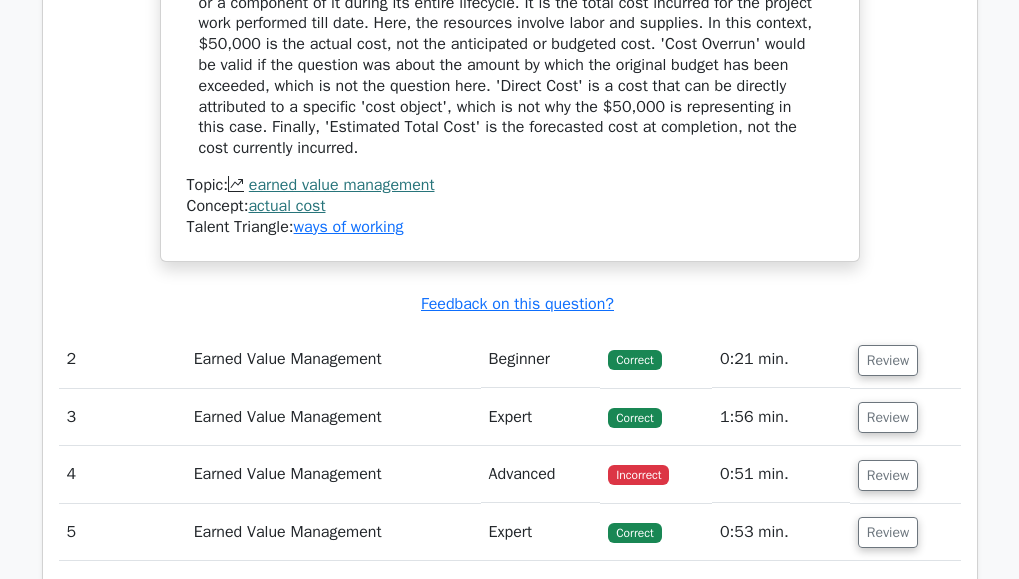 scroll, scrollTop: 2040, scrollLeft: 0, axis: vertical 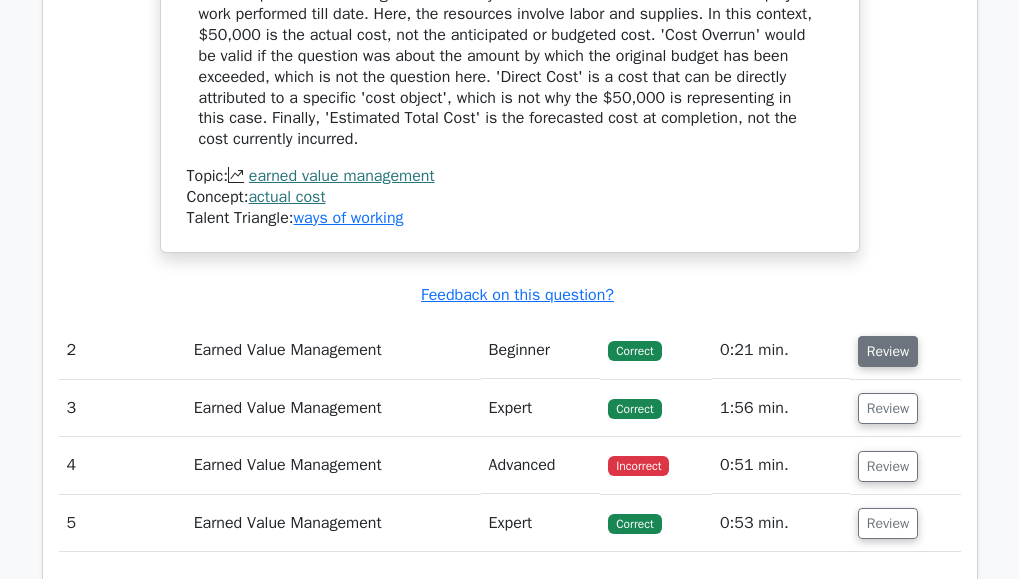 click on "Review" at bounding box center [888, 351] 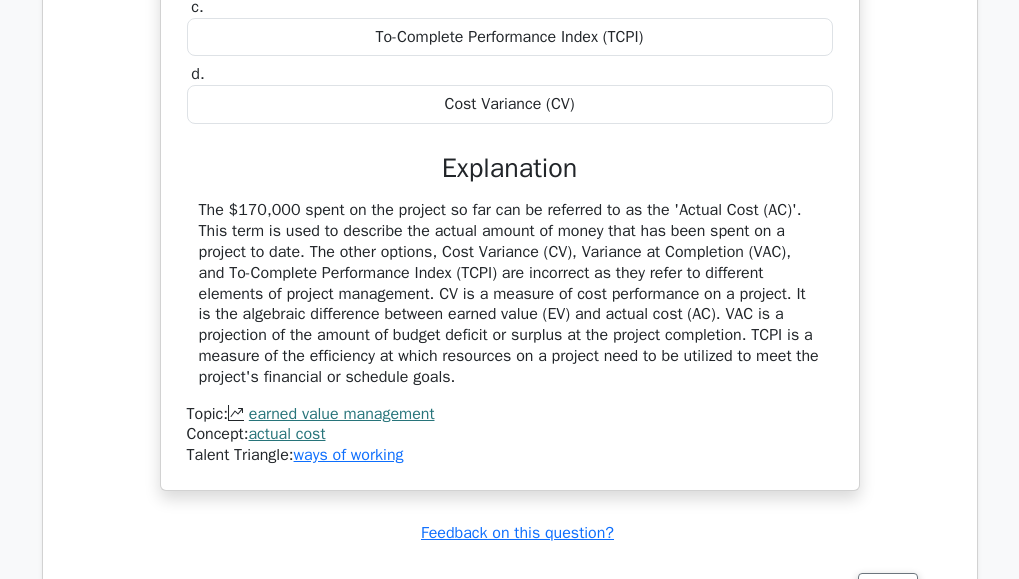 scroll, scrollTop: 2720, scrollLeft: 0, axis: vertical 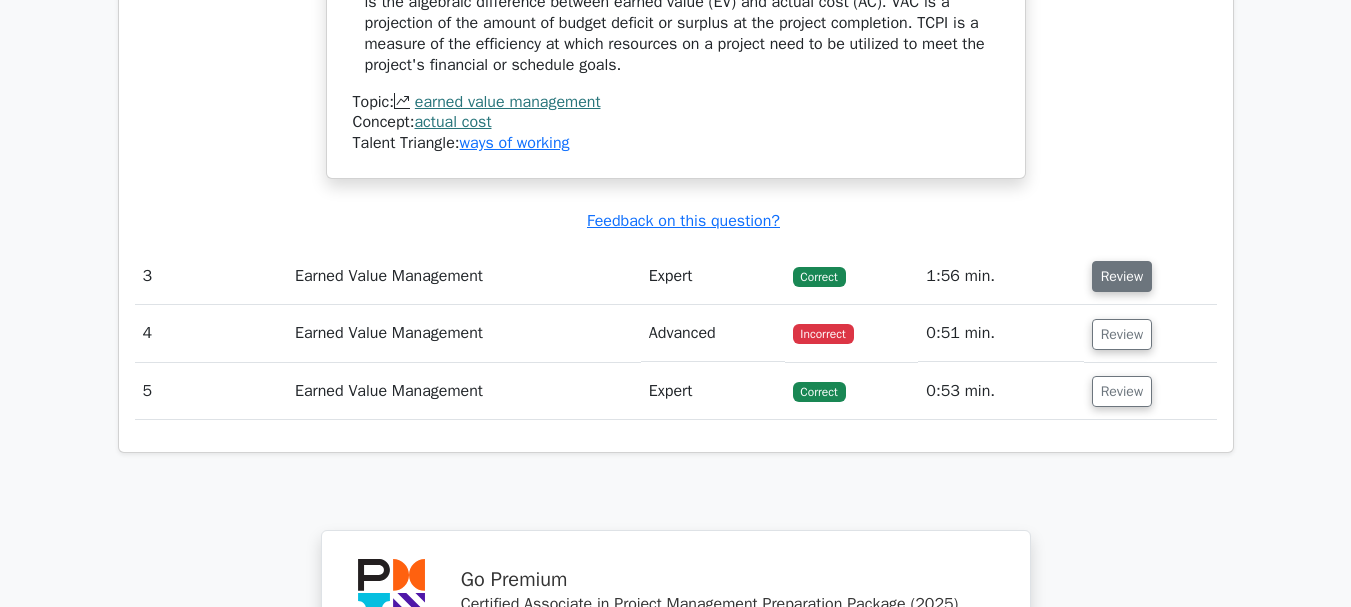 click on "Review" at bounding box center (1122, 276) 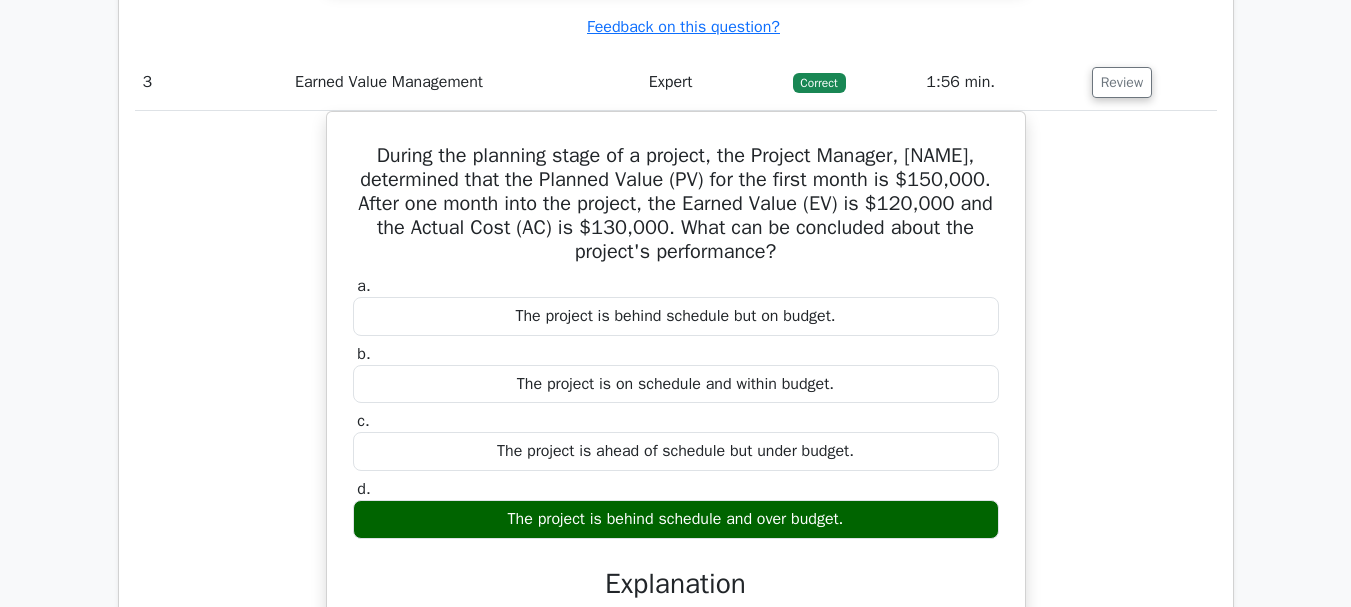 scroll, scrollTop: 3200, scrollLeft: 0, axis: vertical 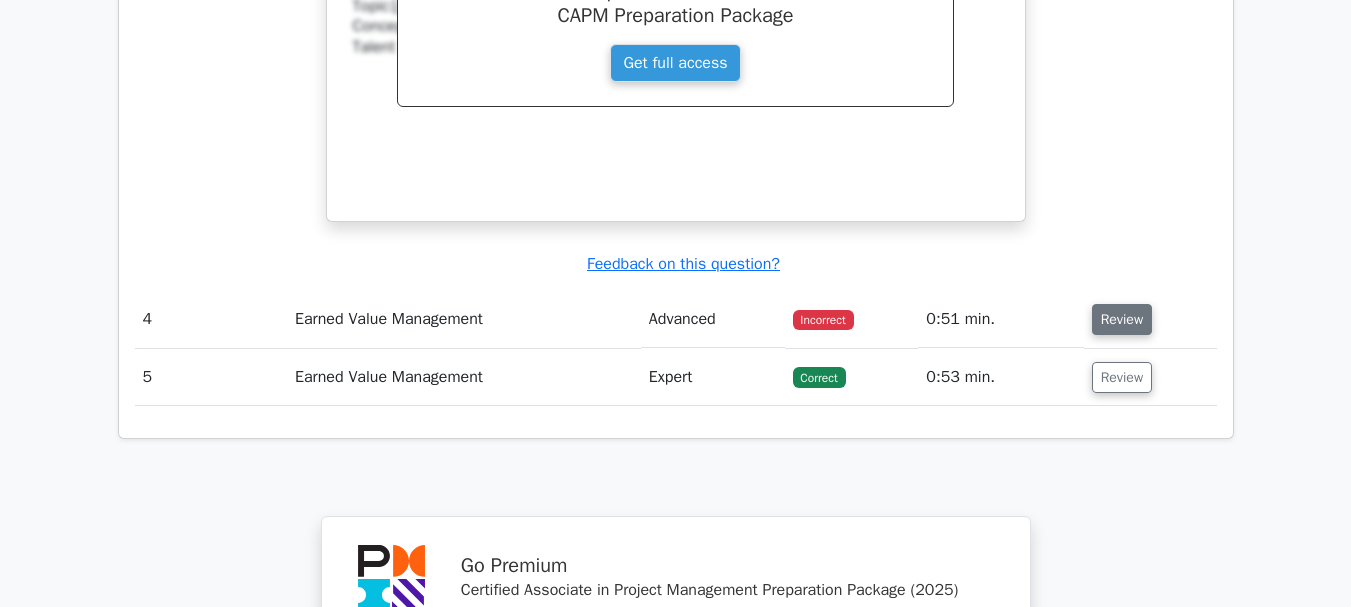 click on "Review" at bounding box center [1122, 319] 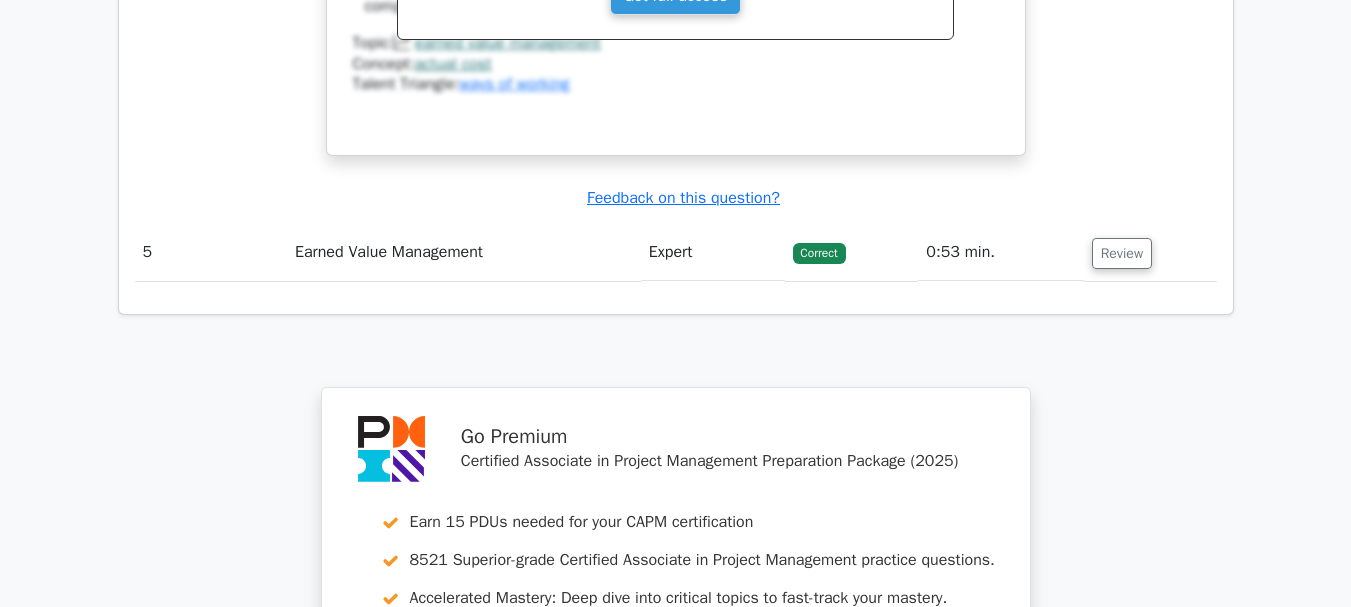 scroll, scrollTop: 4867, scrollLeft: 0, axis: vertical 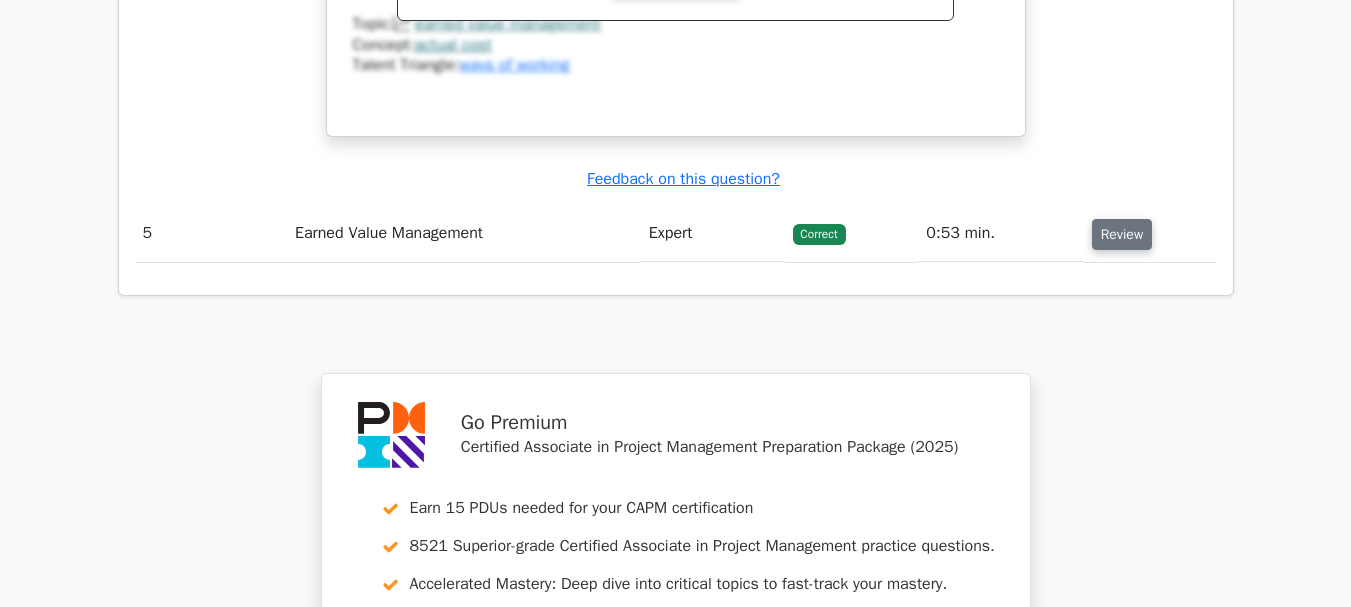 click on "Review" at bounding box center (1122, 234) 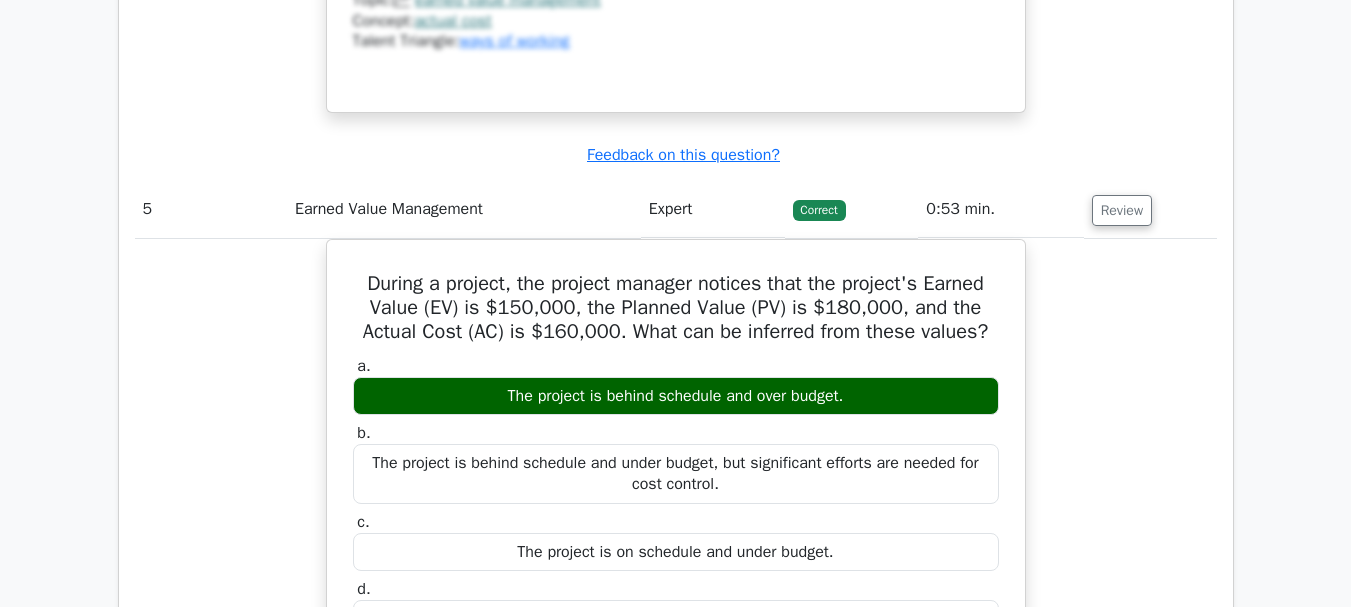 scroll, scrollTop: 4907, scrollLeft: 0, axis: vertical 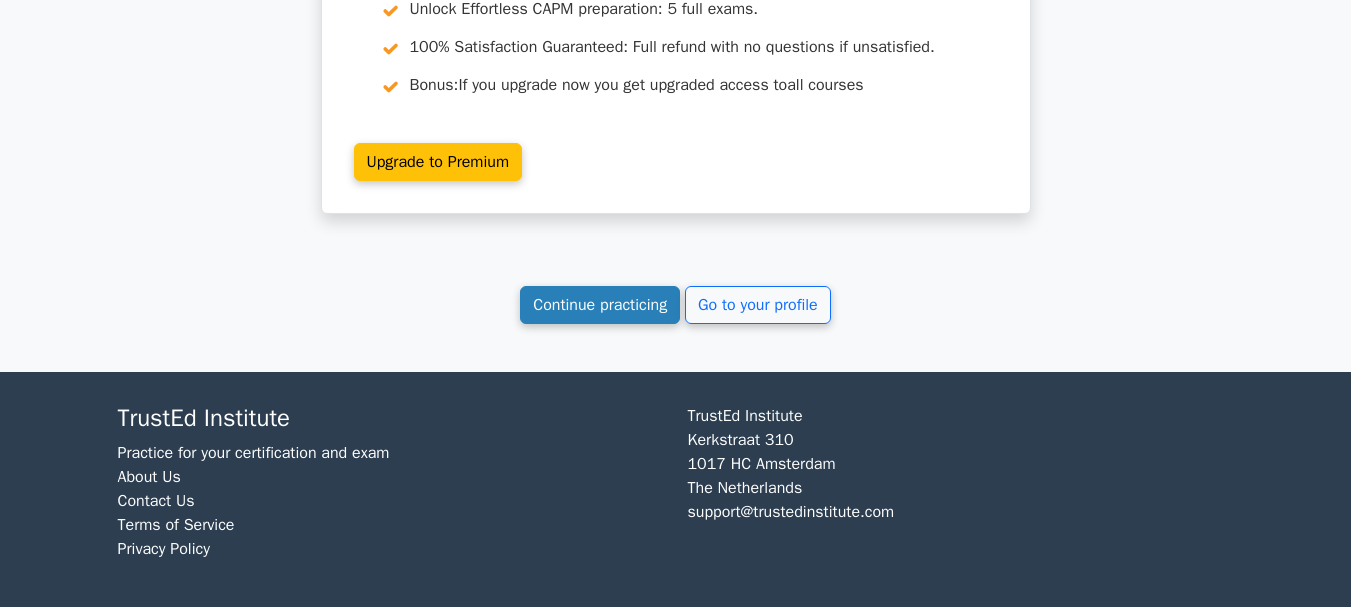 click on "Continue practicing" at bounding box center [600, 305] 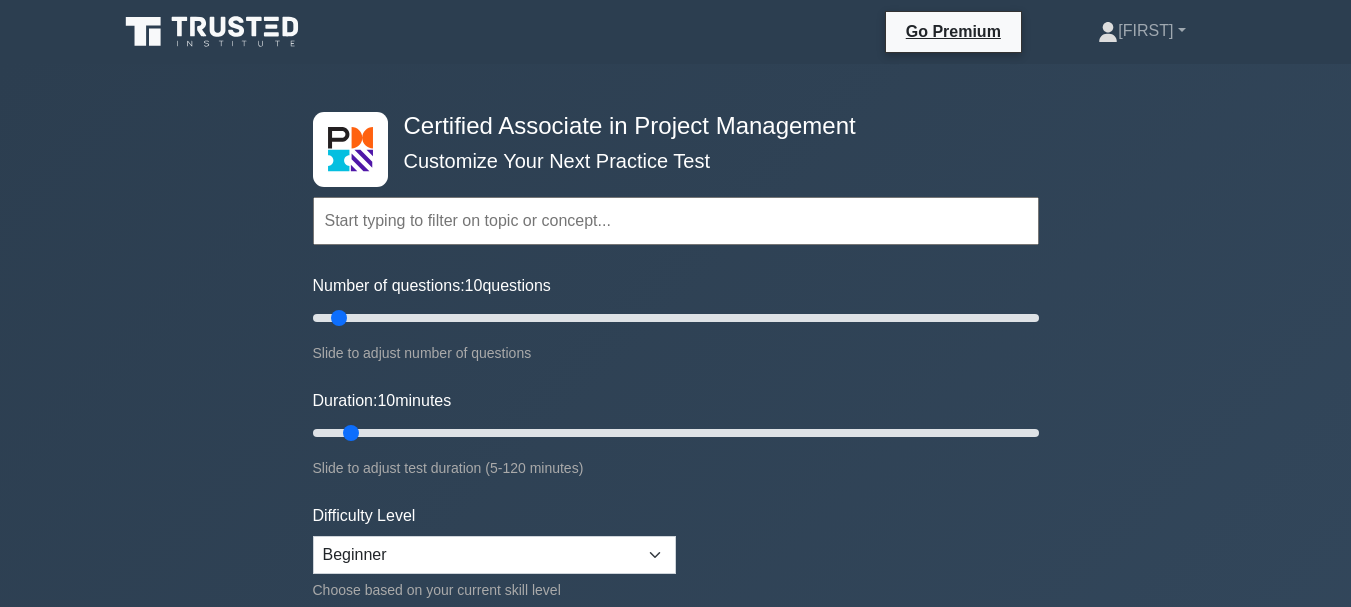 scroll, scrollTop: 0, scrollLeft: 0, axis: both 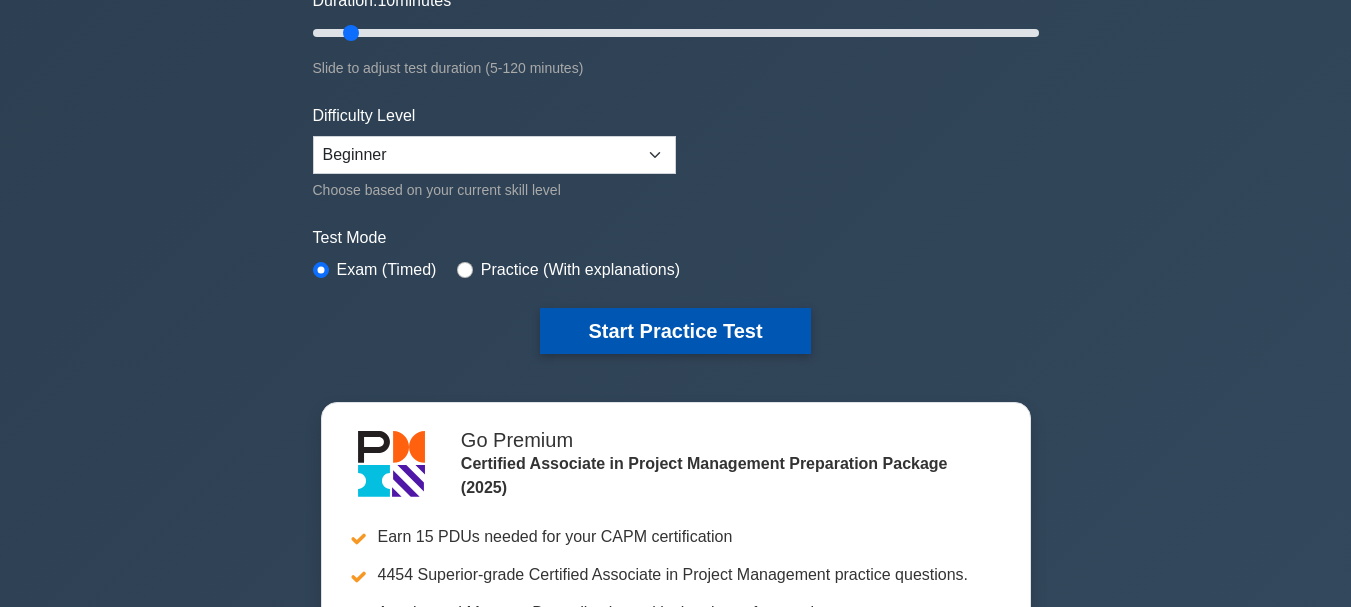 click on "Start Practice Test" at bounding box center [675, 331] 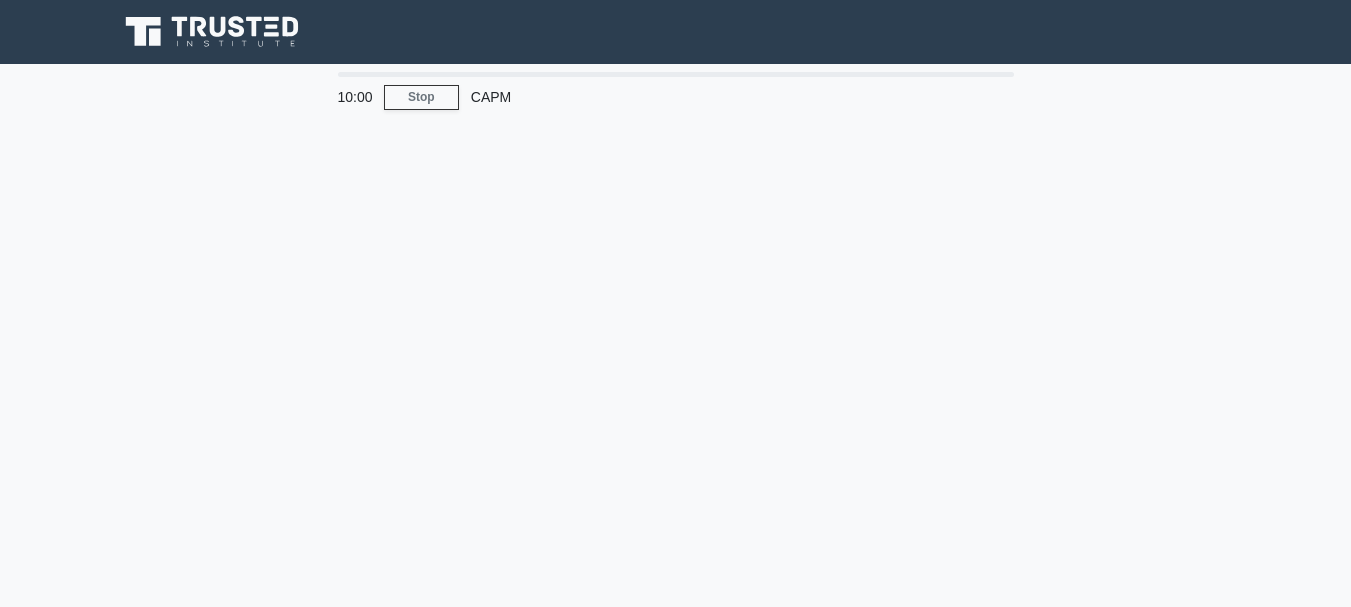 scroll, scrollTop: 0, scrollLeft: 0, axis: both 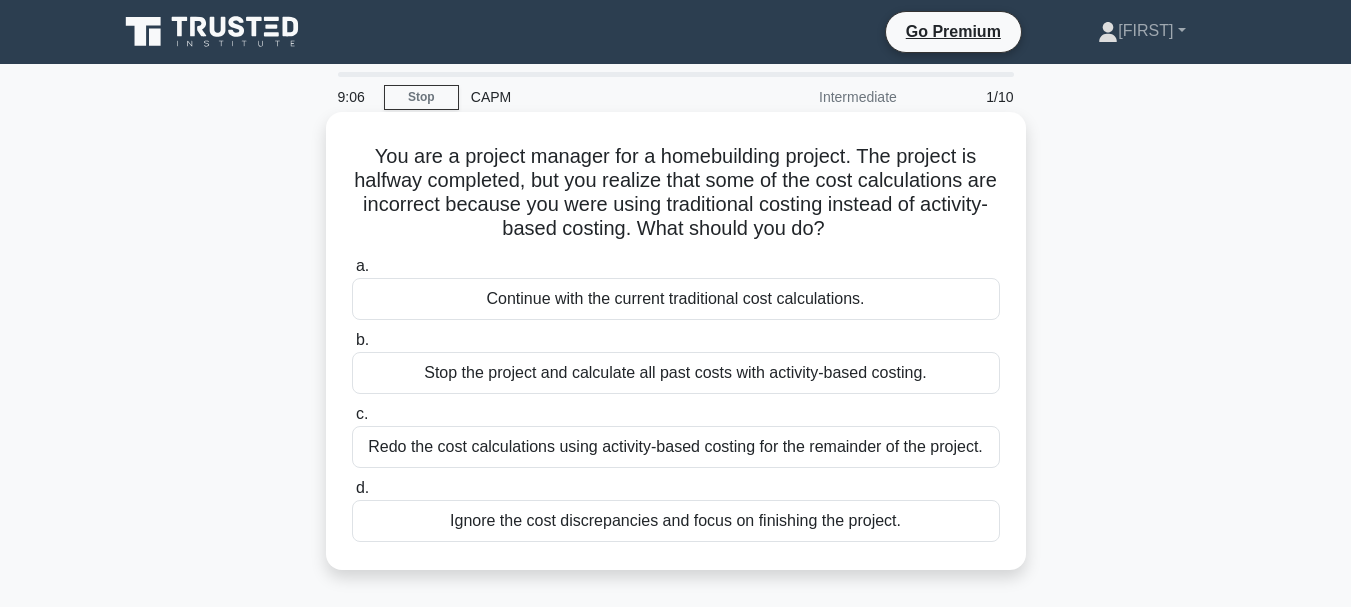 click on "Redo the cost calculations using activity-based costing for the remainder of the project." at bounding box center (676, 447) 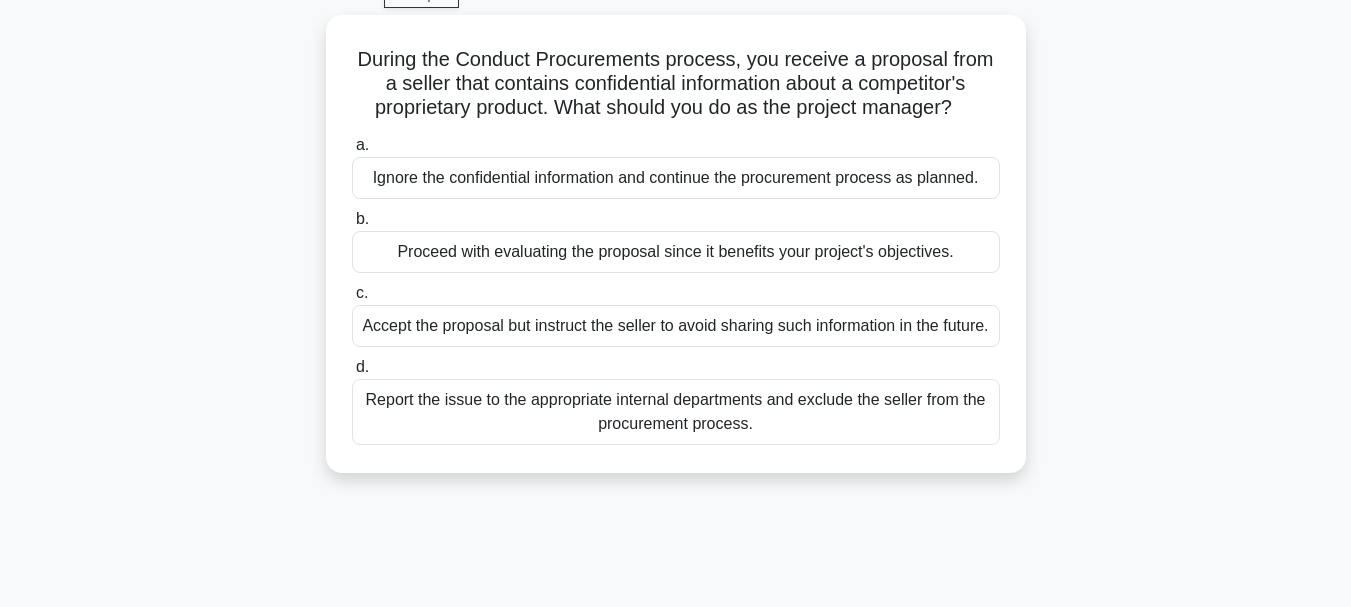 scroll, scrollTop: 120, scrollLeft: 0, axis: vertical 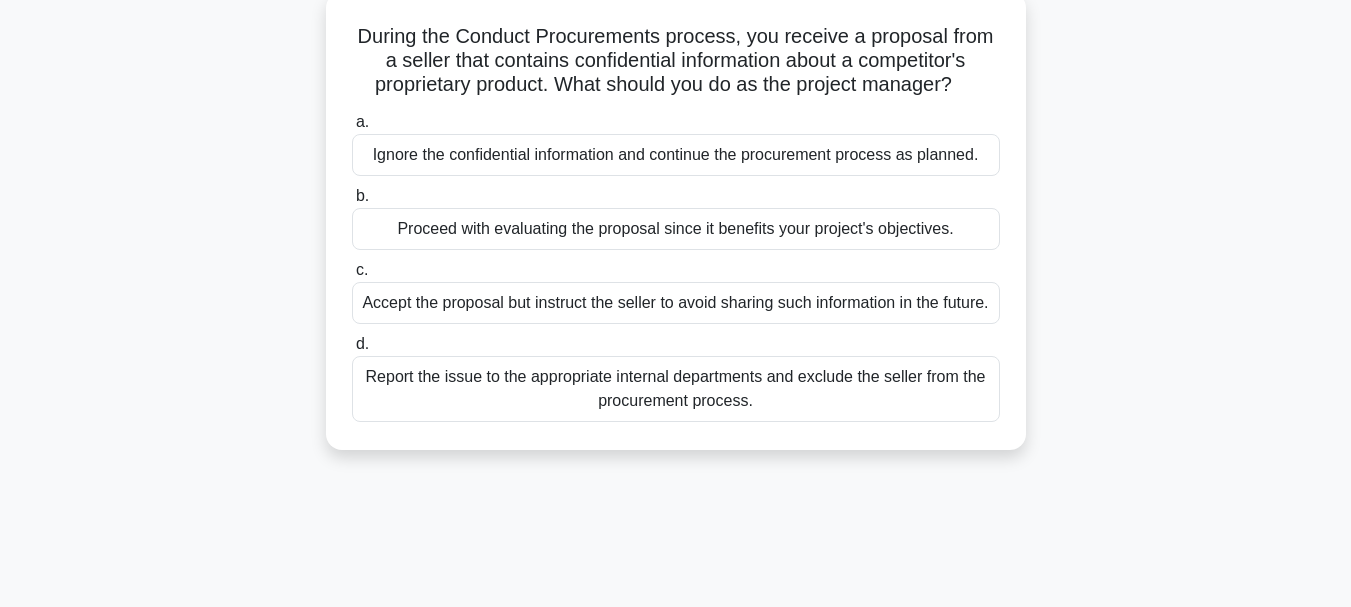 click on "Accept the proposal but instruct the seller to avoid sharing such information in the future." at bounding box center (676, 303) 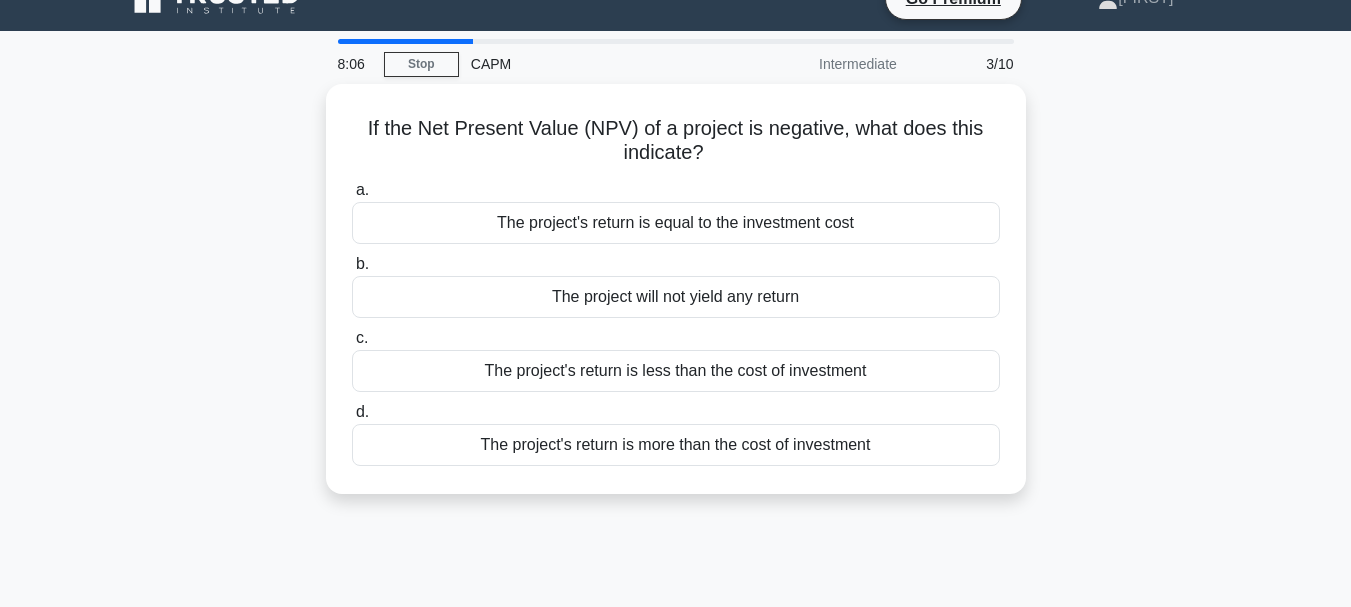 scroll, scrollTop: 0, scrollLeft: 0, axis: both 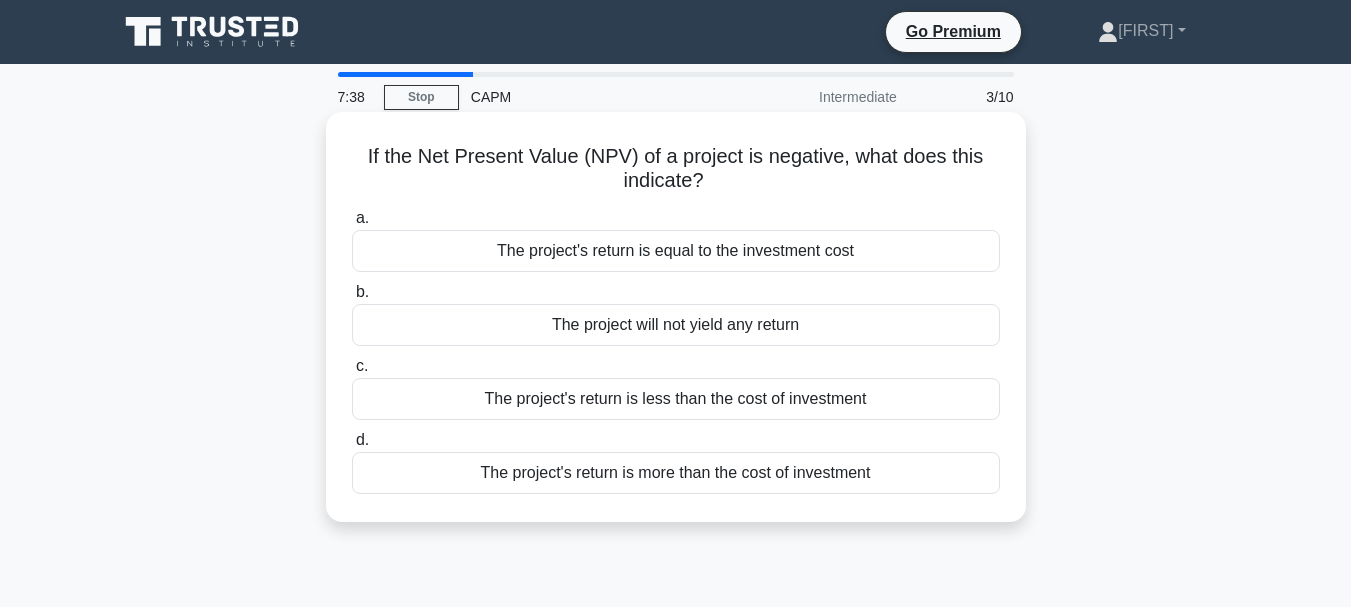 click on "The project's return is less than the cost of investment" at bounding box center [676, 399] 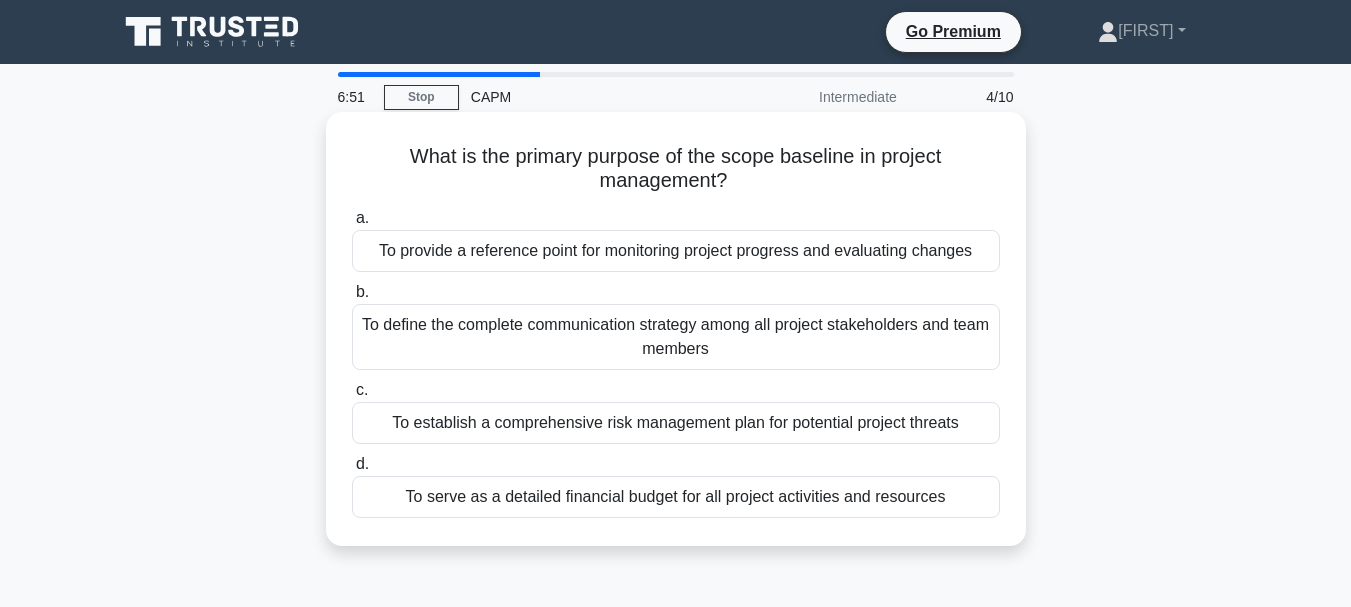click on "To serve as a detailed financial budget for all project activities and resources" at bounding box center [676, 497] 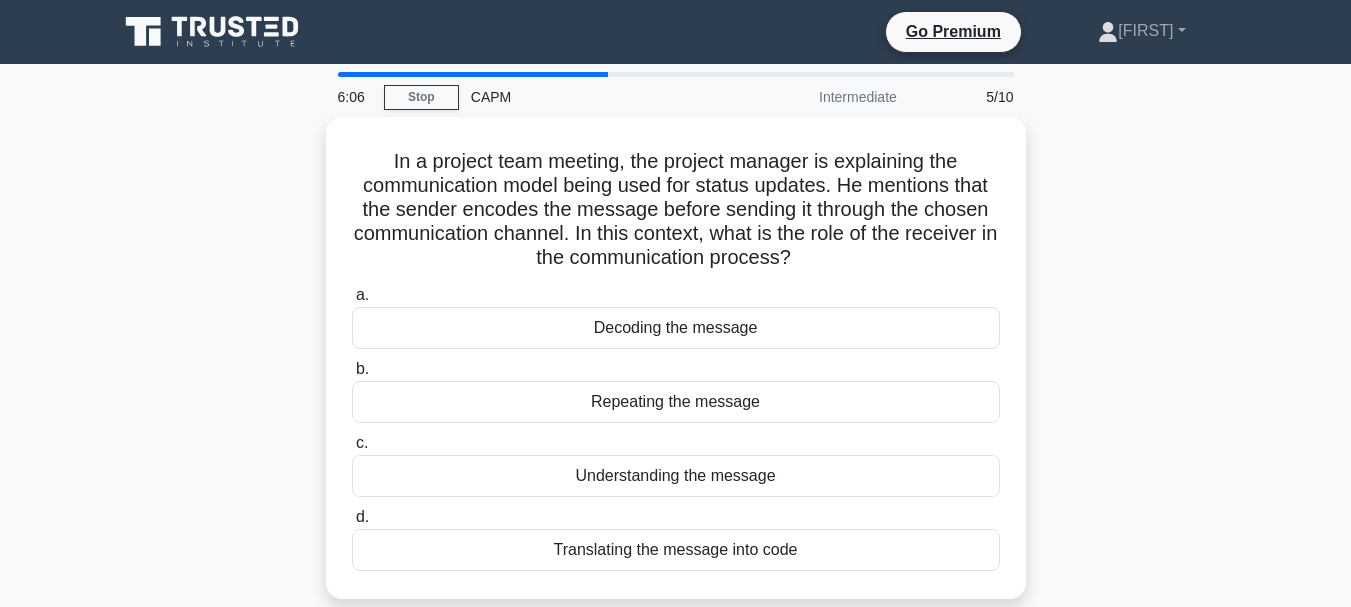 scroll, scrollTop: 40, scrollLeft: 0, axis: vertical 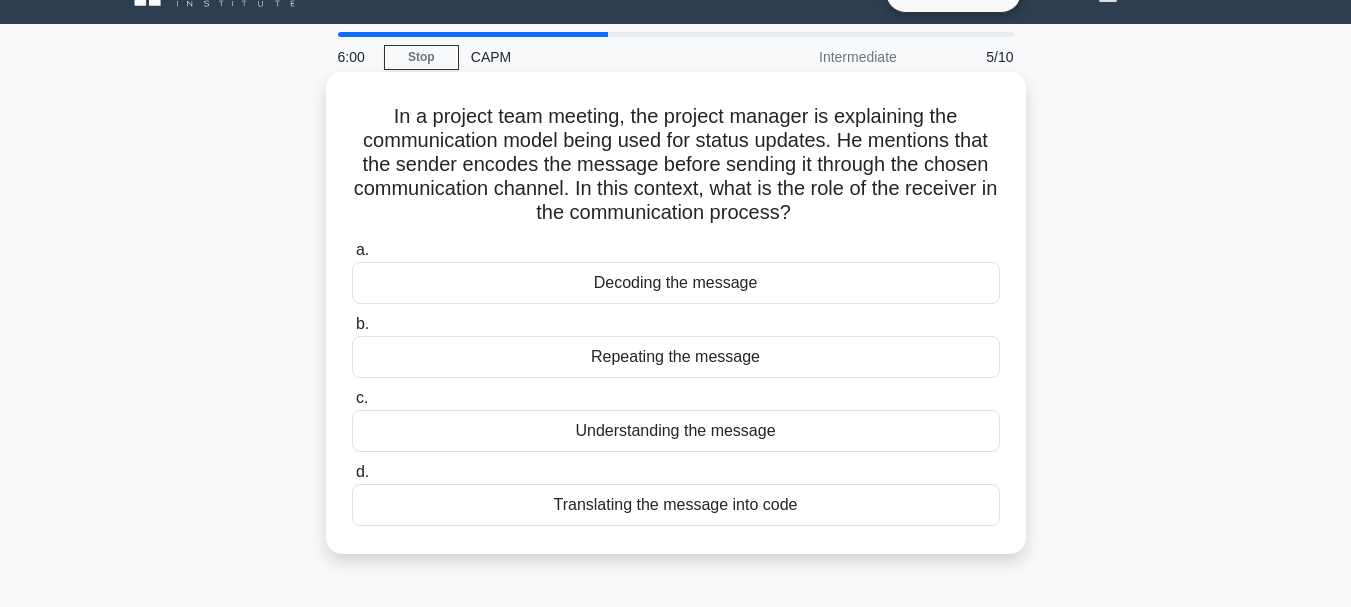 click on "Decoding the message" at bounding box center (676, 283) 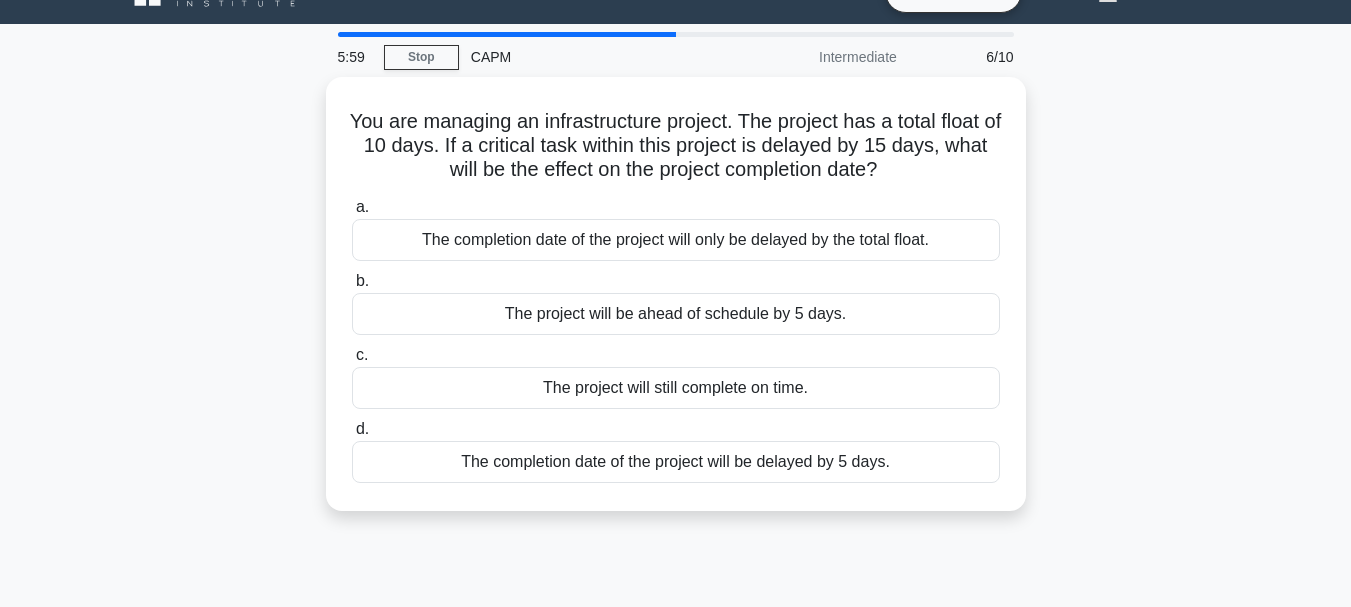 scroll, scrollTop: 0, scrollLeft: 0, axis: both 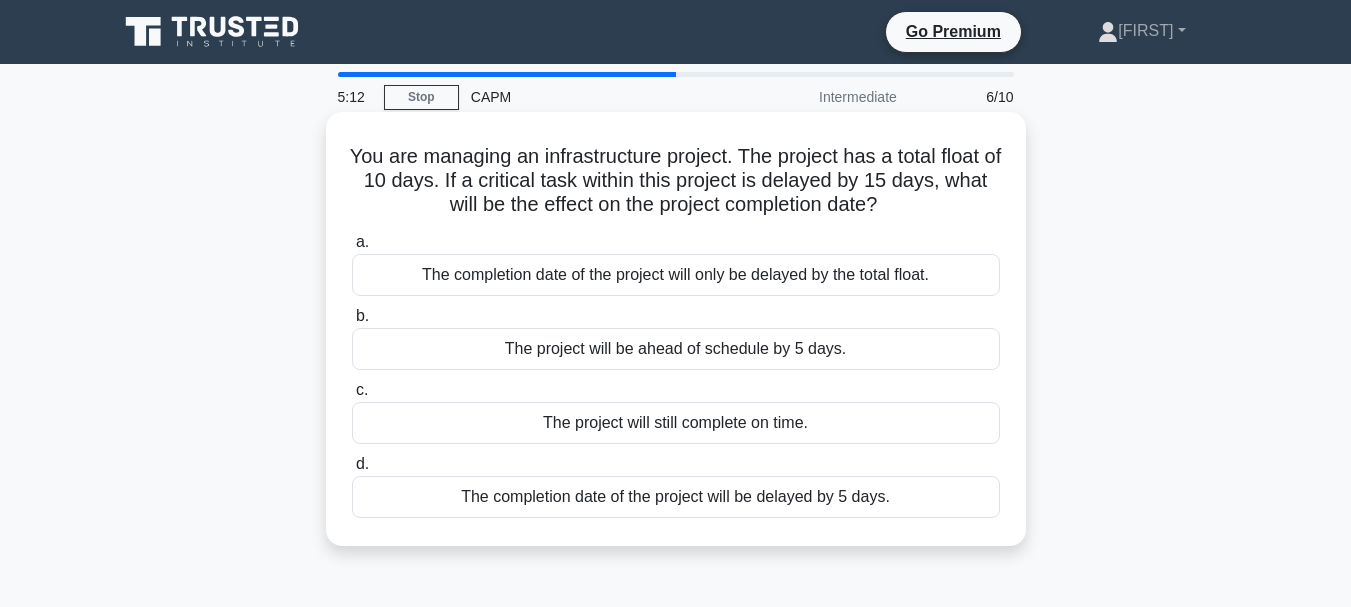 click on "The completion date of the project will be delayed by 5 days." at bounding box center (676, 497) 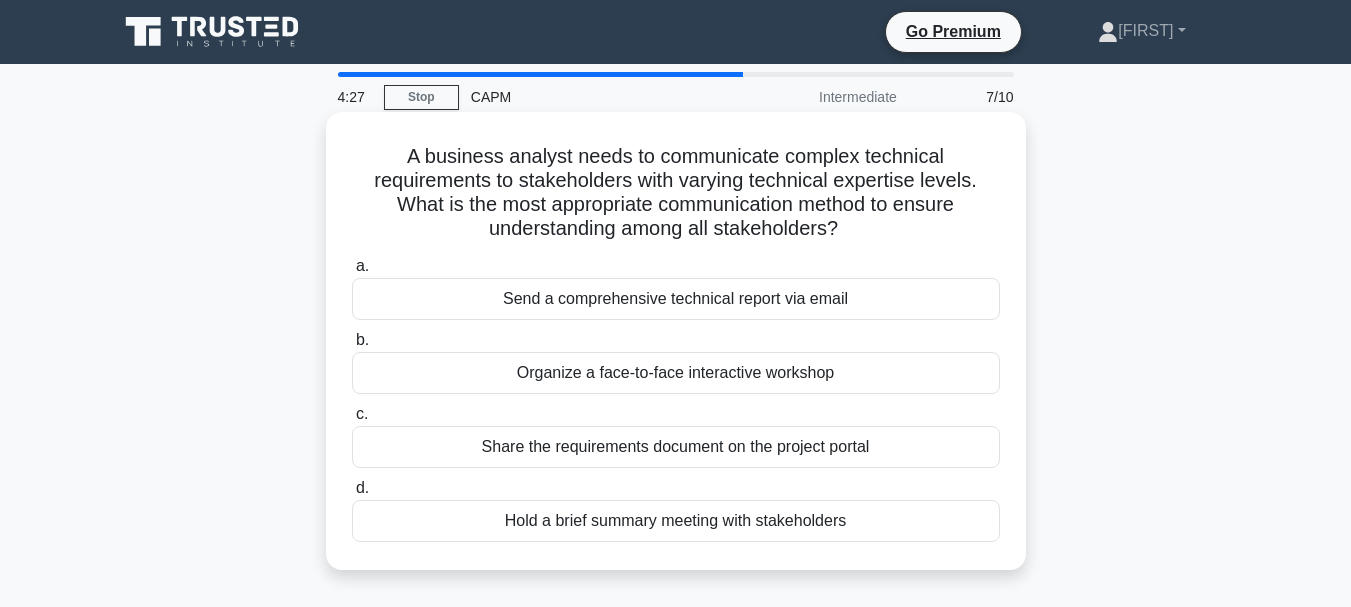 click on "Organize a face-to-face interactive workshop" at bounding box center (676, 373) 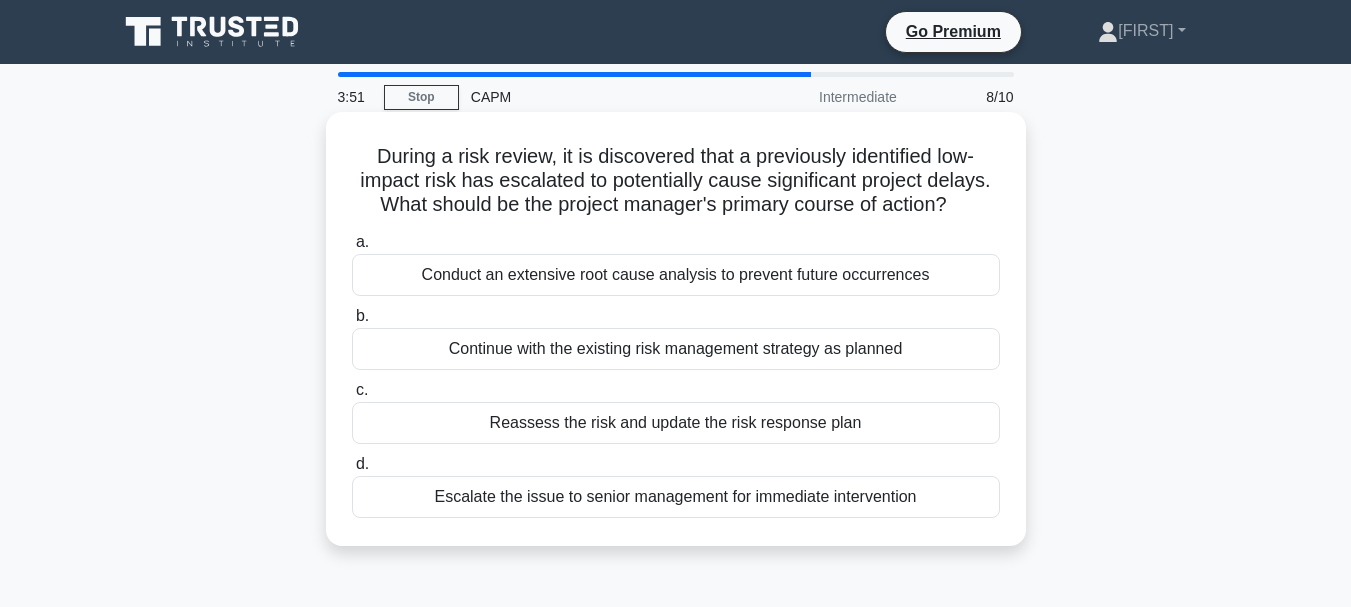 click on "Reassess the risk and update the risk response plan" at bounding box center (676, 423) 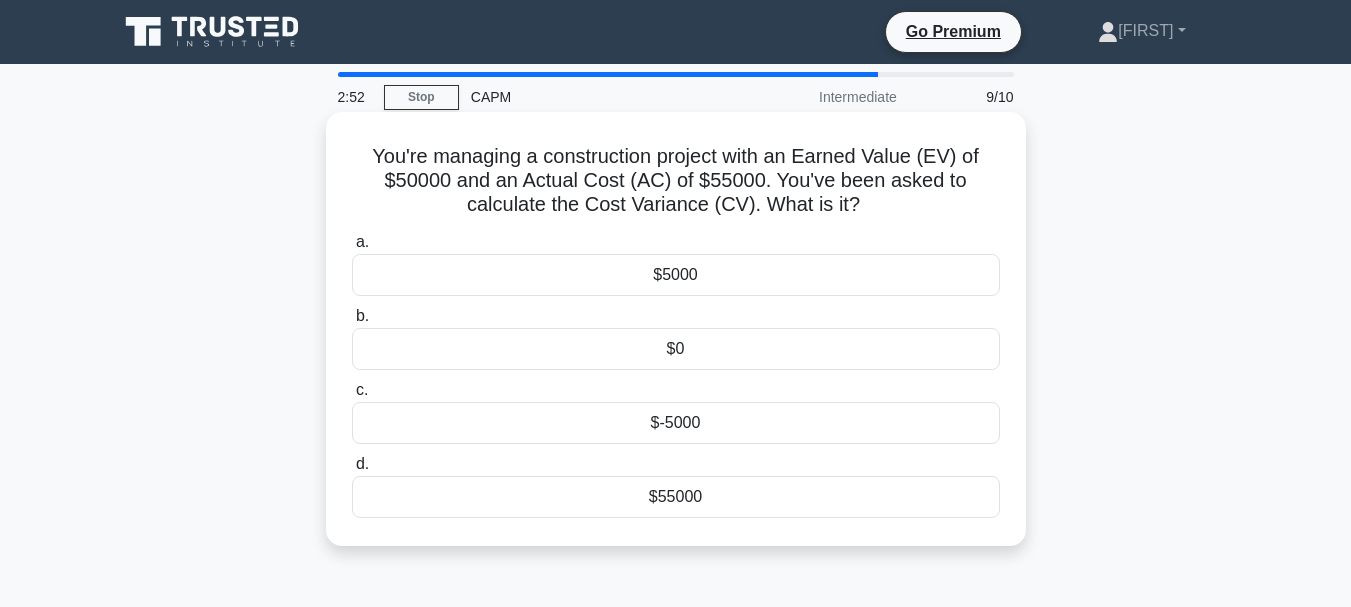 click on "$5000" at bounding box center [676, 275] 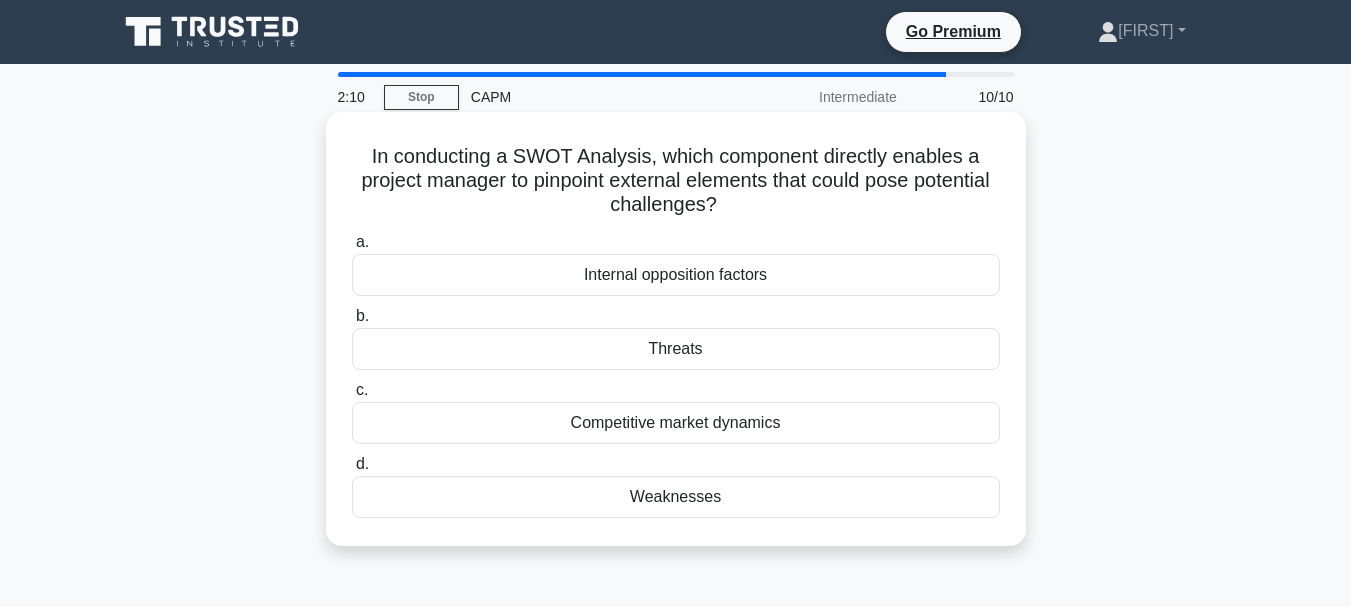 click on "Weaknesses" at bounding box center [676, 497] 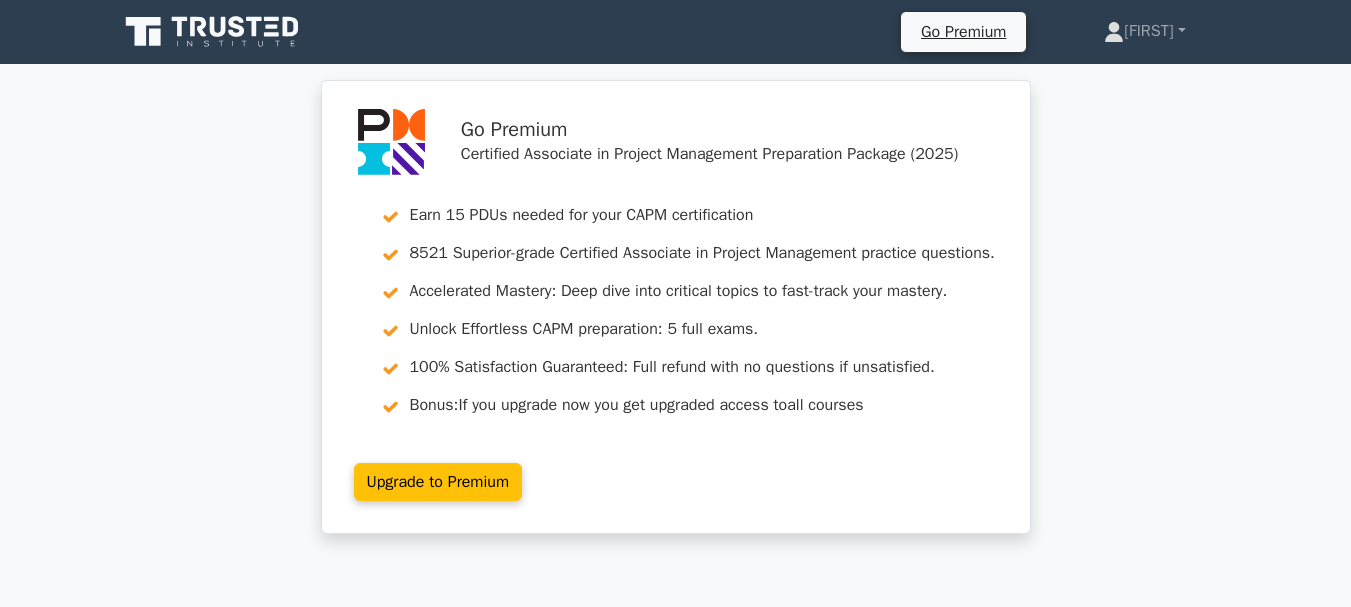 scroll, scrollTop: 0, scrollLeft: 0, axis: both 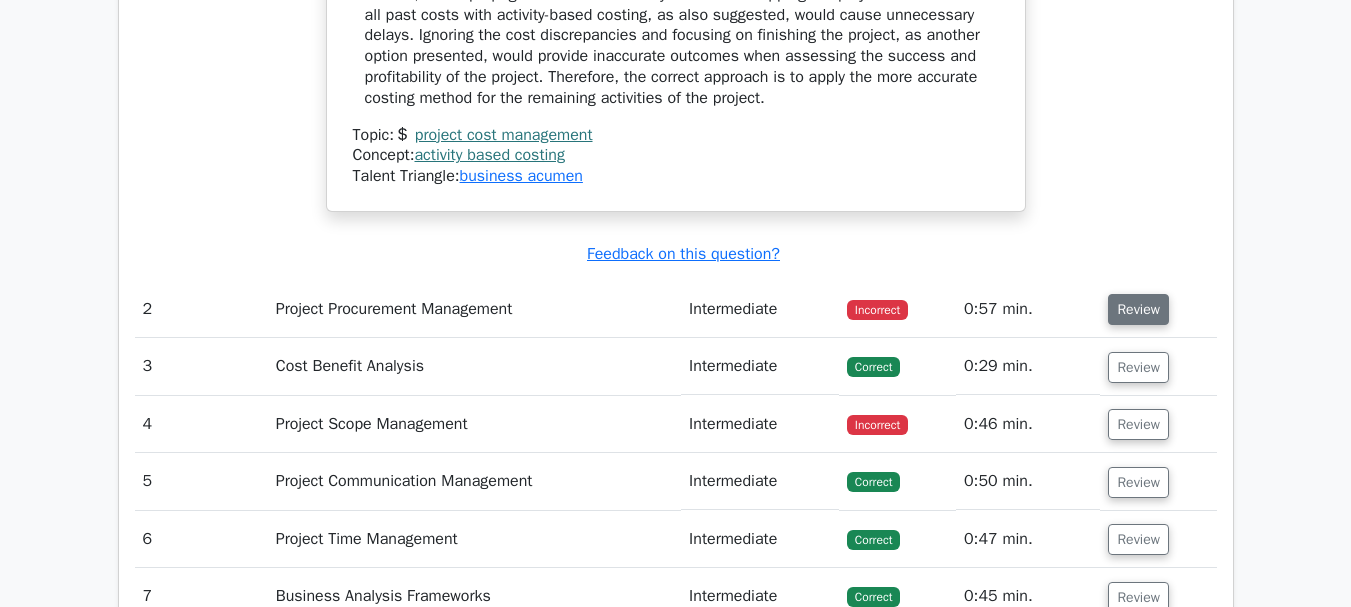 click on "Review" at bounding box center (1138, 309) 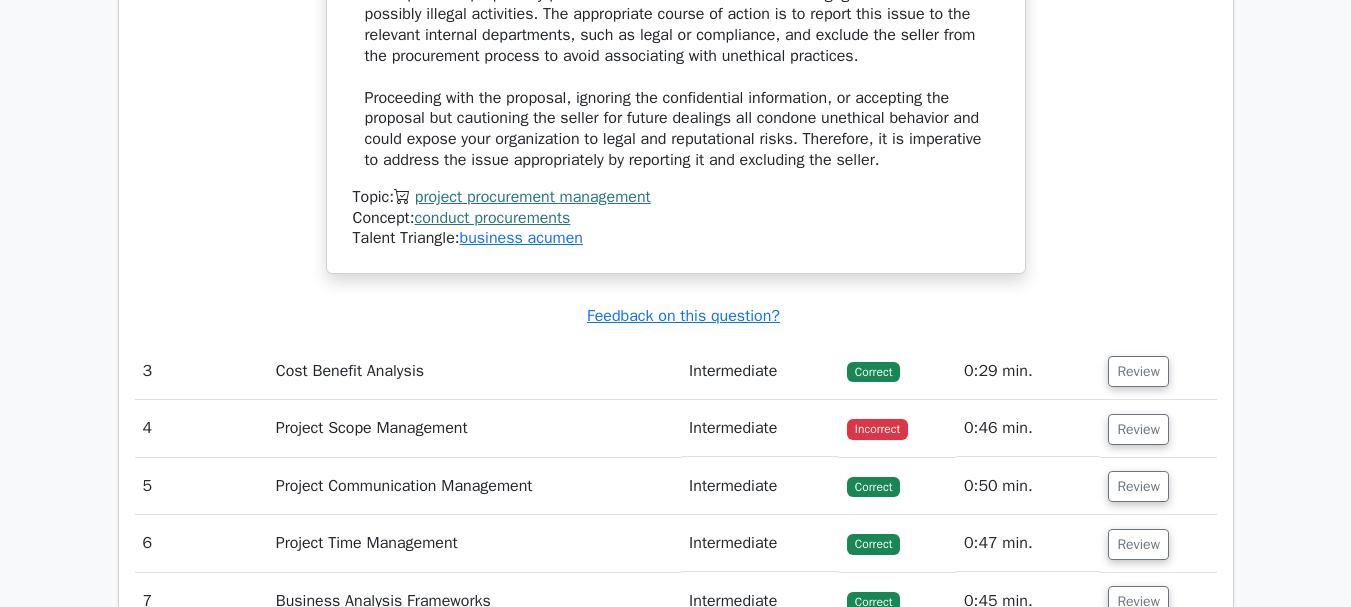 scroll, scrollTop: 3280, scrollLeft: 0, axis: vertical 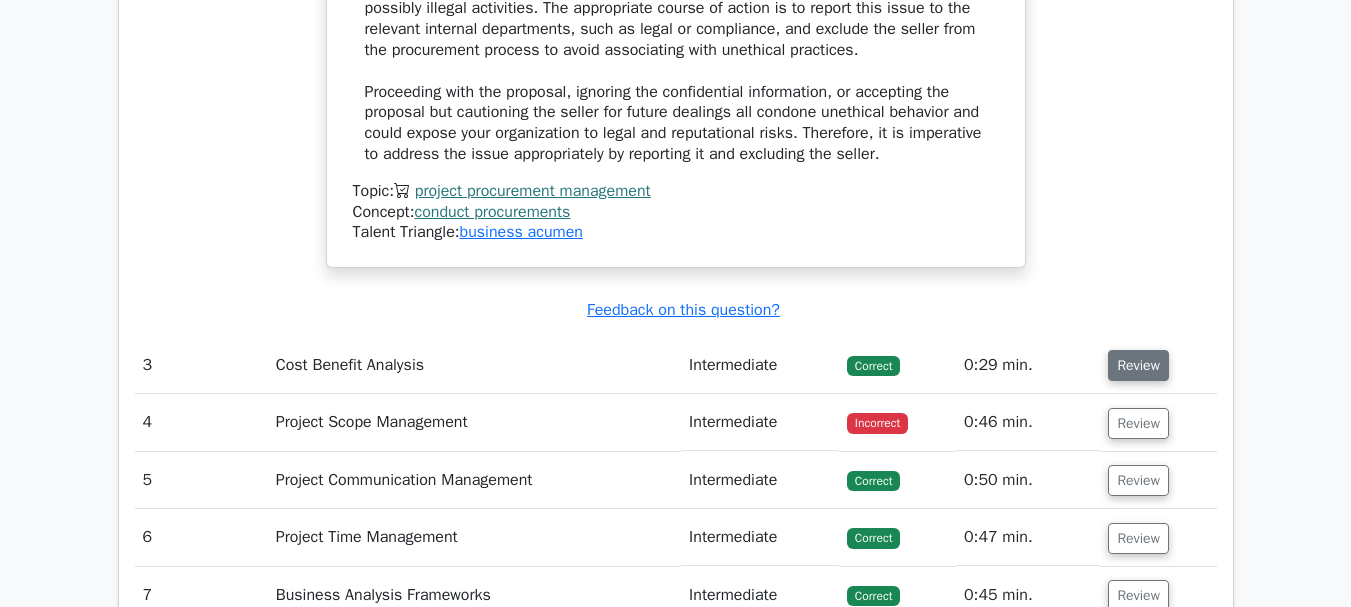 click on "Review" at bounding box center [1138, 365] 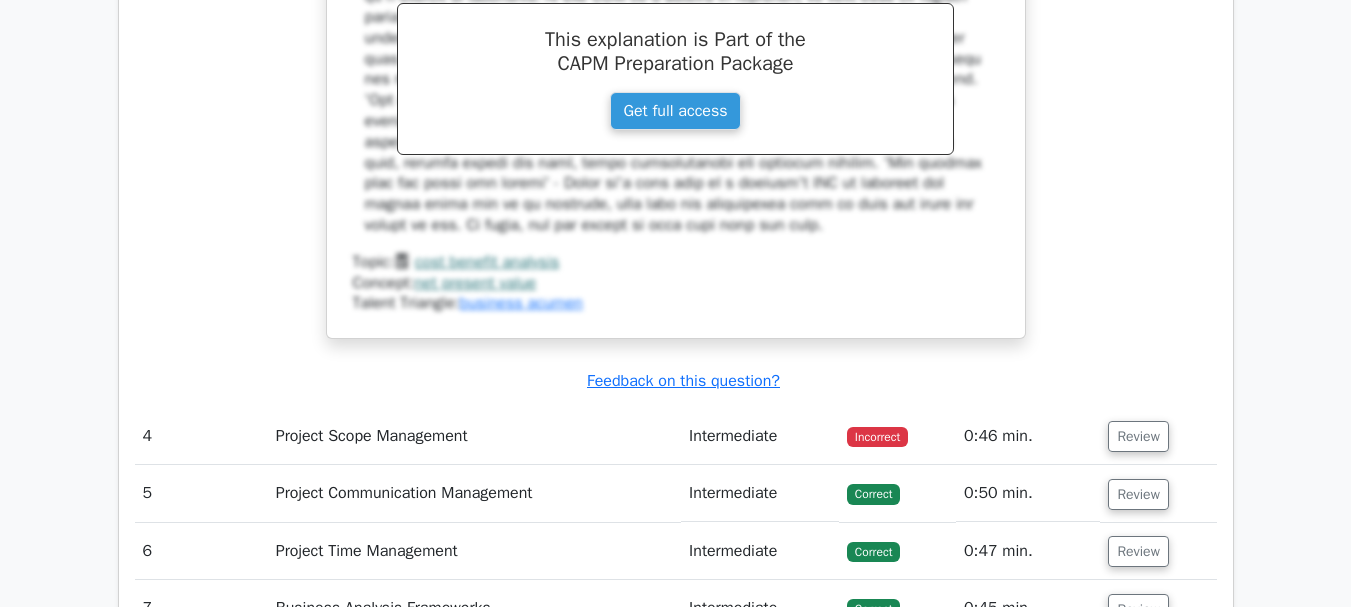 scroll, scrollTop: 4240, scrollLeft: 0, axis: vertical 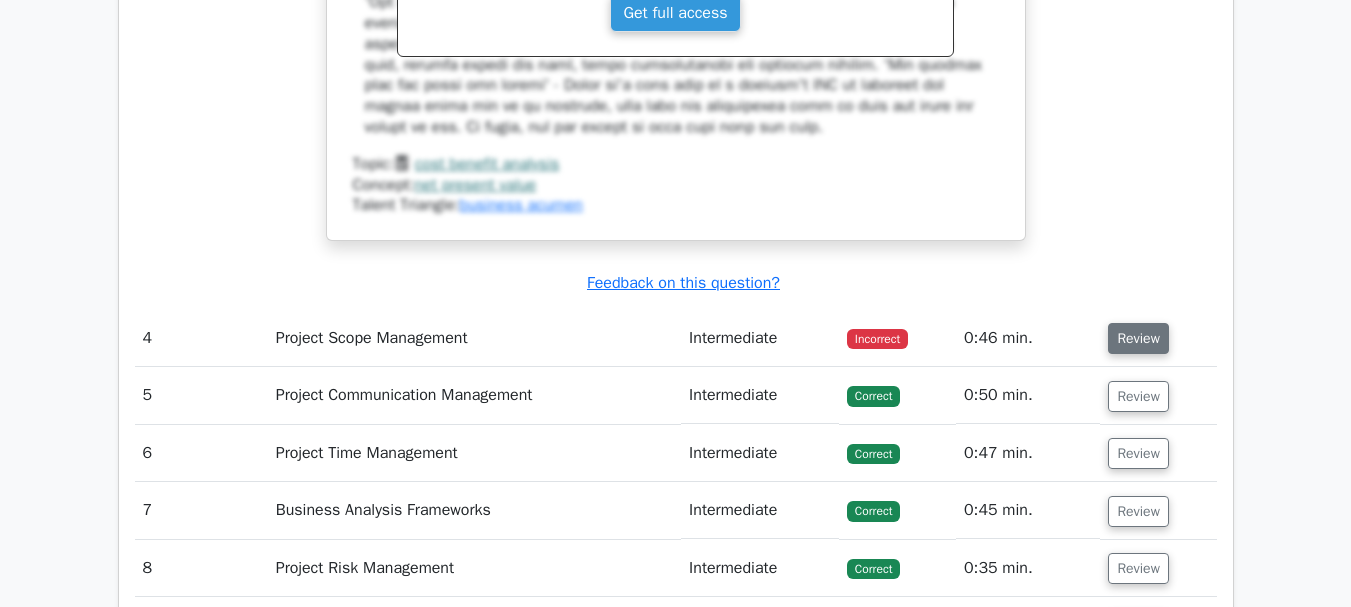 click on "Review" at bounding box center [1138, 338] 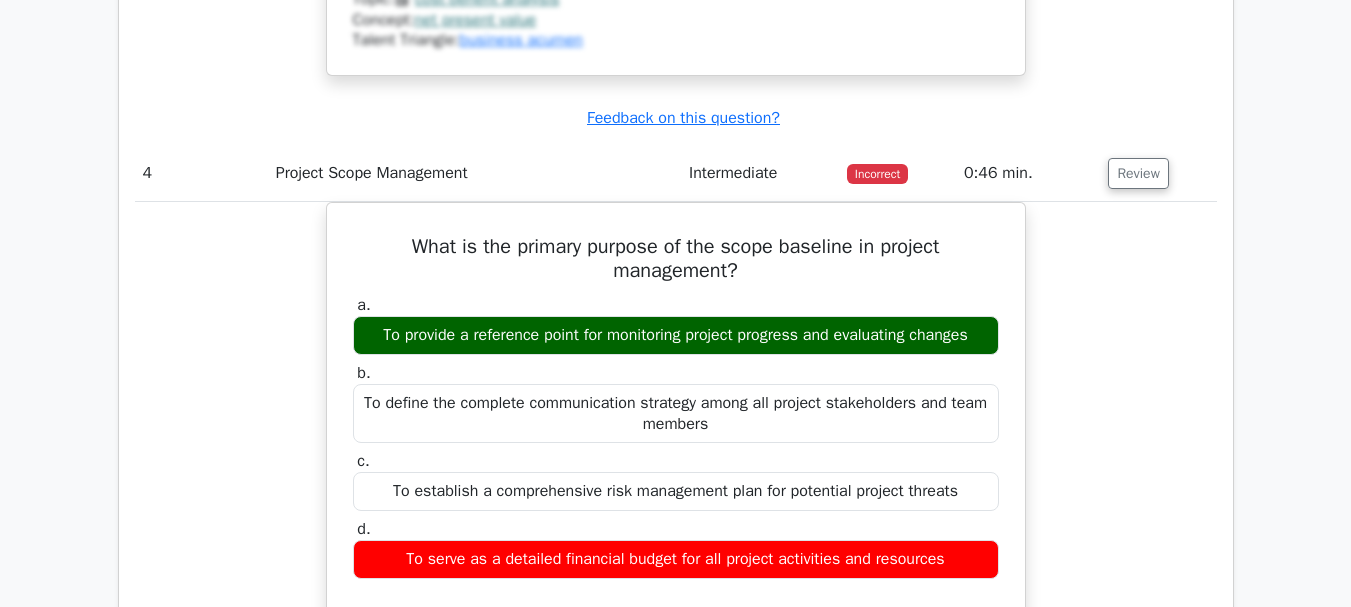 scroll, scrollTop: 4427, scrollLeft: 0, axis: vertical 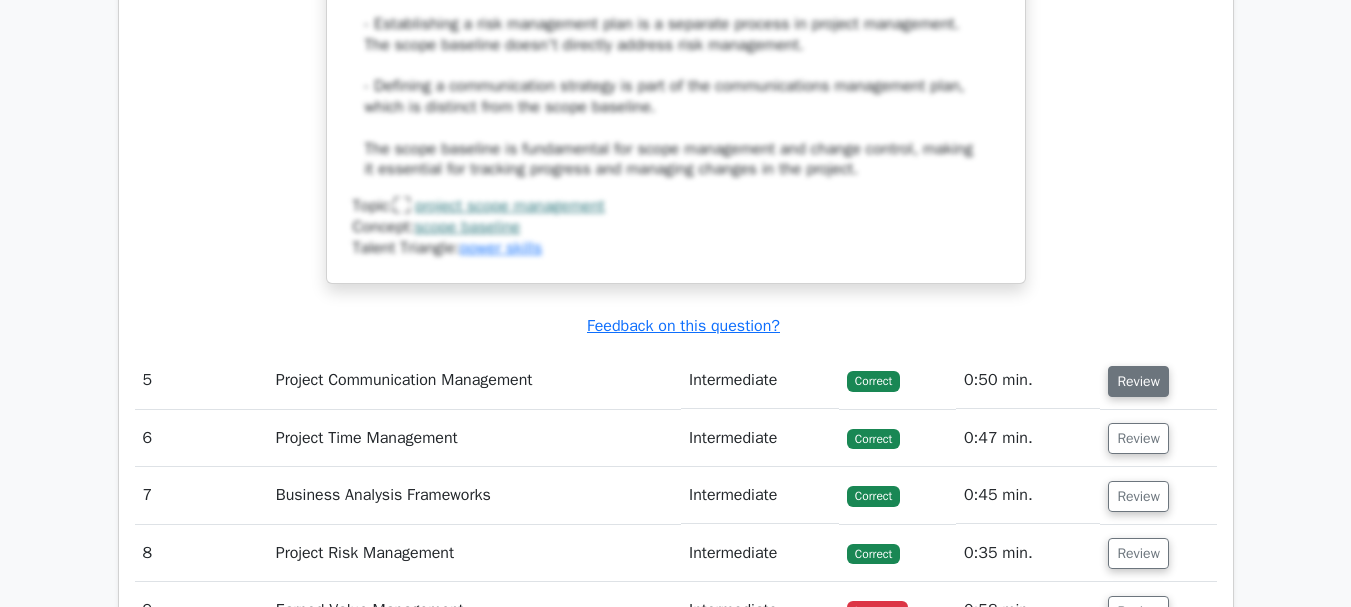 click on "Review" at bounding box center (1138, 381) 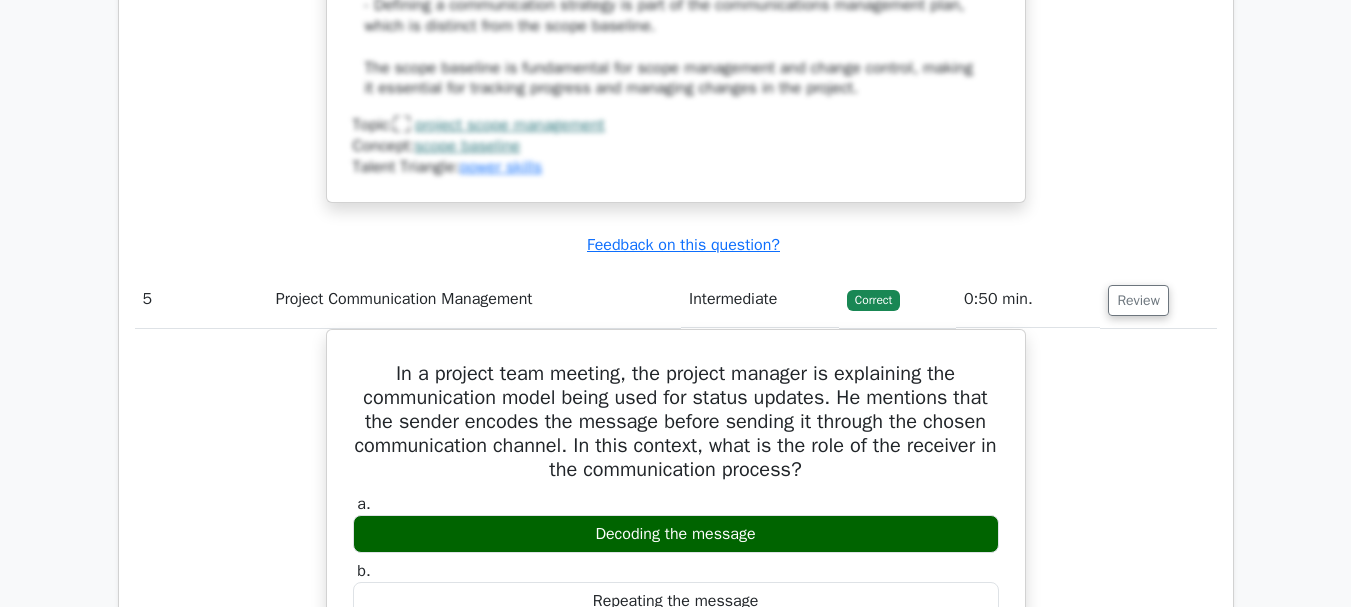 scroll, scrollTop: 5521, scrollLeft: 0, axis: vertical 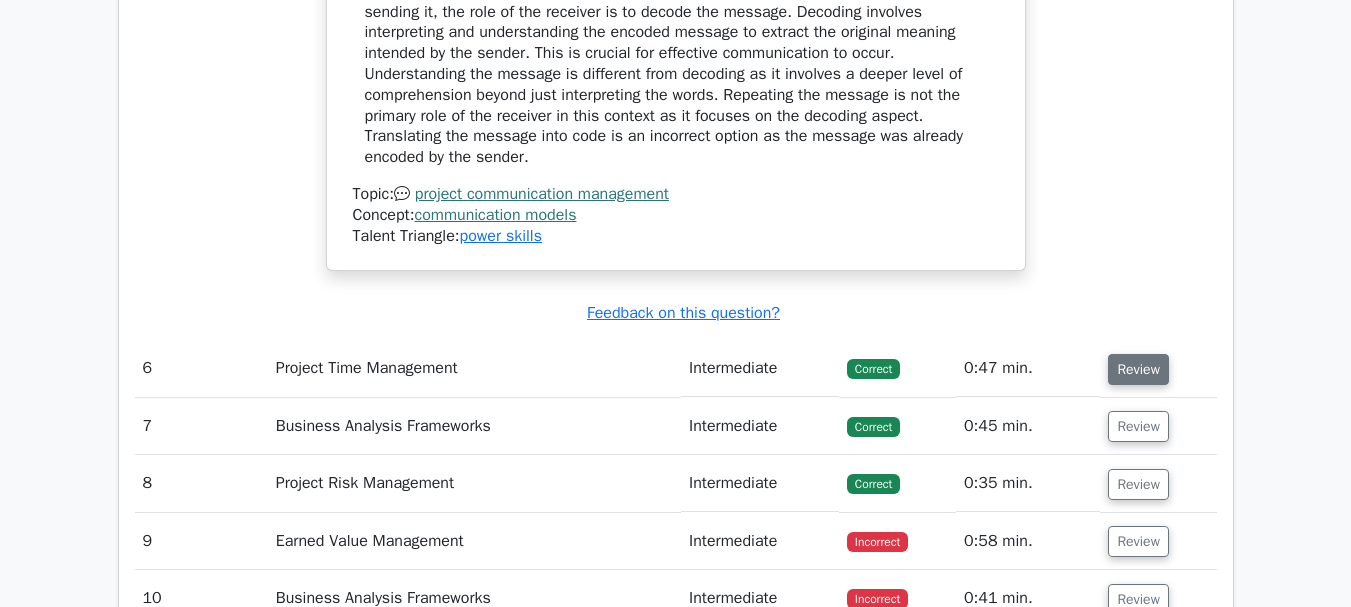 click on "Review" at bounding box center (1138, 369) 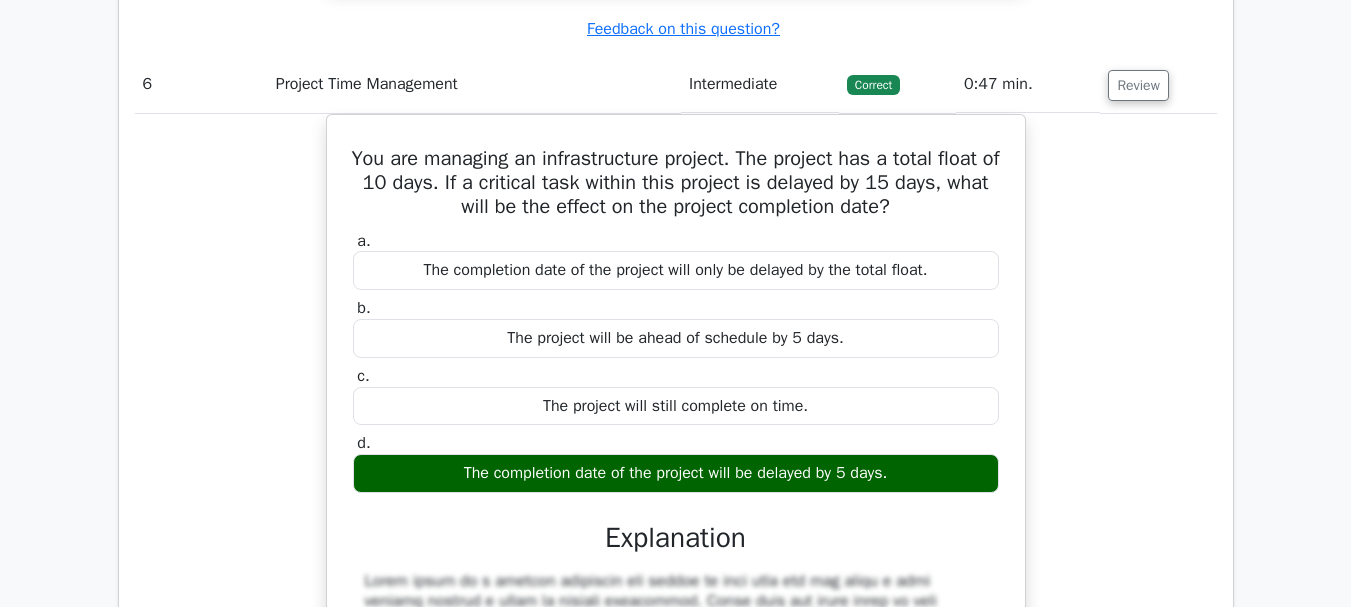 scroll, scrollTop: 6655, scrollLeft: 0, axis: vertical 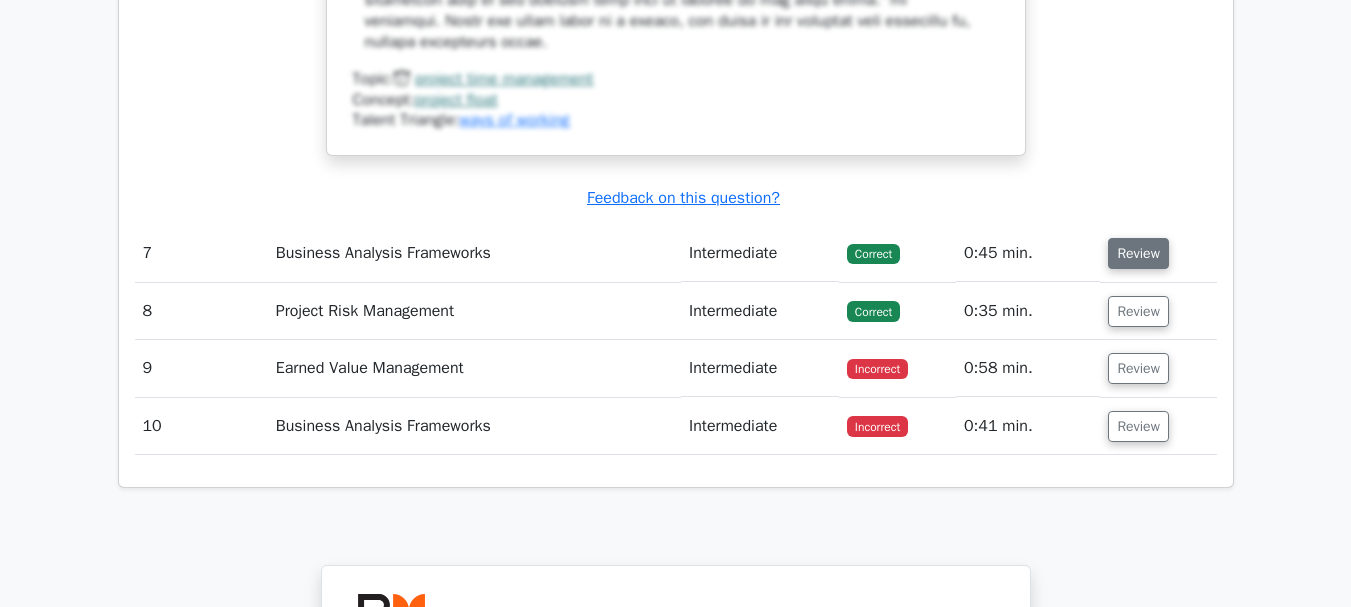 click on "Review" at bounding box center (1138, 253) 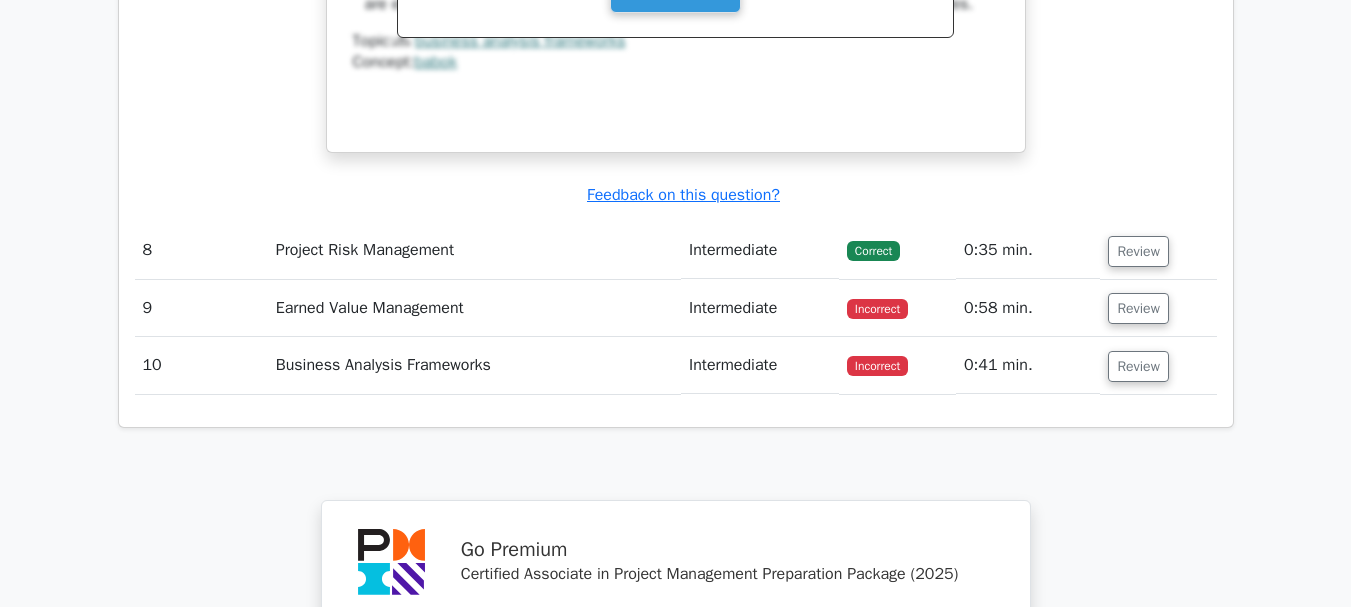 scroll, scrollTop: 8415, scrollLeft: 0, axis: vertical 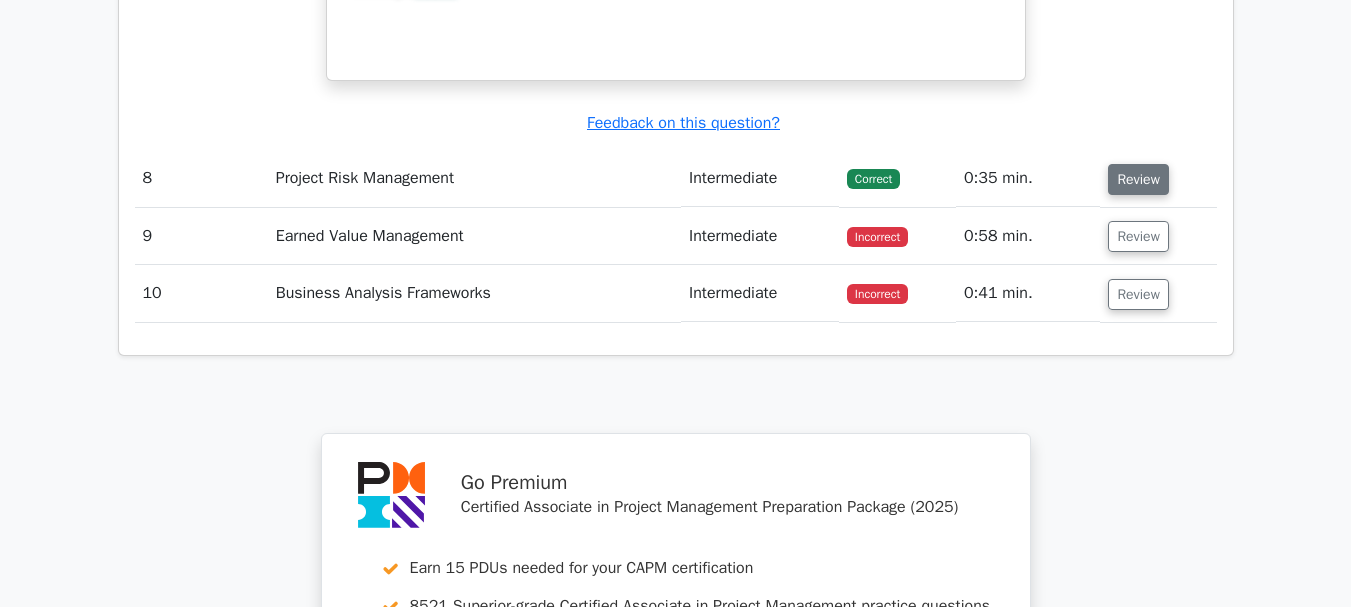 click on "Review" at bounding box center [1138, 179] 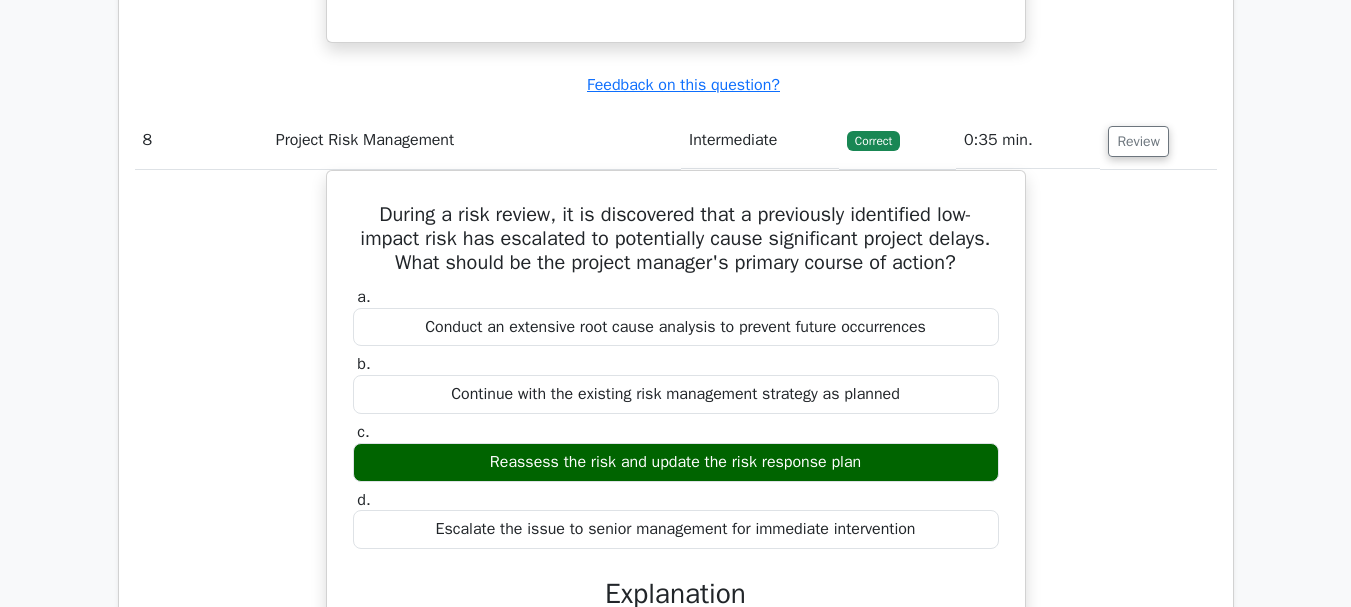 scroll, scrollTop: 8495, scrollLeft: 0, axis: vertical 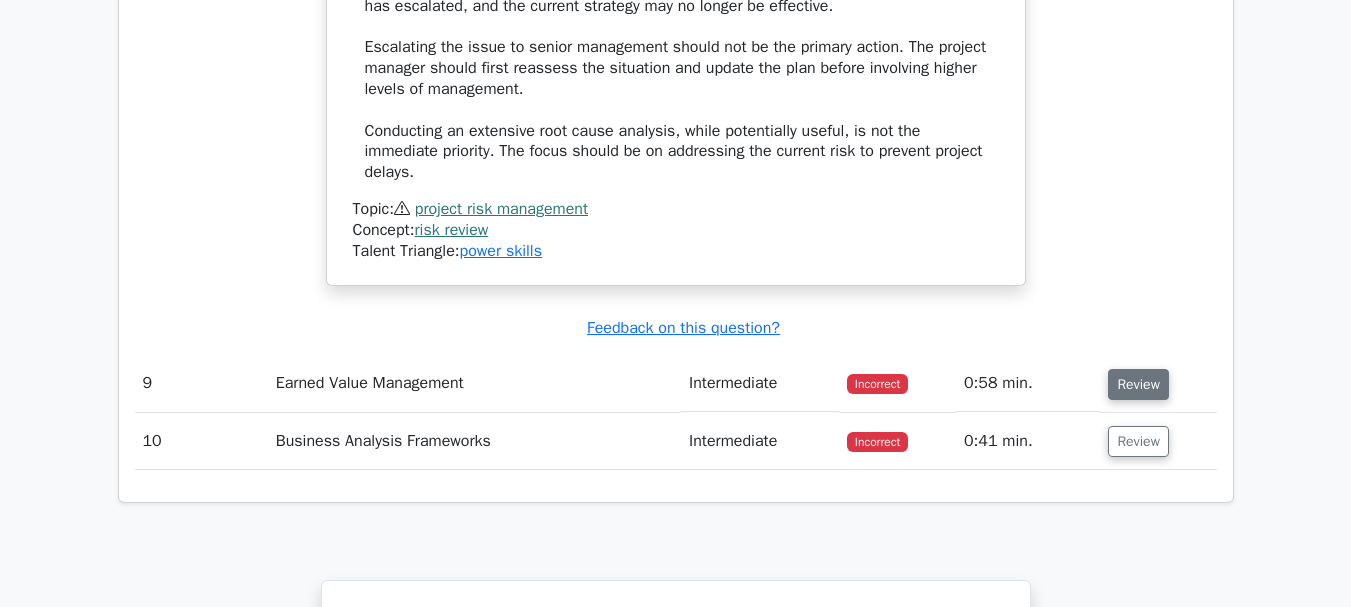 click on "Review" at bounding box center (1138, 384) 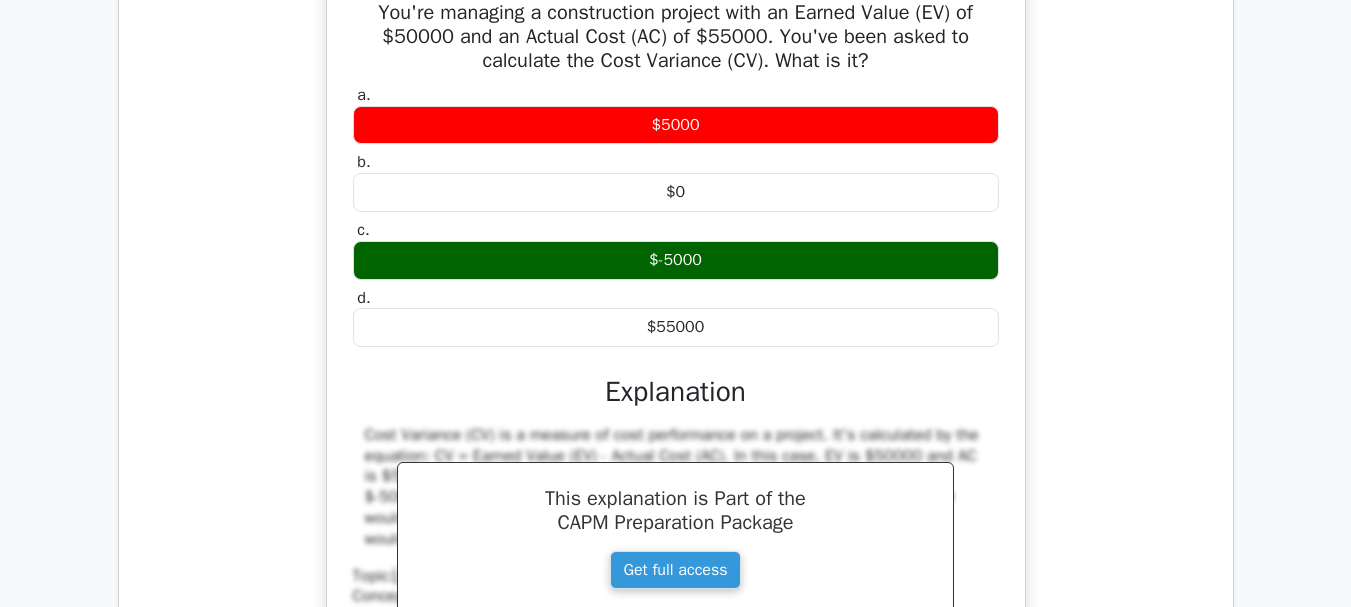 scroll, scrollTop: 9828, scrollLeft: 0, axis: vertical 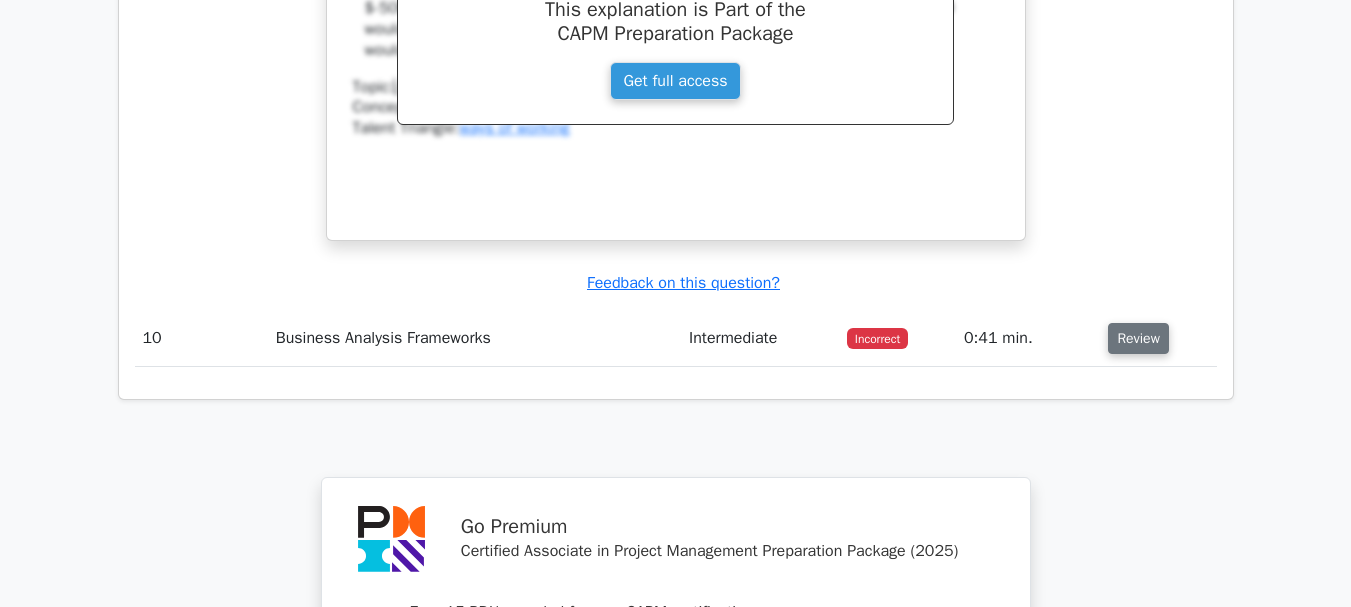 click on "Review" at bounding box center (1138, 338) 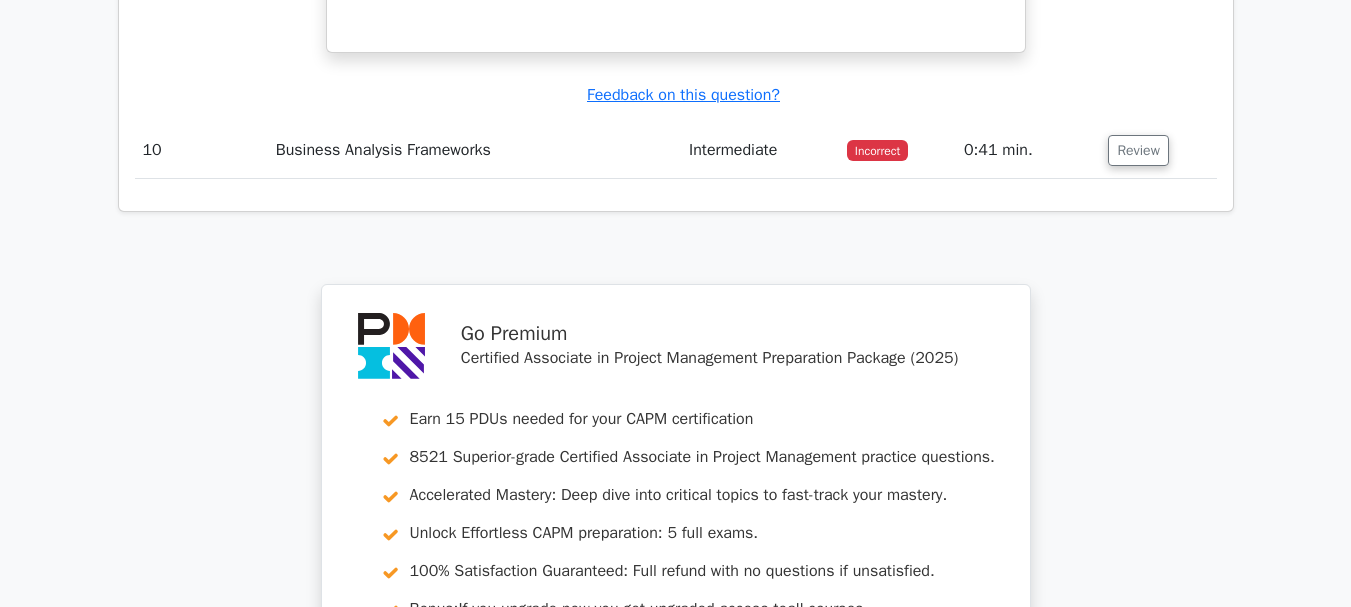 scroll, scrollTop: 10509, scrollLeft: 0, axis: vertical 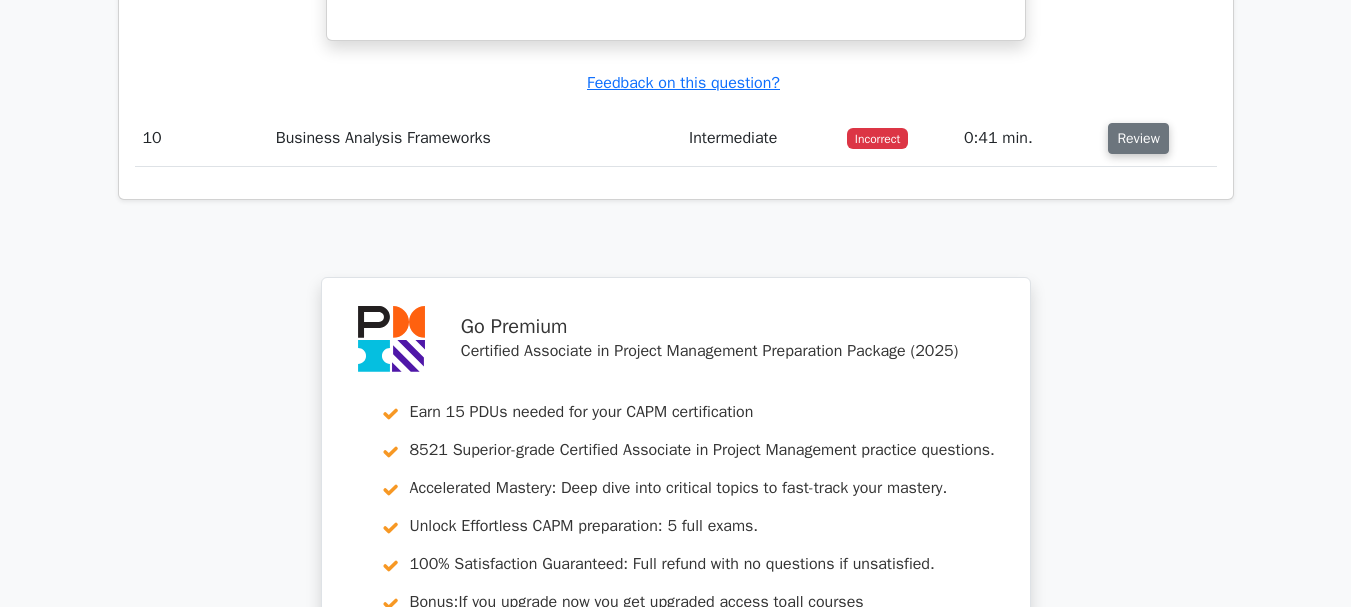 click on "Review" at bounding box center (1138, 138) 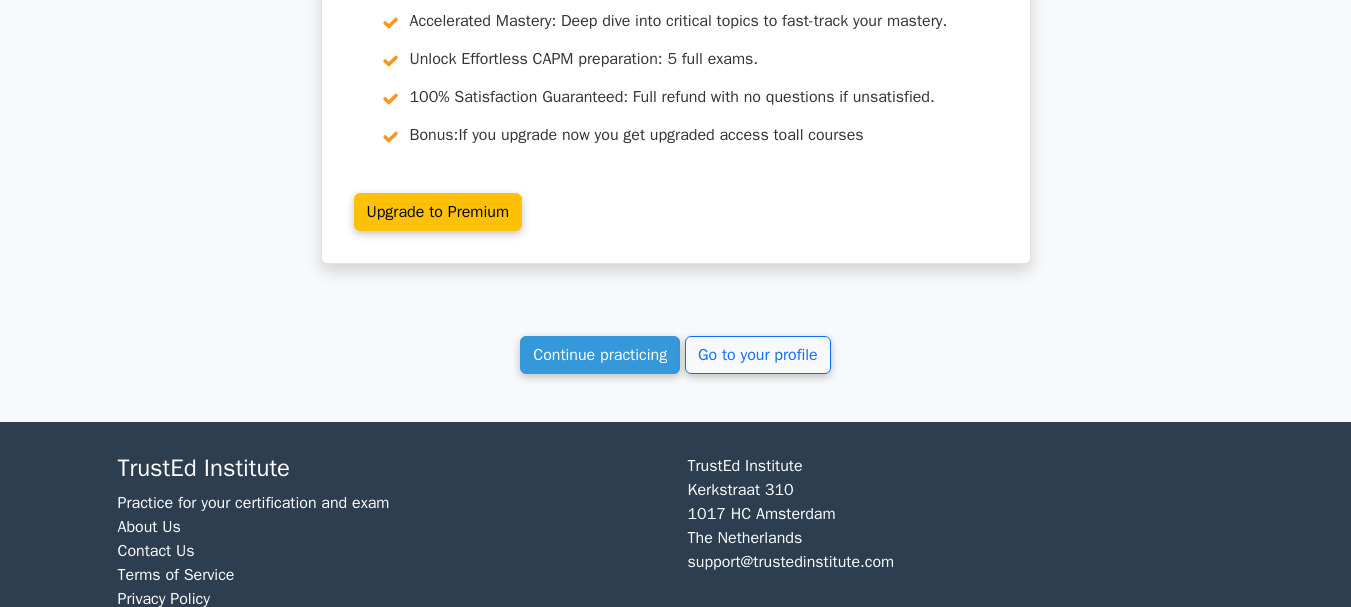 scroll, scrollTop: 11064, scrollLeft: 0, axis: vertical 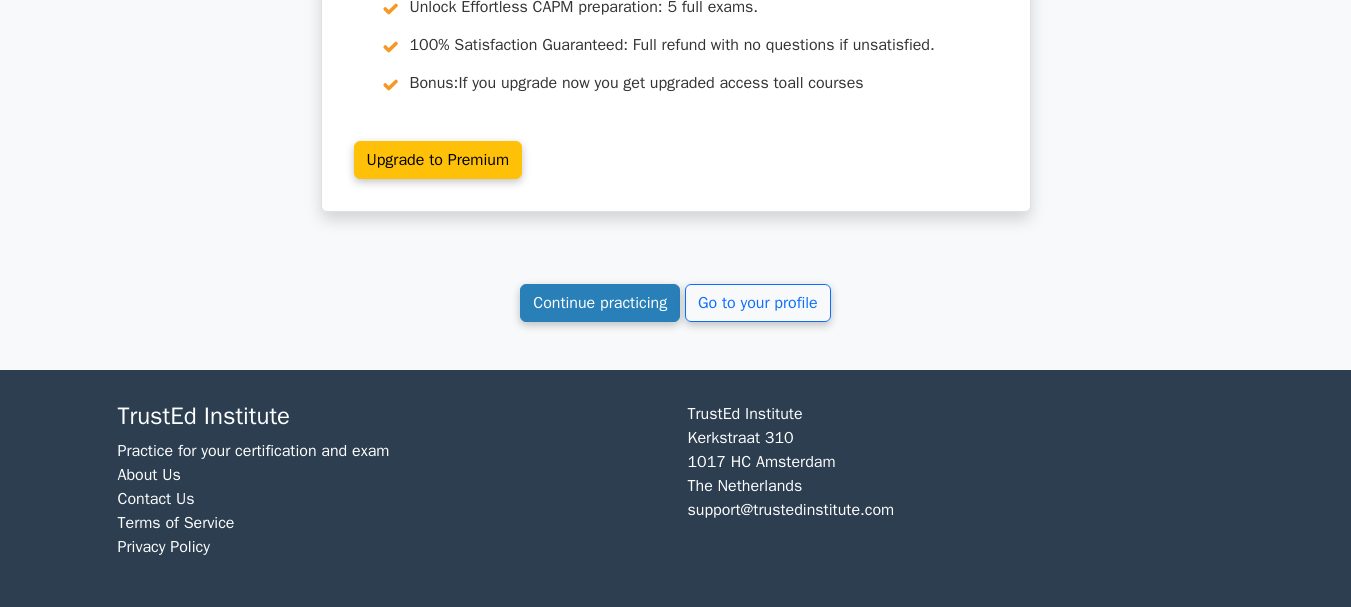 click on "Continue practicing" at bounding box center [600, 303] 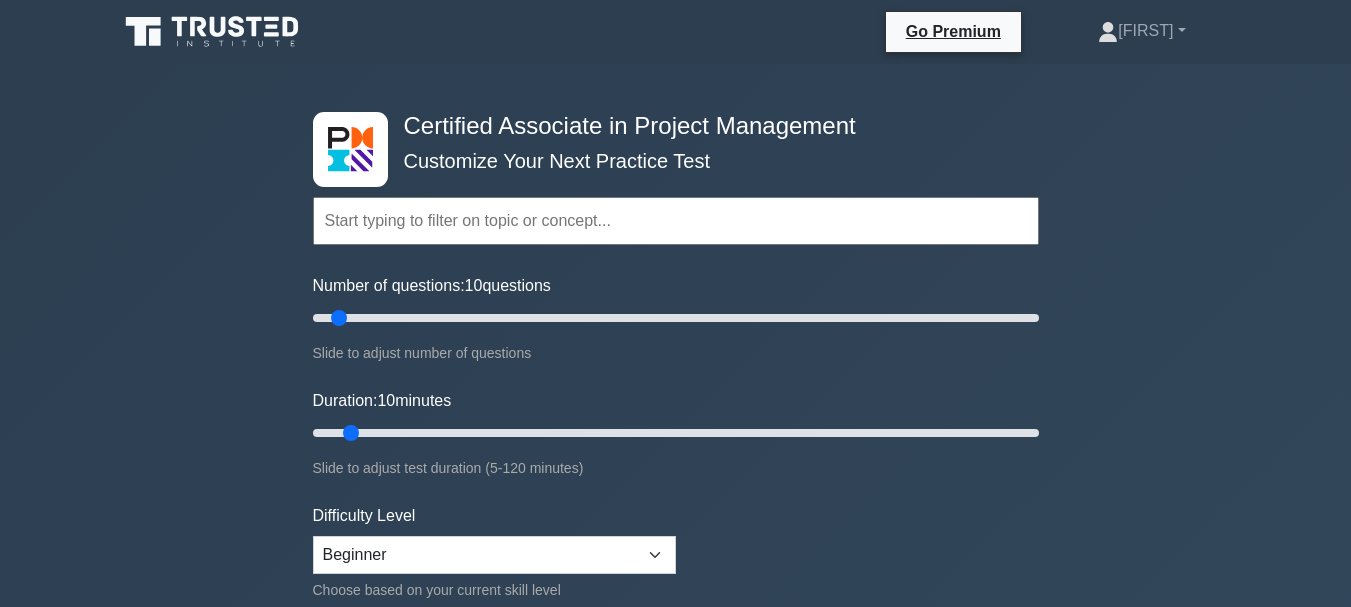 scroll, scrollTop: 0, scrollLeft: 0, axis: both 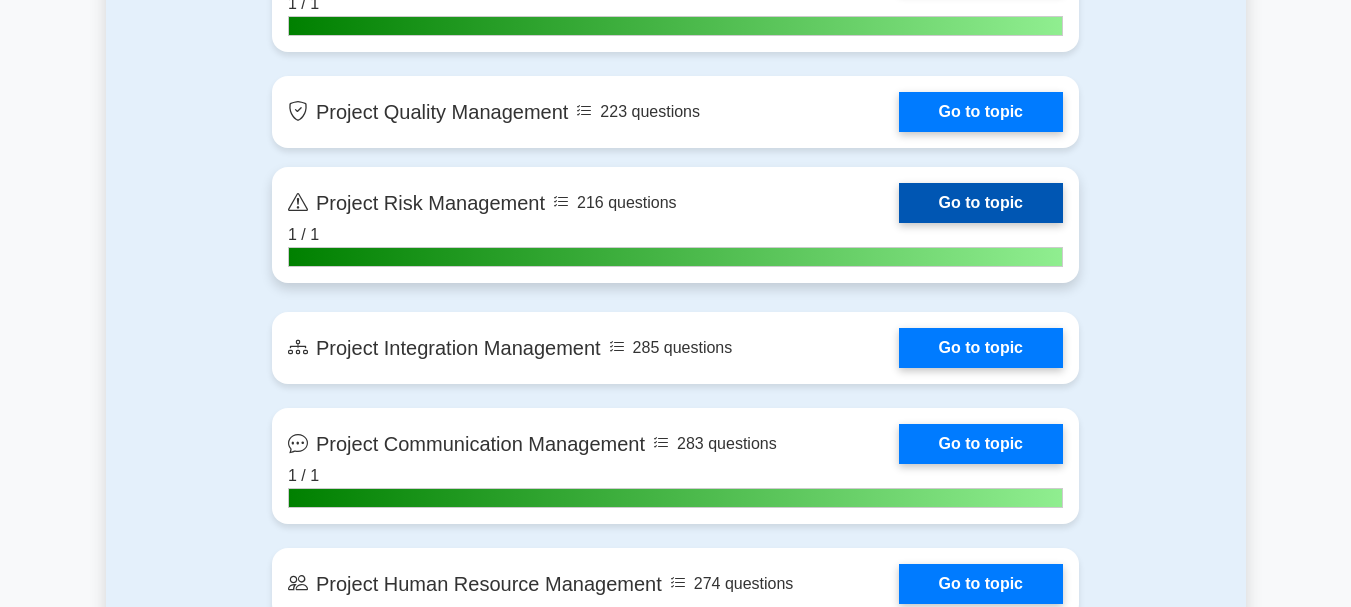 click on "Go to topic" at bounding box center [981, 203] 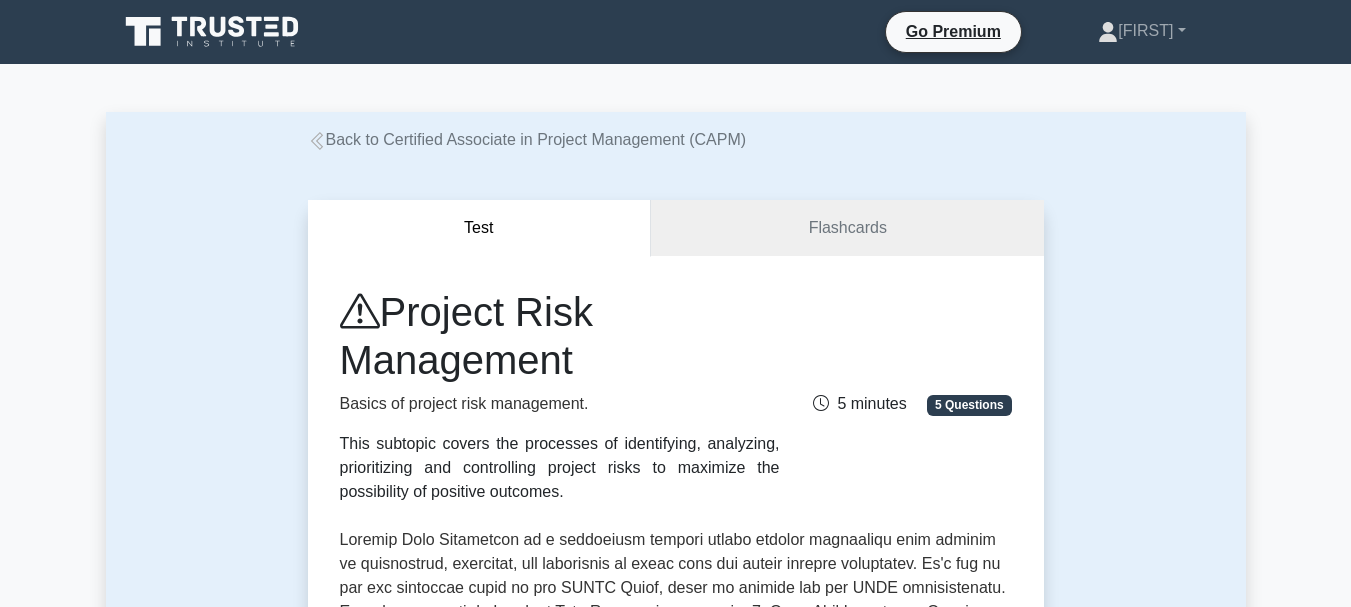 scroll, scrollTop: 0, scrollLeft: 0, axis: both 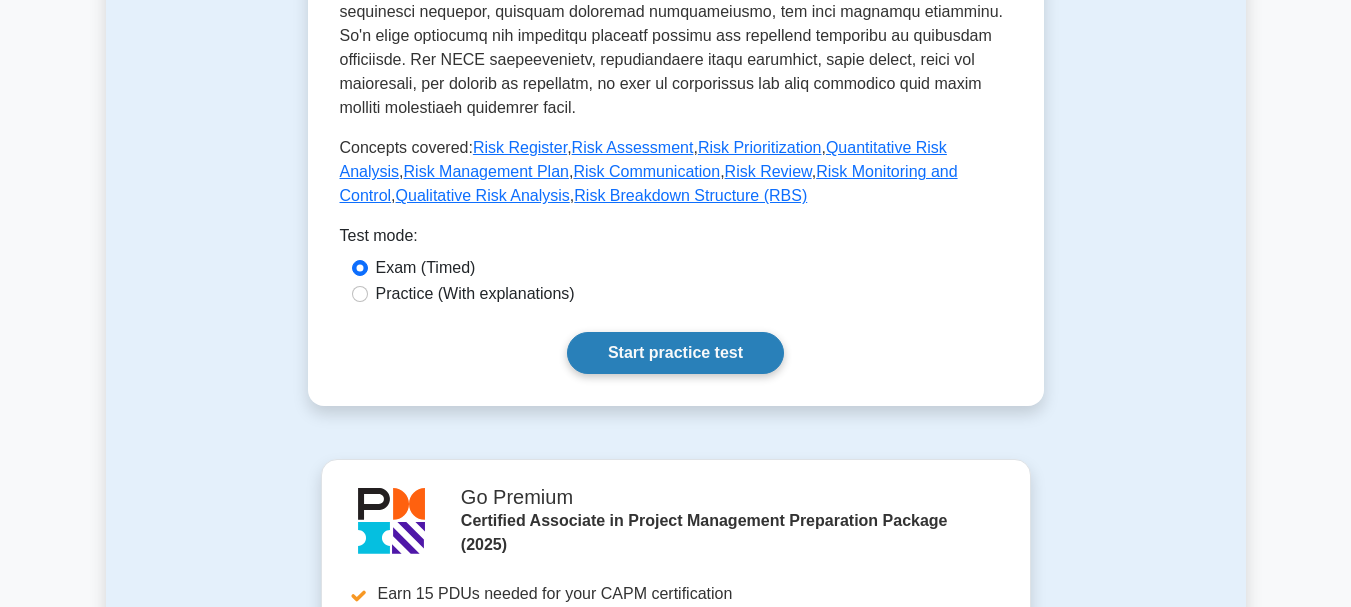 click on "Start practice test" at bounding box center [675, 353] 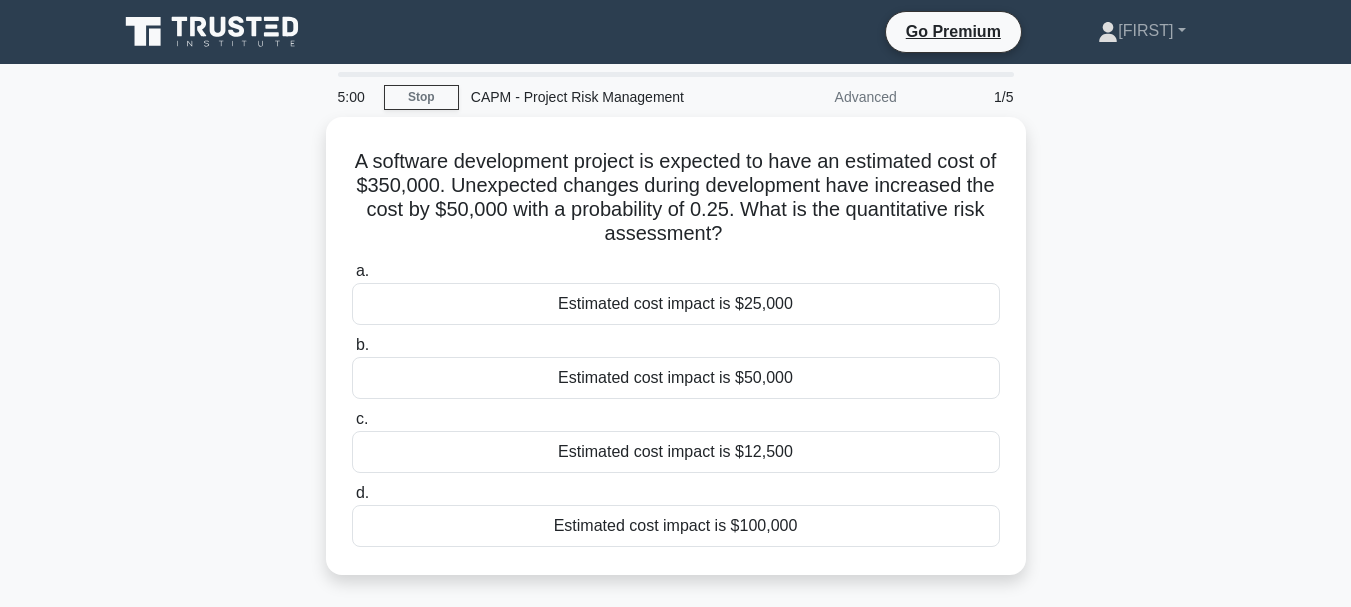 scroll, scrollTop: 0, scrollLeft: 0, axis: both 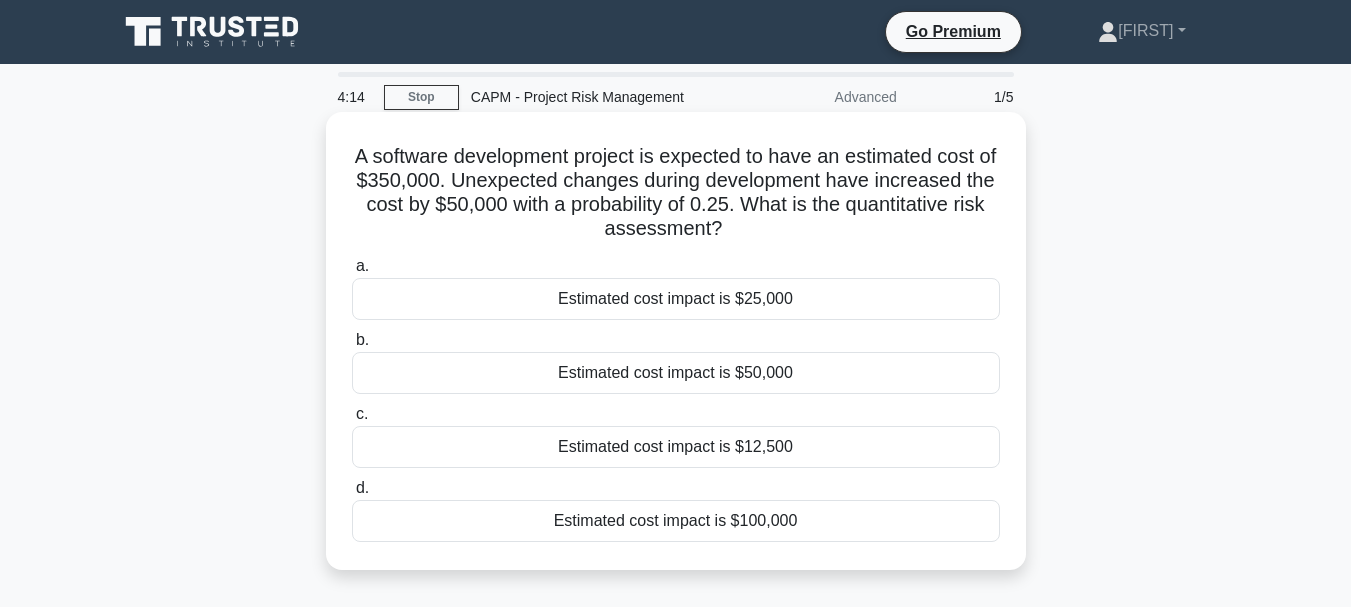 click on "Estimated cost impact is $50,000" at bounding box center [676, 373] 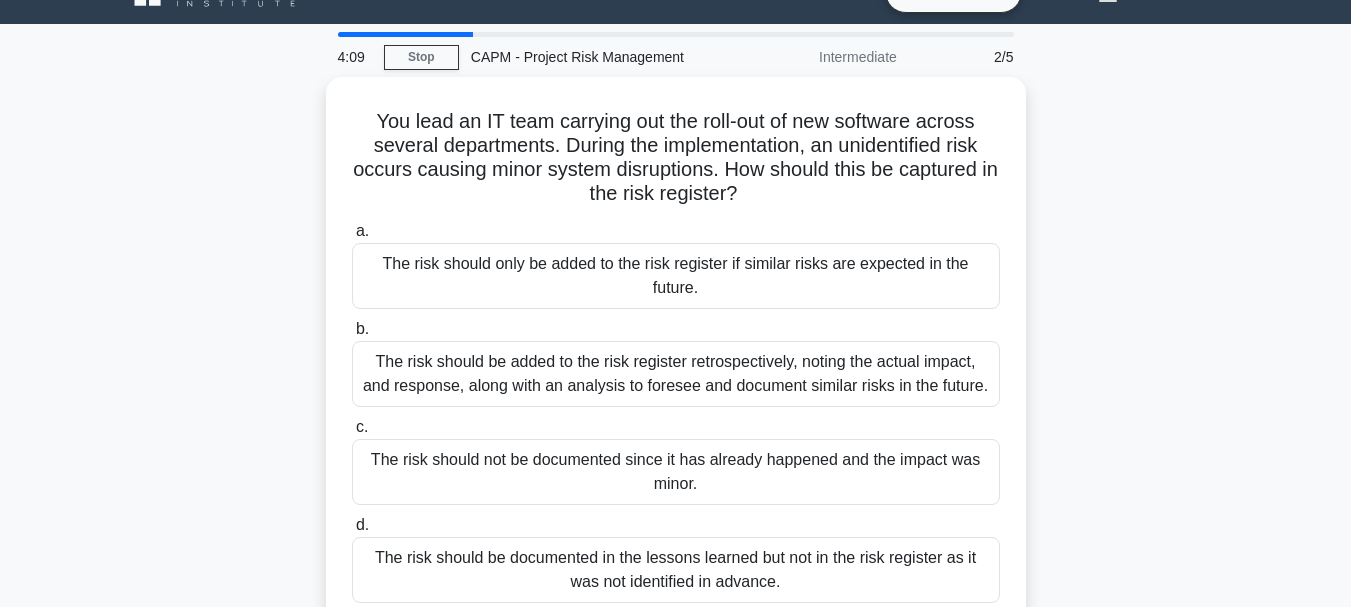 scroll, scrollTop: 80, scrollLeft: 0, axis: vertical 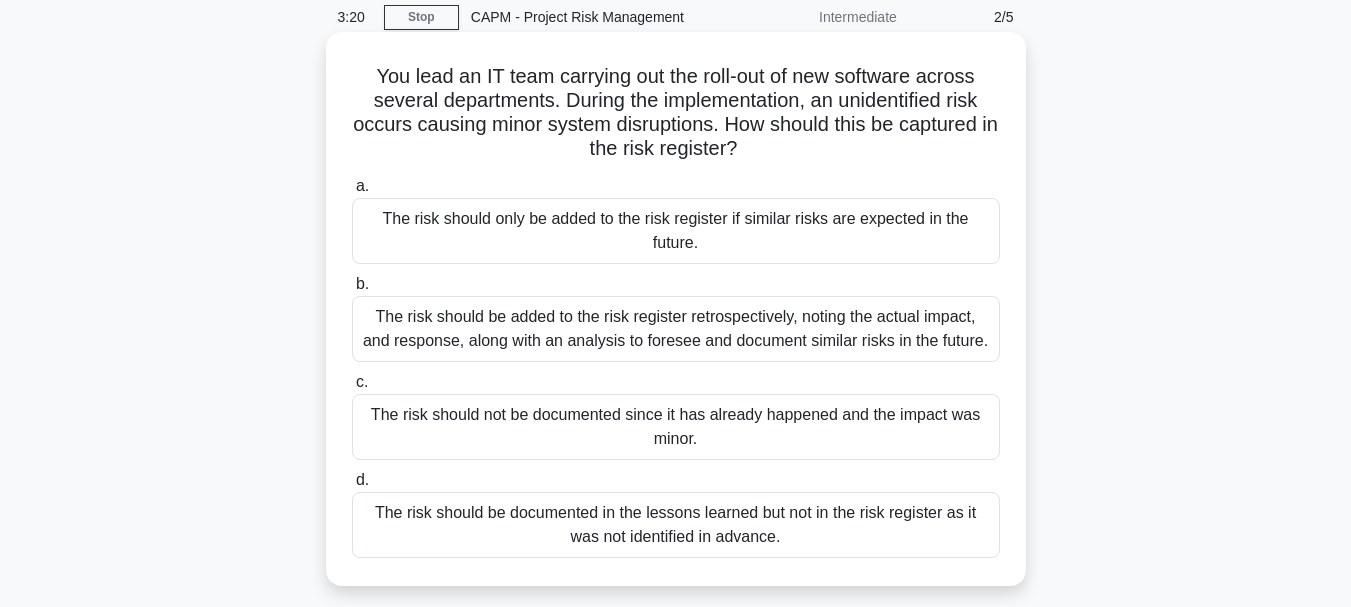 click on "The risk should be added to the risk register retrospectively, noting the actual impact, and response, along with an analysis to foresee and document similar risks in the future." at bounding box center [676, 329] 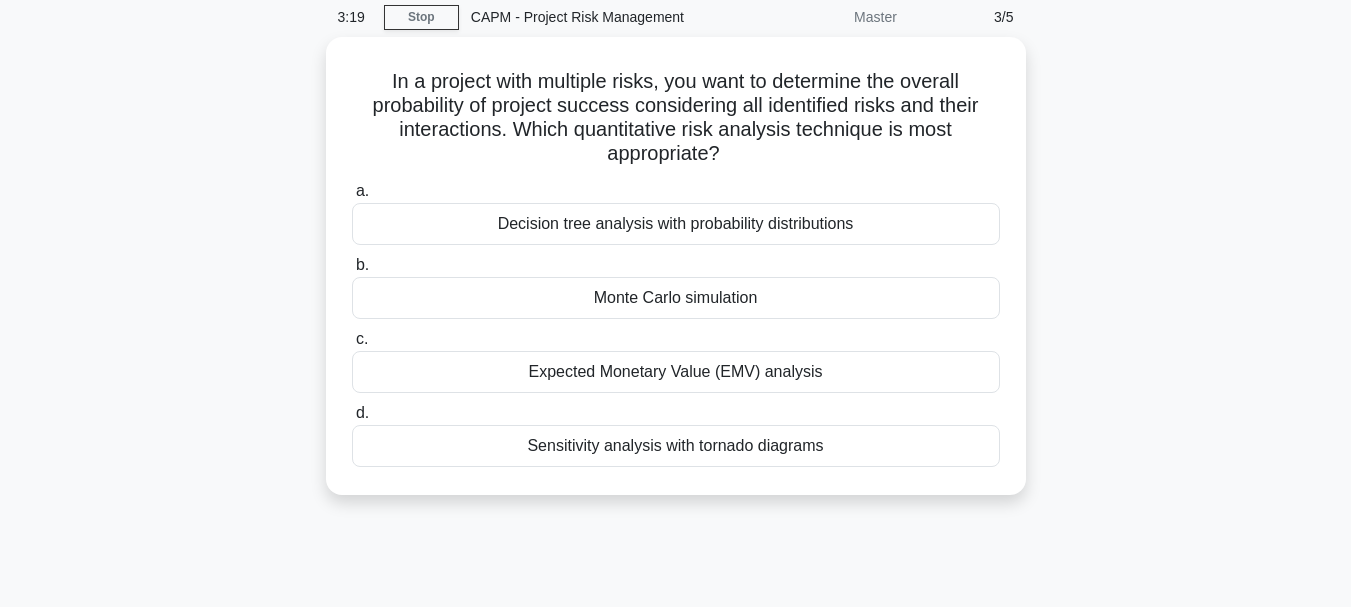 scroll, scrollTop: 0, scrollLeft: 0, axis: both 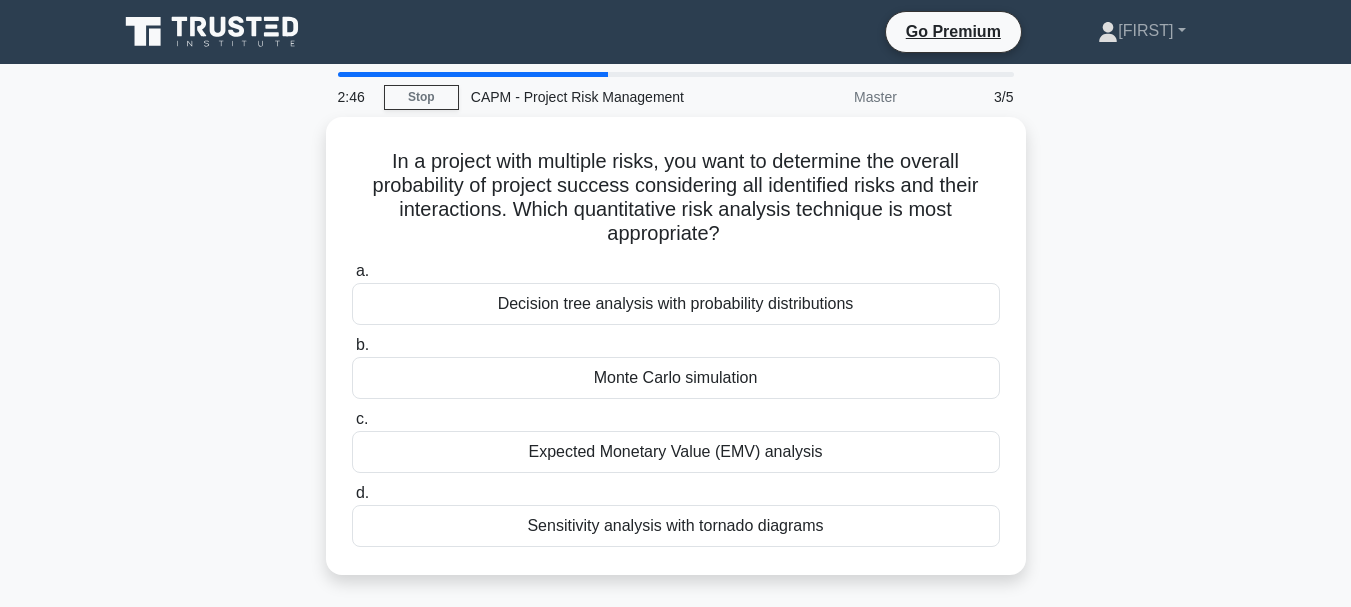 click on "b.
Monte Carlo simulation" at bounding box center (676, 366) 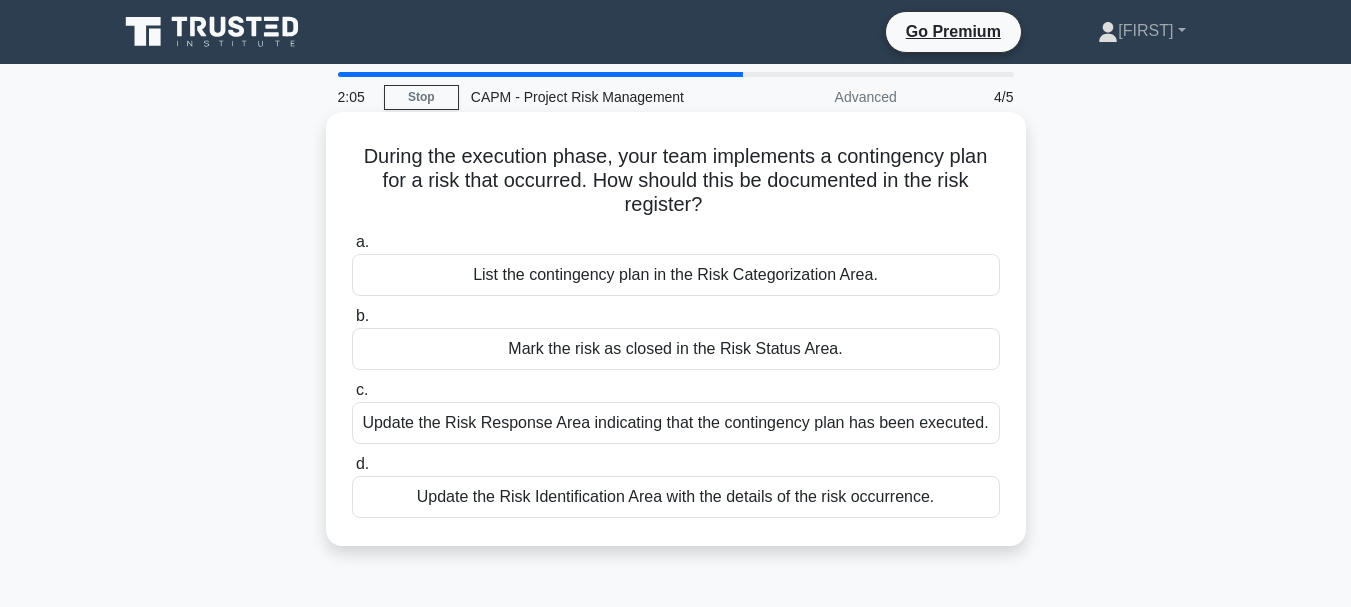click on "Update the Risk Identification Area with the details of the risk occurrence." at bounding box center (676, 497) 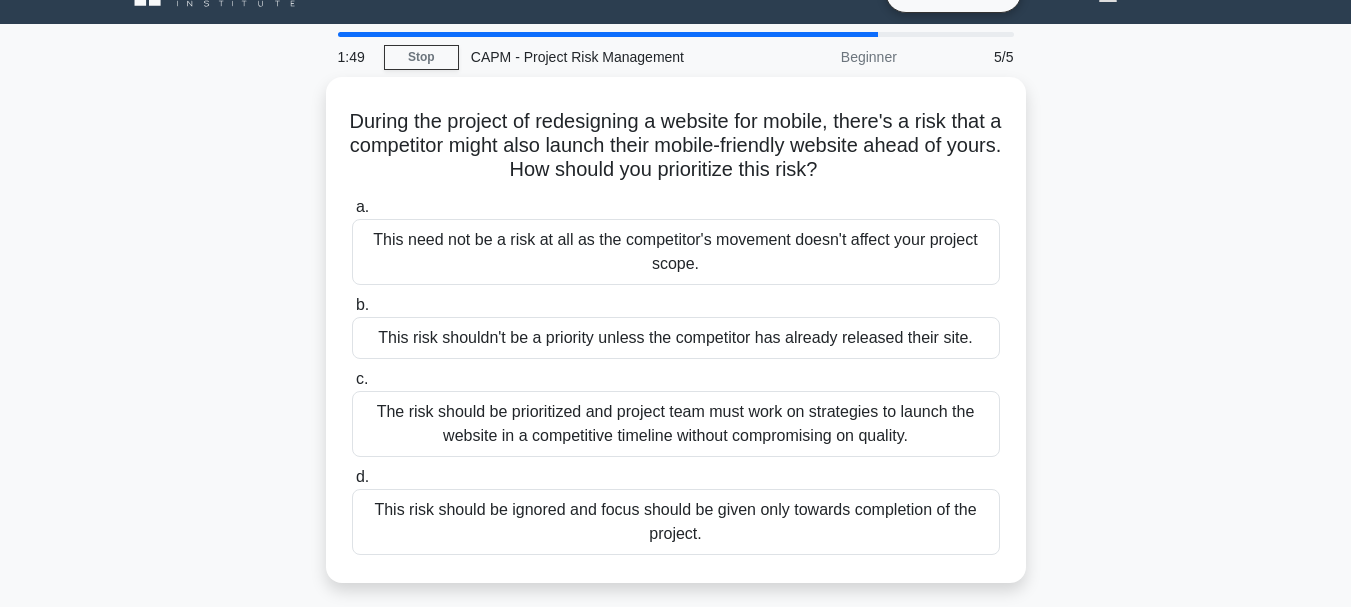 scroll, scrollTop: 80, scrollLeft: 0, axis: vertical 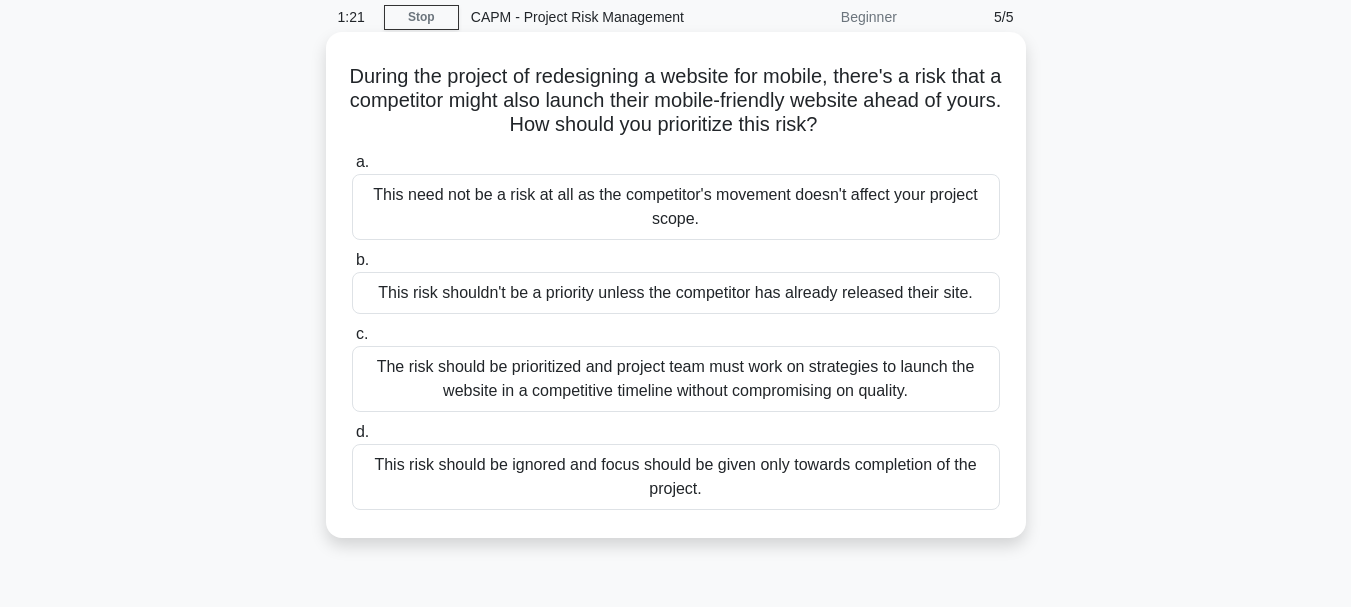 click on "The risk should be prioritized and project team must work on strategies to launch the website in a competitive timeline without compromising on quality." at bounding box center (676, 379) 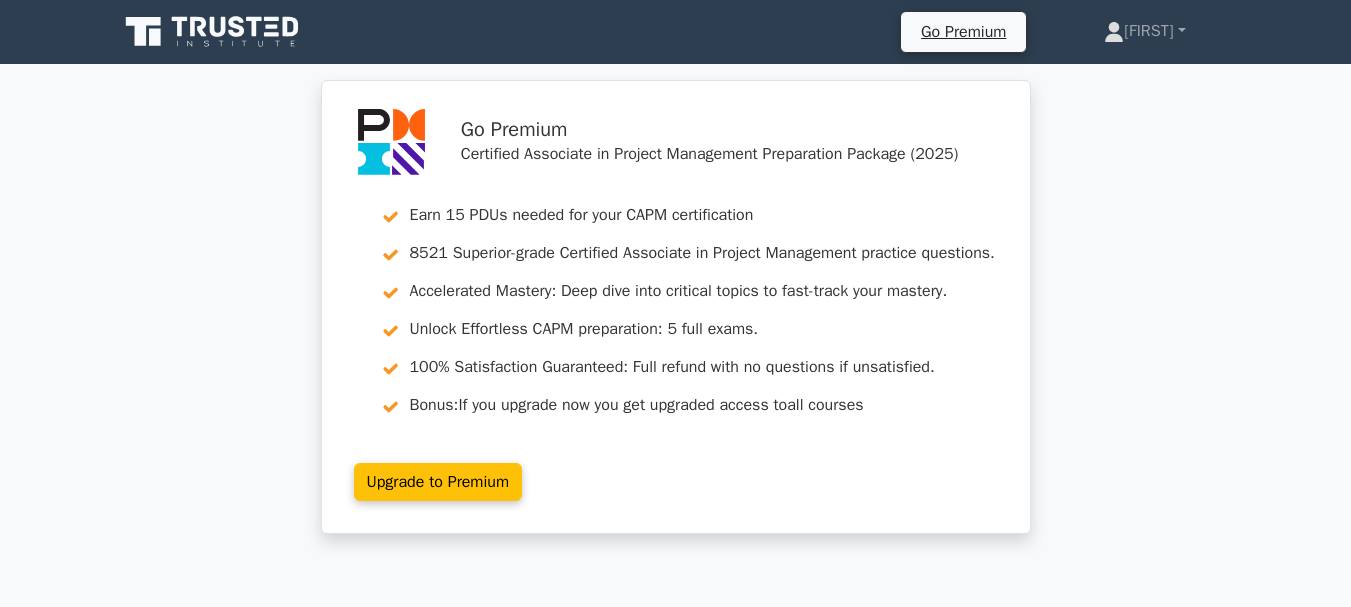 scroll, scrollTop: 0, scrollLeft: 0, axis: both 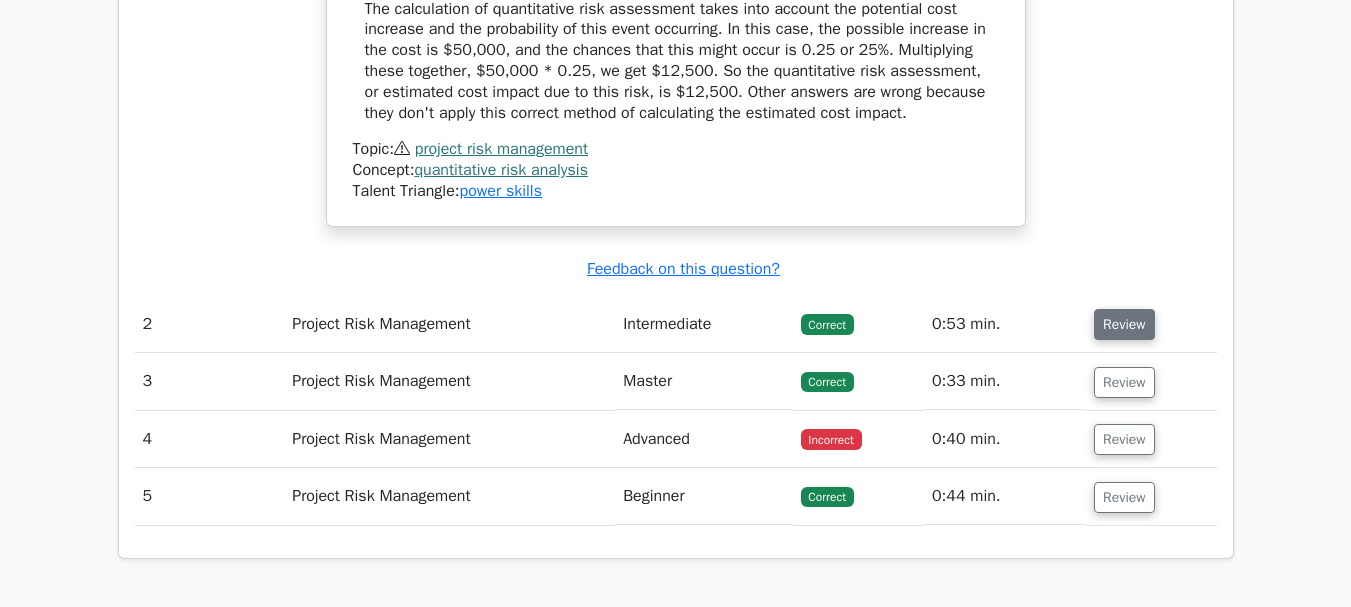 click on "Review" at bounding box center [1124, 324] 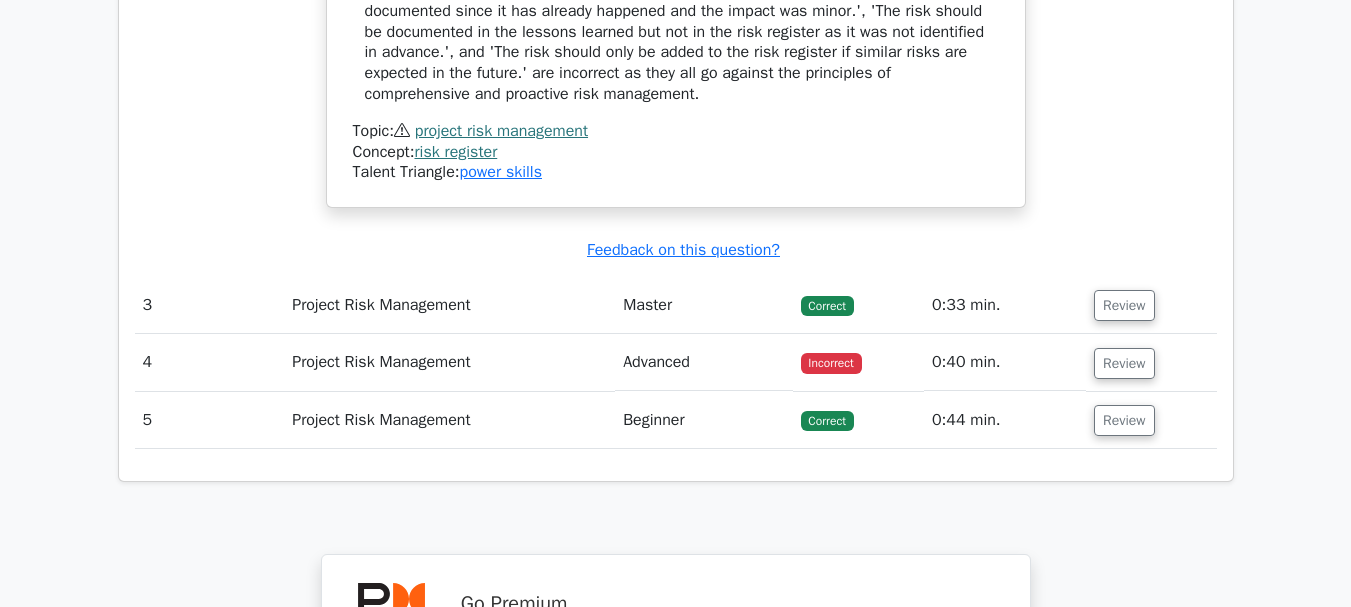 scroll, scrollTop: 3133, scrollLeft: 0, axis: vertical 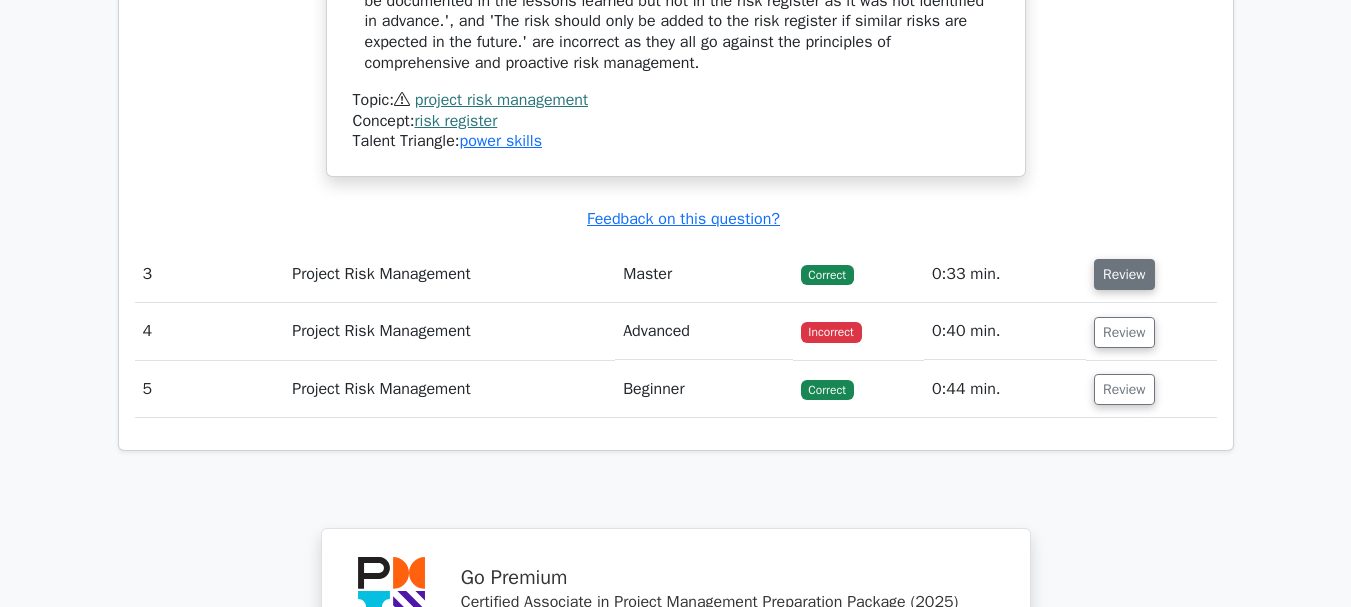 click on "Review" at bounding box center [1124, 274] 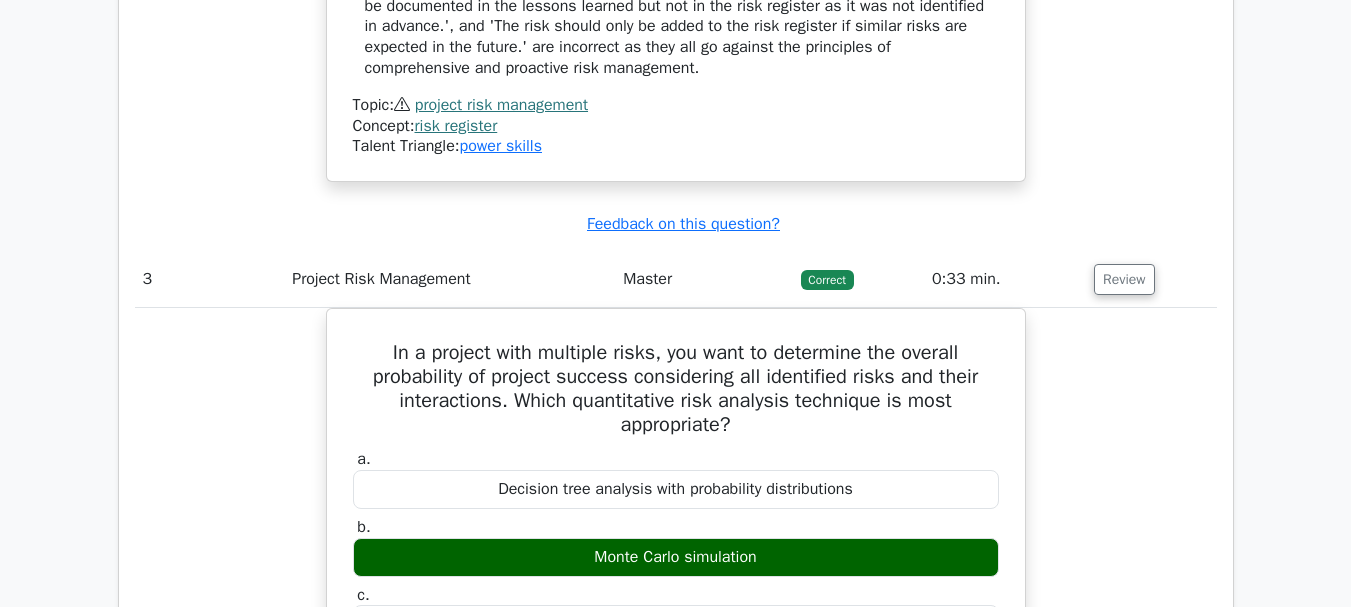 click on "Go Premium
Certified Associate in Project Management Preparation Package (2025)
Earn 15 PDUs needed for your CAPM certification
8521 Superior-grade  Certified Associate in Project Management practice questions.
Accelerated Mastery: Deep dive into critical topics to fast-track your mastery.
Unlock Effortless CAPM preparation: 5 full exams.
100% Satisfaction Guaranteed: Full refund with no questions if unsatisfied.
Bonus:" at bounding box center [675, -357] 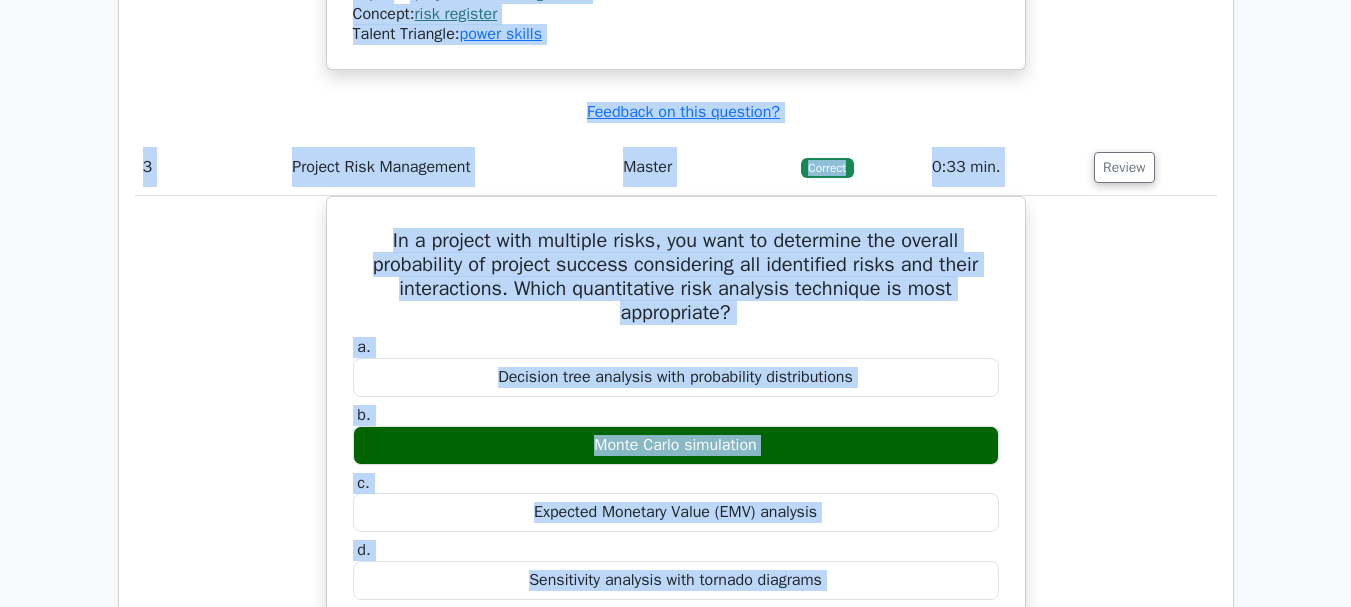 click on "Go Premium
Certified Associate in Project Management Preparation Package (2025)
Earn 15 PDUs needed for your CAPM certification
8521 Superior-grade  Certified Associate in Project Management practice questions.
Accelerated Mastery: Deep dive into critical topics to fast-track your mastery.
Unlock Effortless CAPM preparation: 5 full exams.
100% Satisfaction Guaranteed: Full refund with no questions if unsatisfied.
Bonus:" at bounding box center (675, -469) 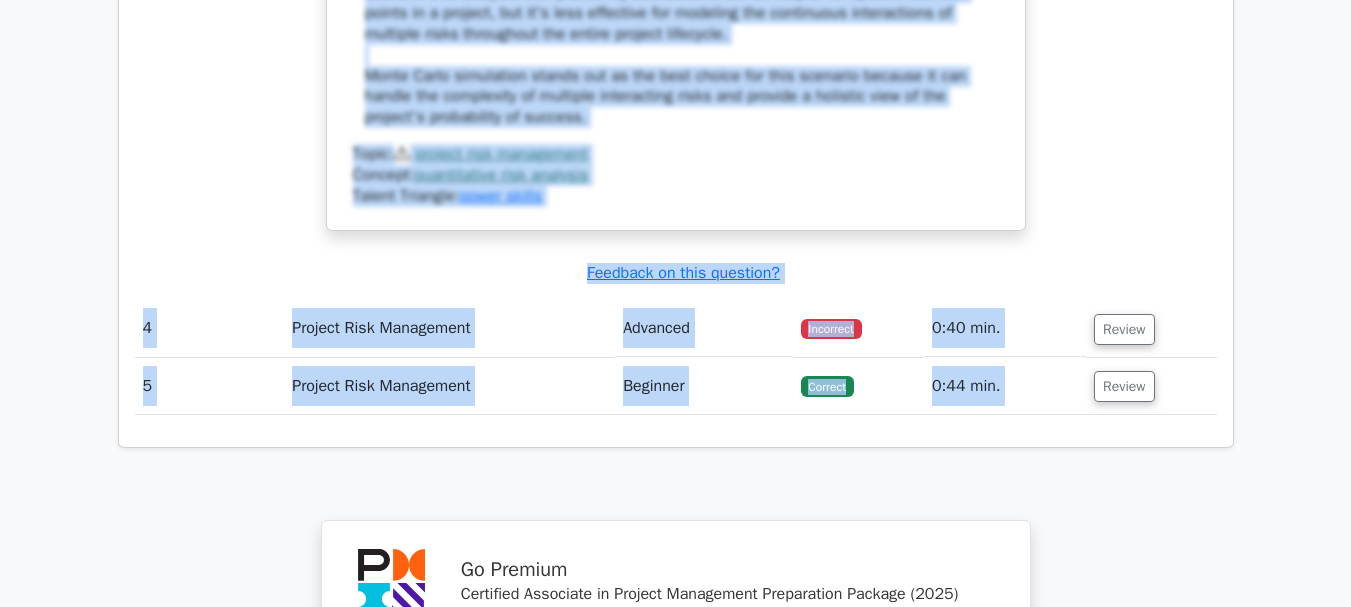 scroll, scrollTop: 4449, scrollLeft: 0, axis: vertical 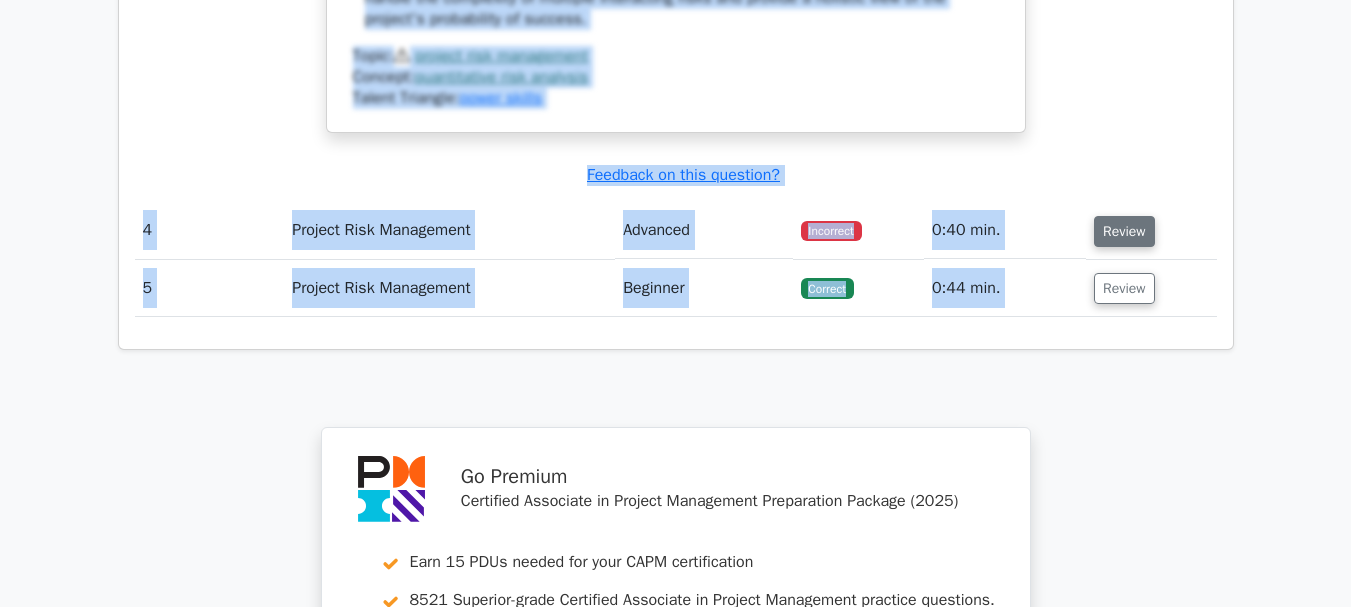 click on "Review" at bounding box center [1124, 231] 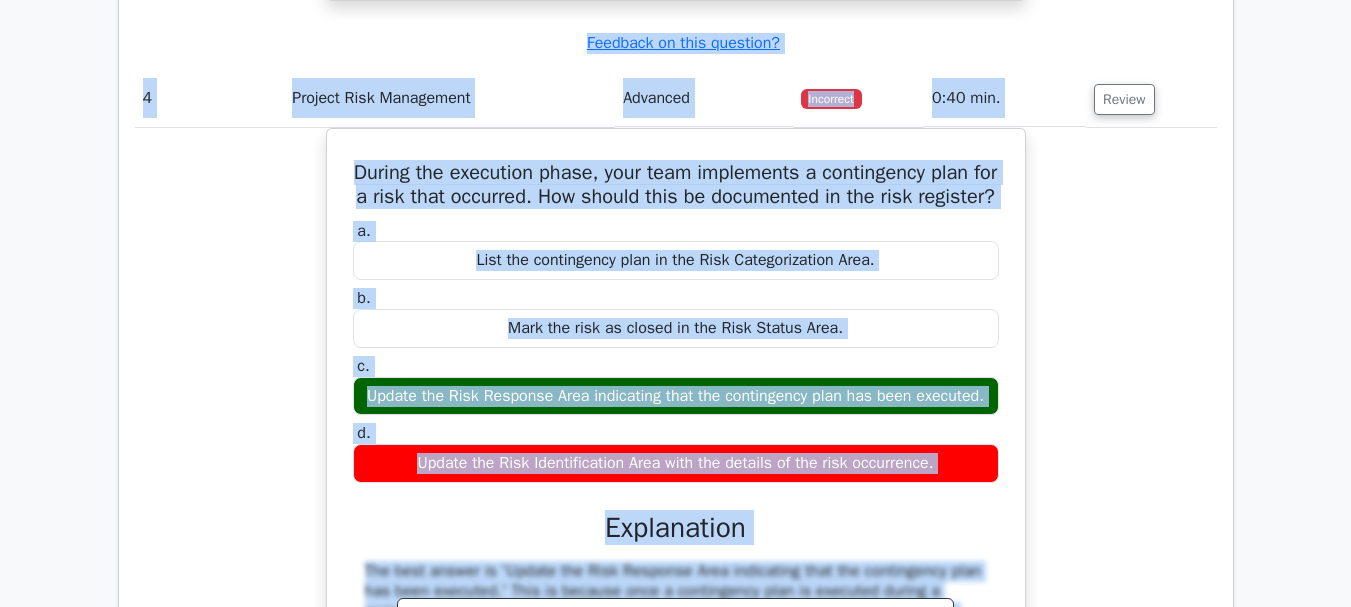 scroll, scrollTop: 4609, scrollLeft: 0, axis: vertical 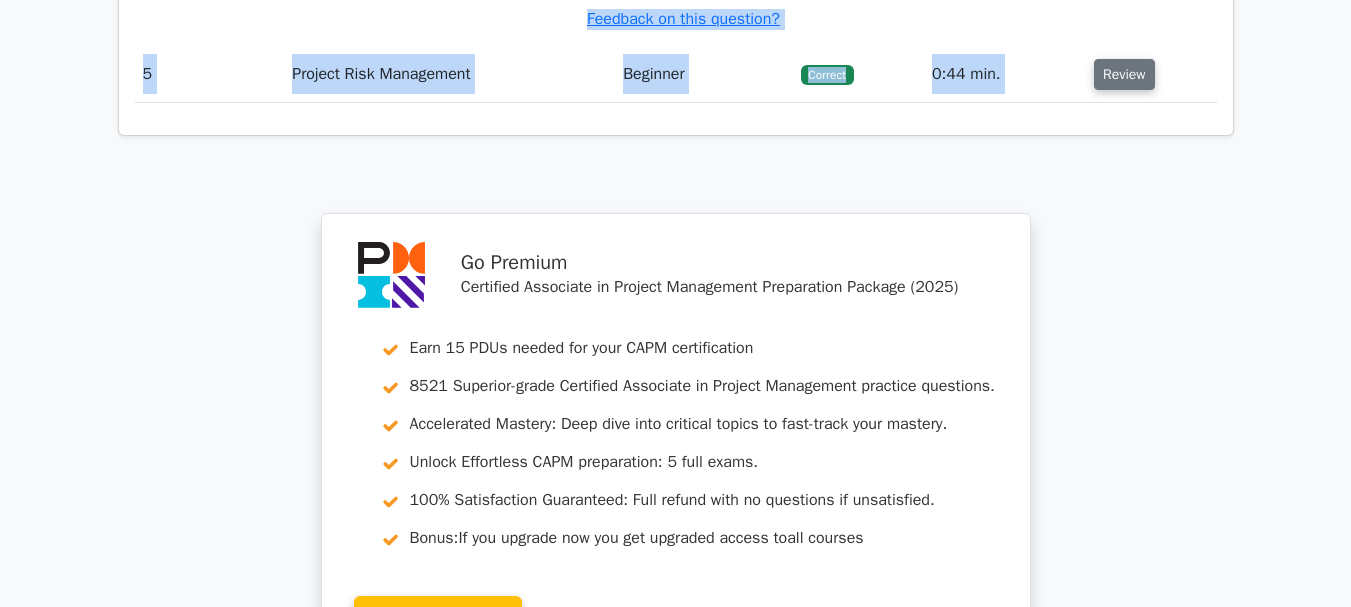 click on "Review" at bounding box center [1124, 74] 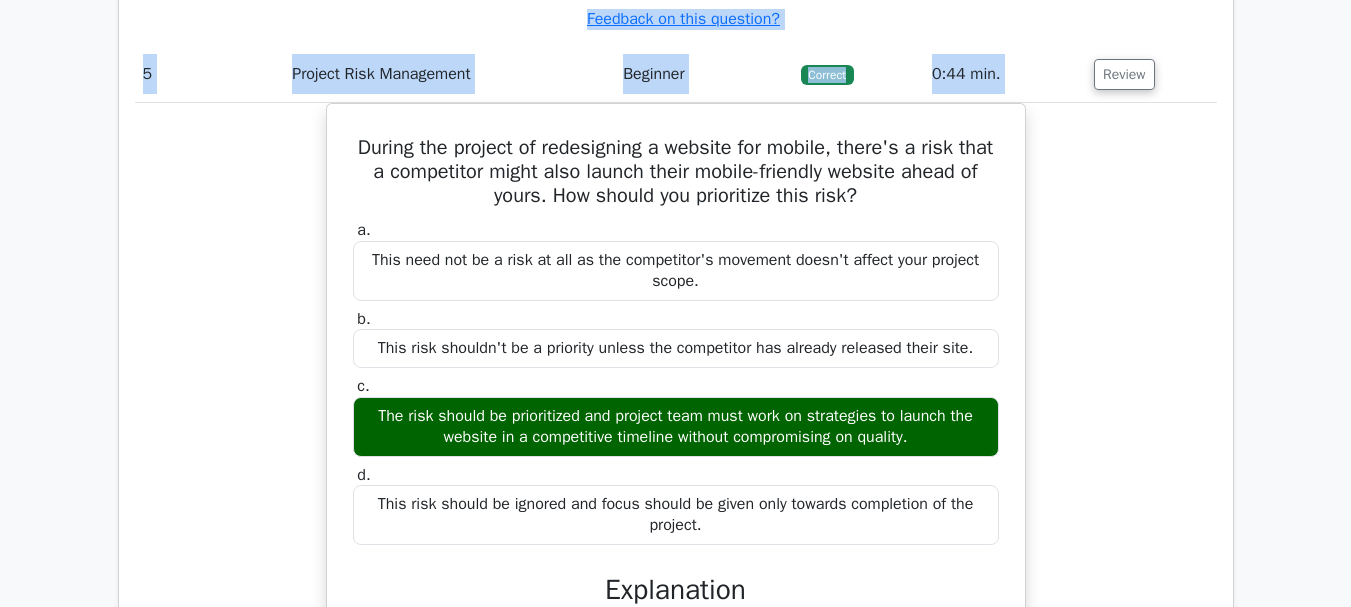 click on "During the project of redesigning a website for mobile, there's a risk that a competitor might also launch their mobile-friendly website ahead of yours. How should you prioritize this risk?
a.
This need not be a risk at all as the competitor's movement doesn't affect your project scope.
b.
c. d." at bounding box center [676, 561] 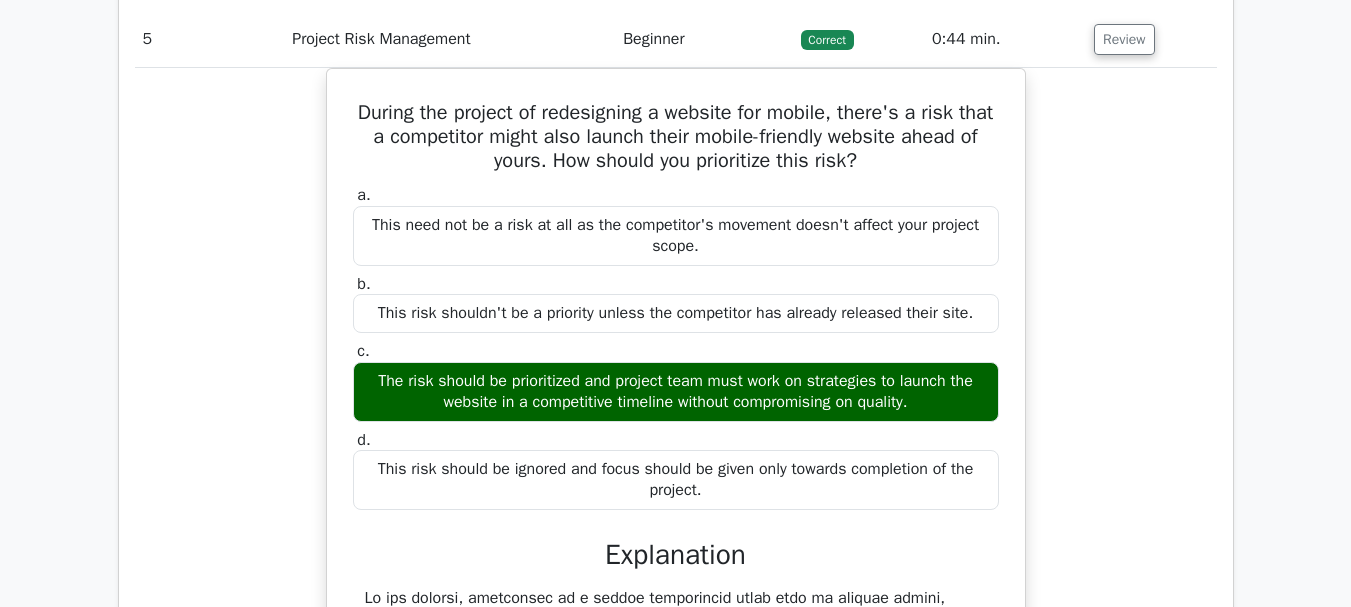 scroll, scrollTop: 5569, scrollLeft: 0, axis: vertical 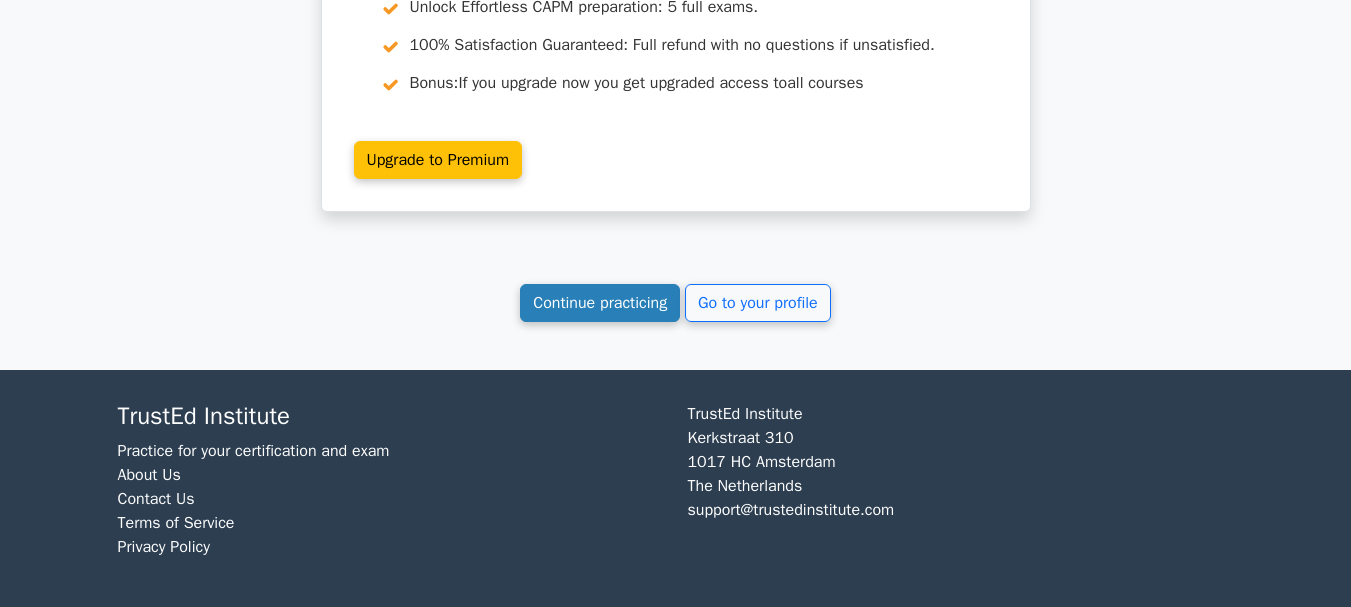click on "Continue practicing" at bounding box center [600, 303] 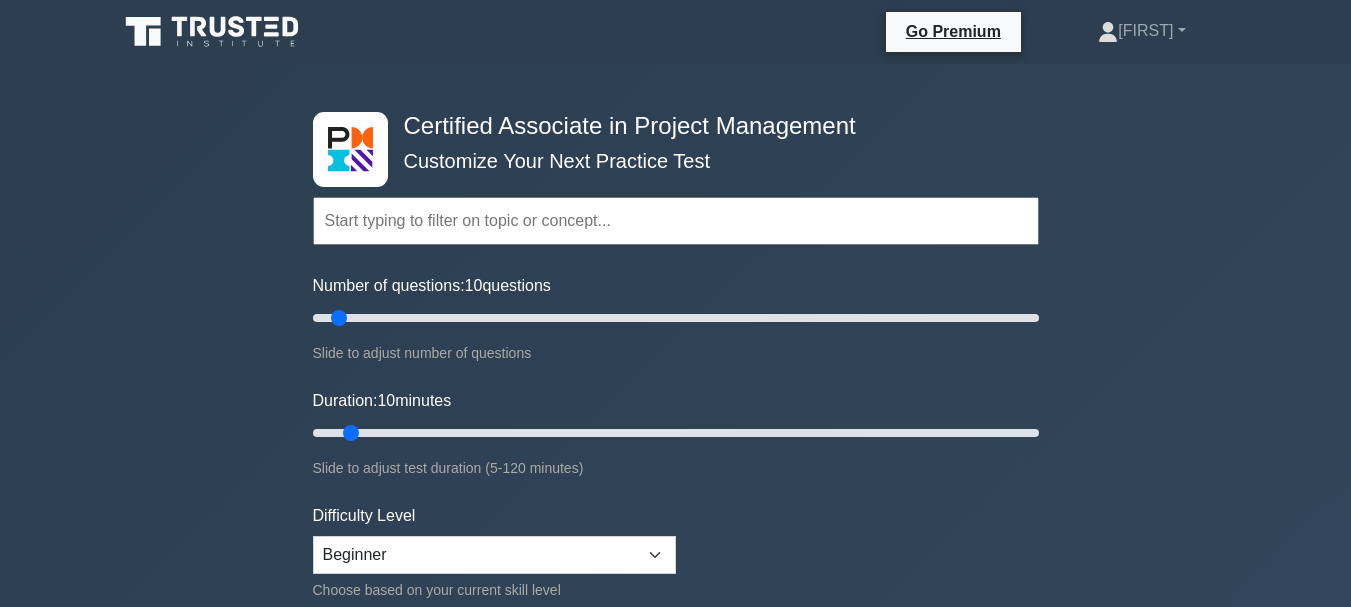 scroll, scrollTop: 0, scrollLeft: 0, axis: both 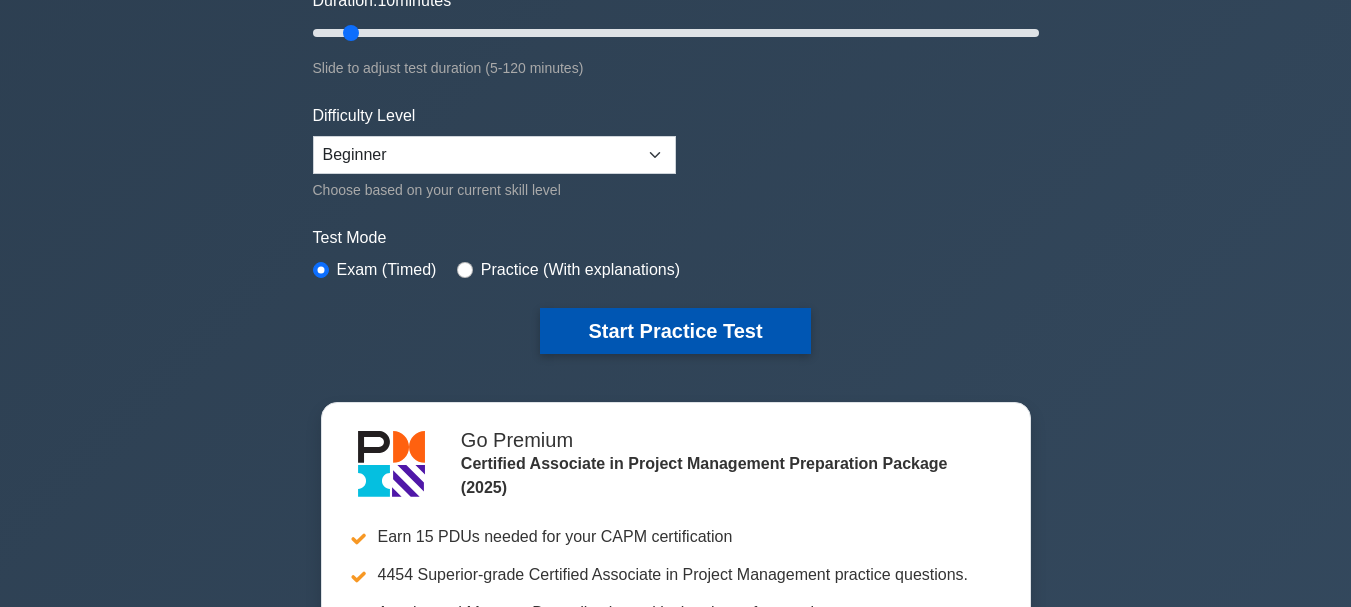 click on "Start Practice Test" at bounding box center (675, 331) 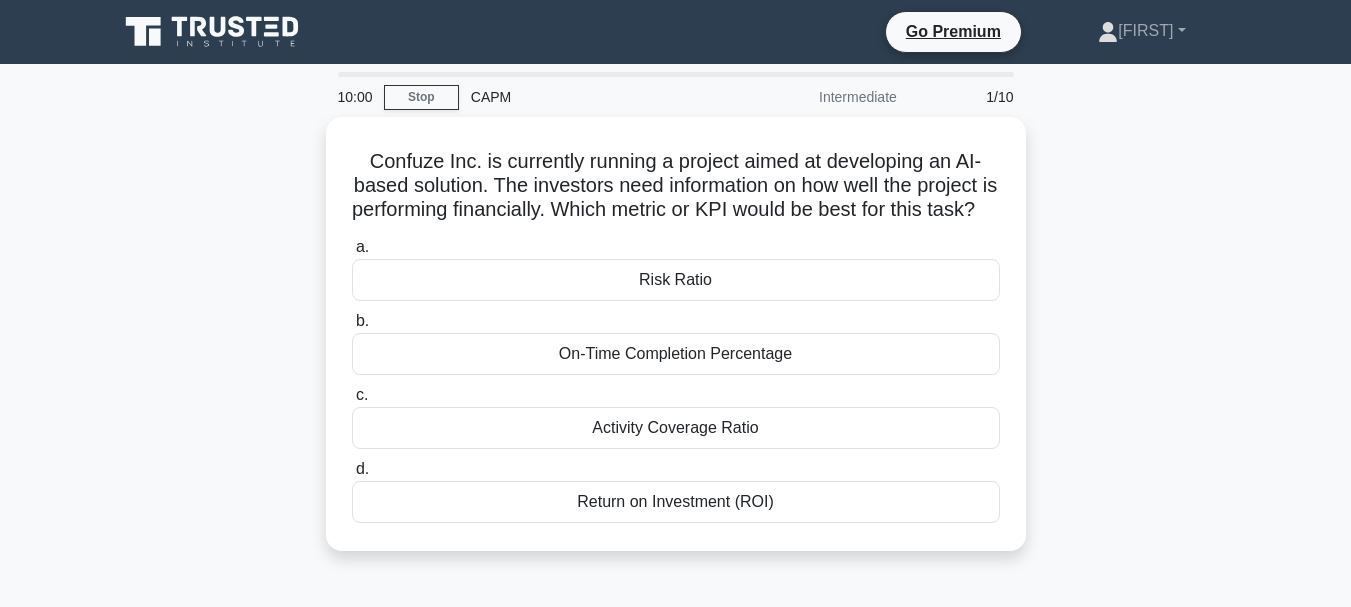 scroll, scrollTop: 0, scrollLeft: 0, axis: both 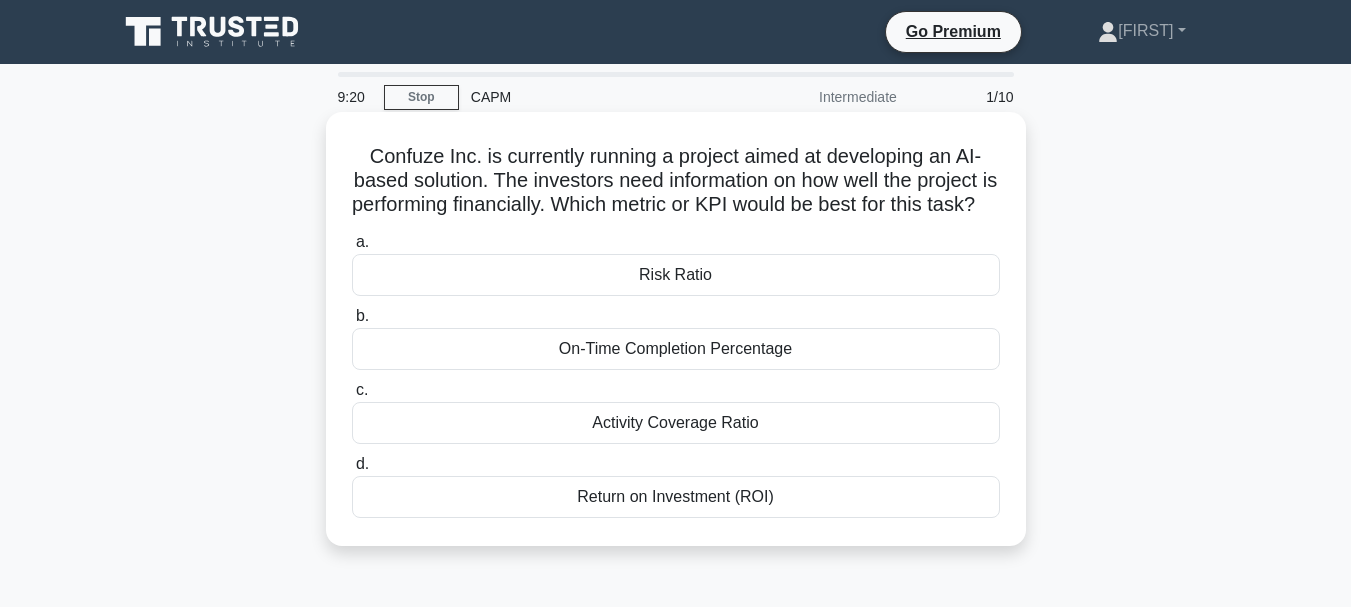 click on "Return on Investment (ROI)" at bounding box center (676, 497) 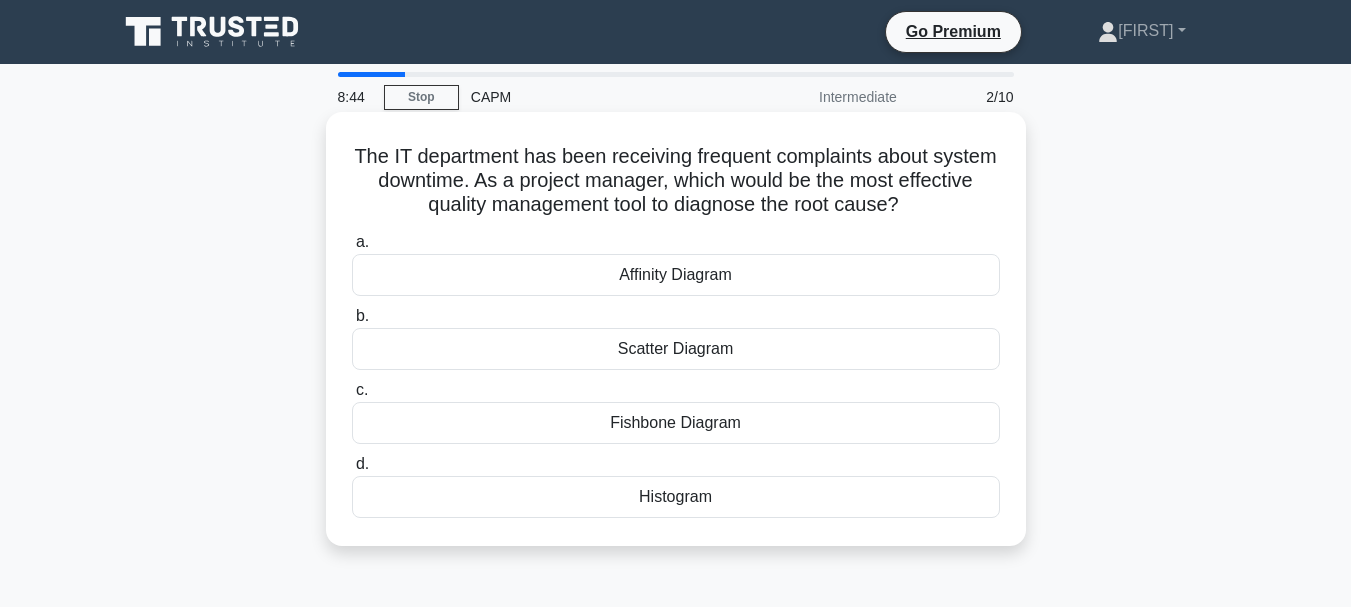 click on "Affinity Diagram" at bounding box center (676, 275) 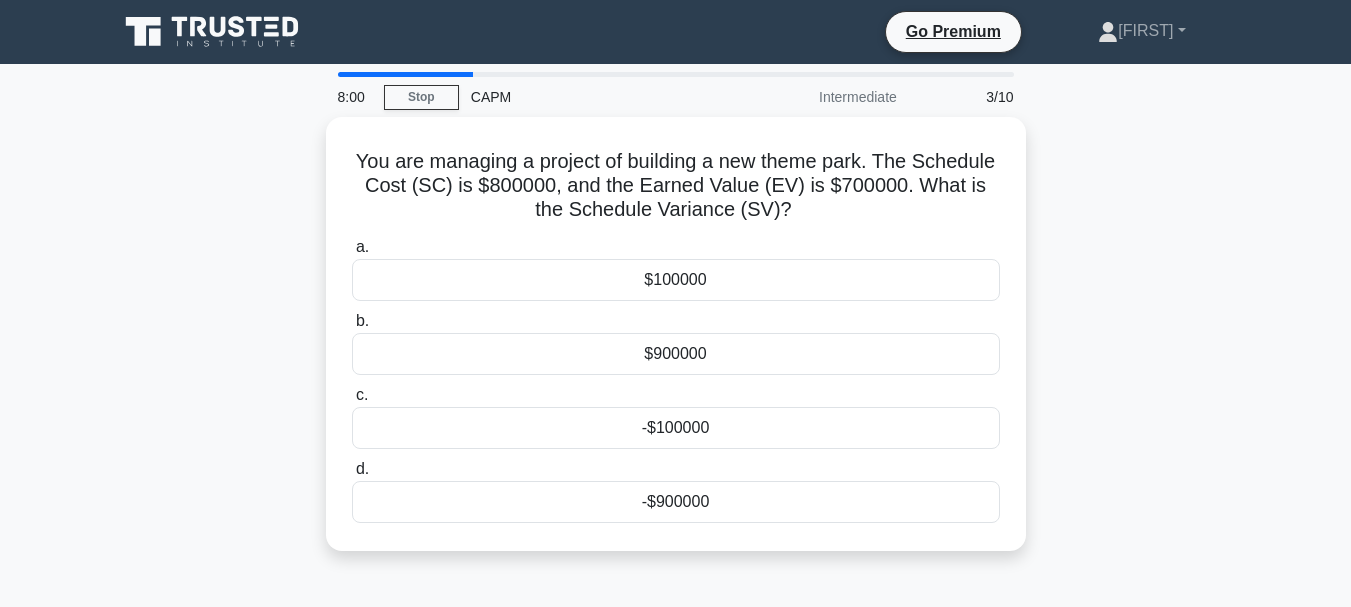 click on "$100000" at bounding box center (676, 280) 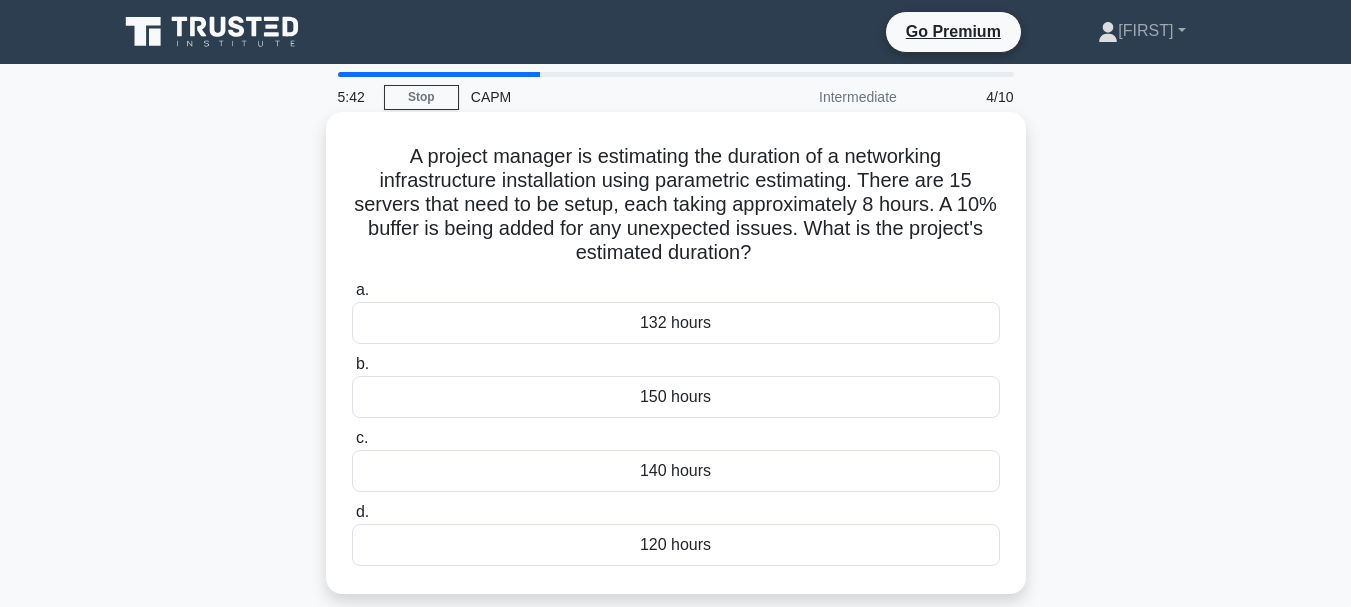 click on "132 hours" at bounding box center (676, 323) 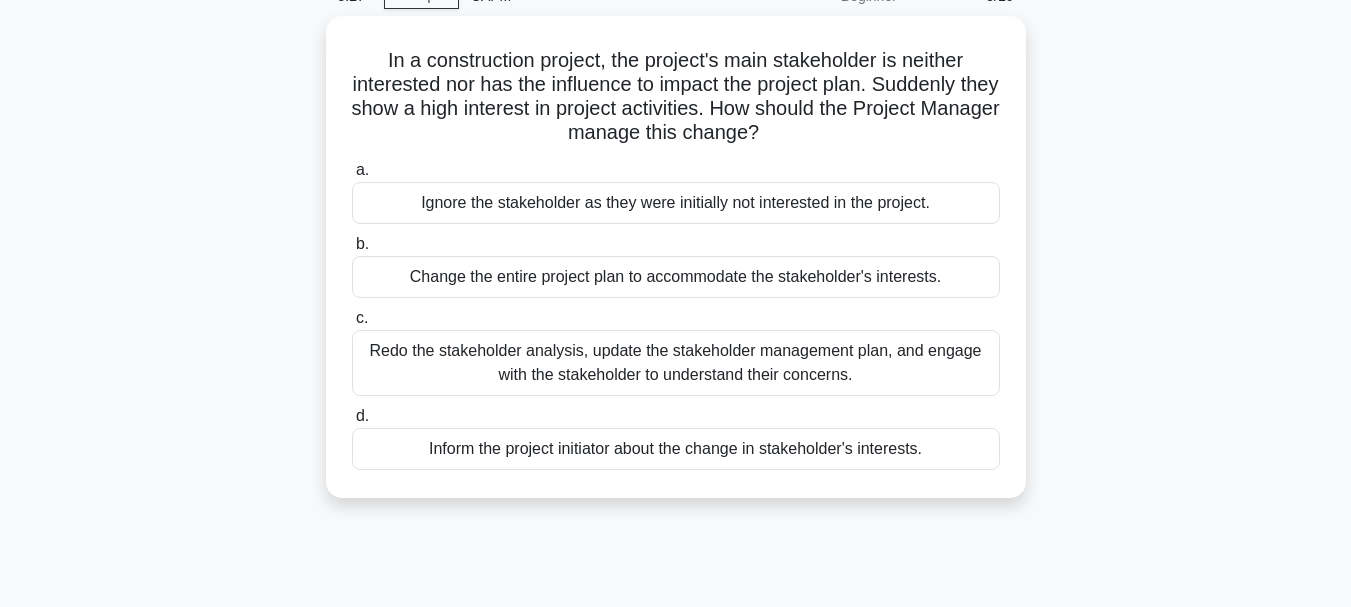 scroll, scrollTop: 120, scrollLeft: 0, axis: vertical 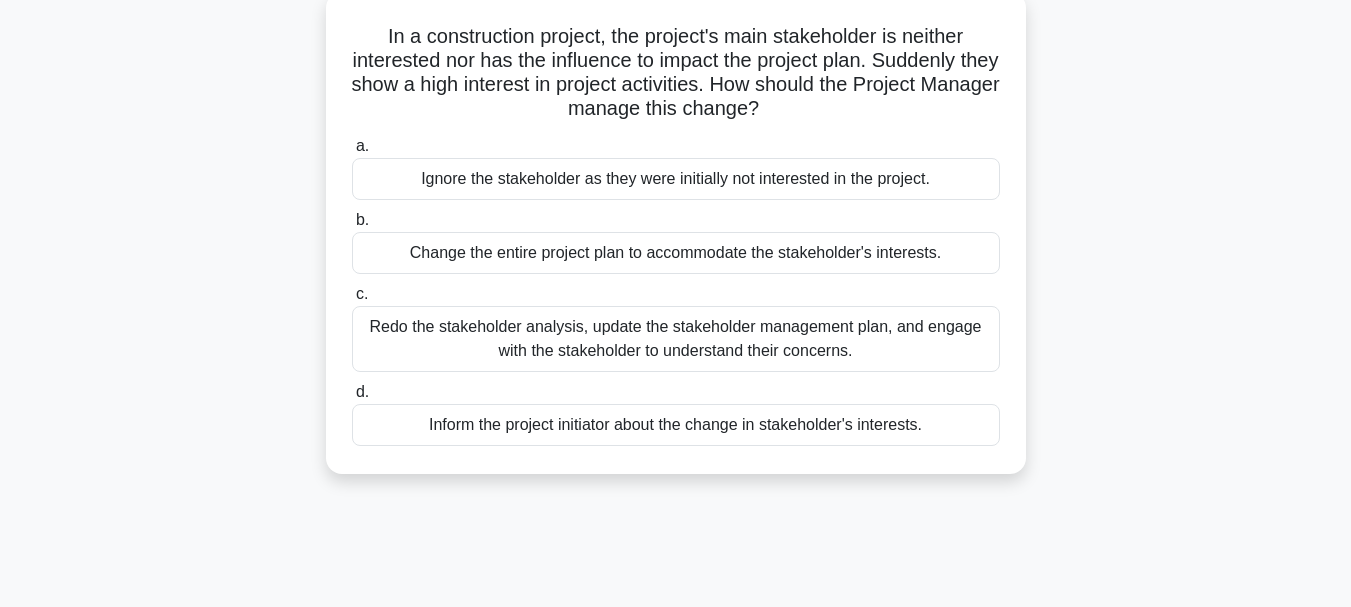 click on "Redo the stakeholder analysis, update the stakeholder management plan, and engage with the stakeholder to understand their concerns." at bounding box center [676, 339] 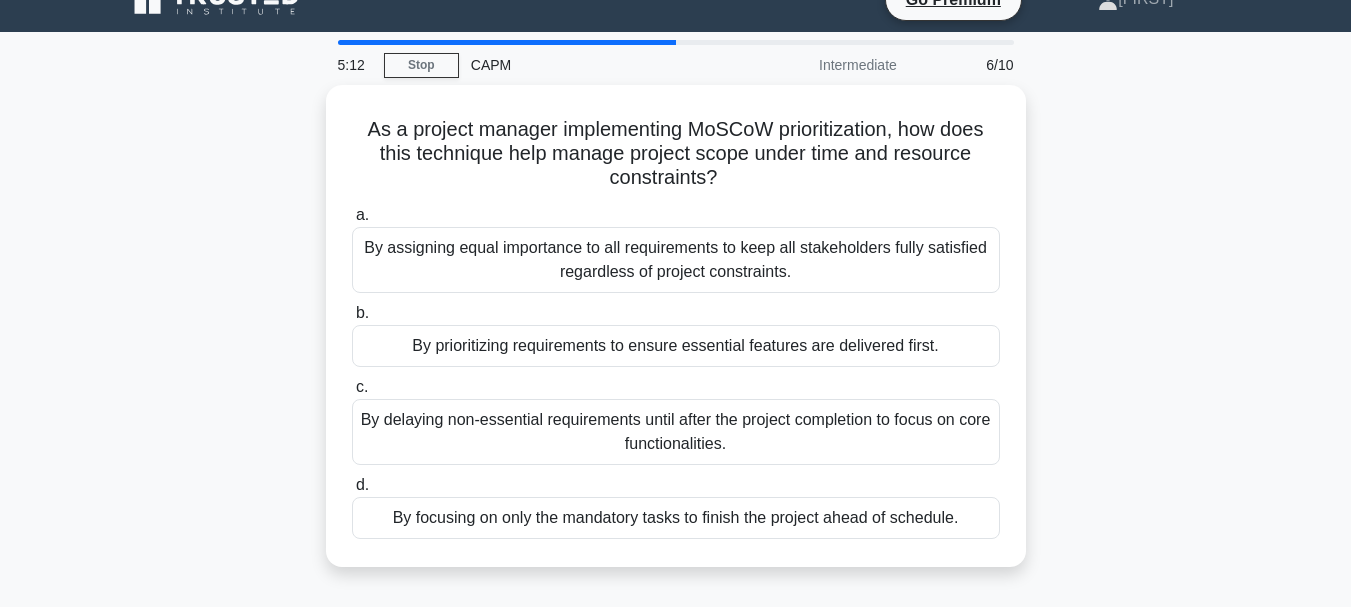scroll, scrollTop: 0, scrollLeft: 0, axis: both 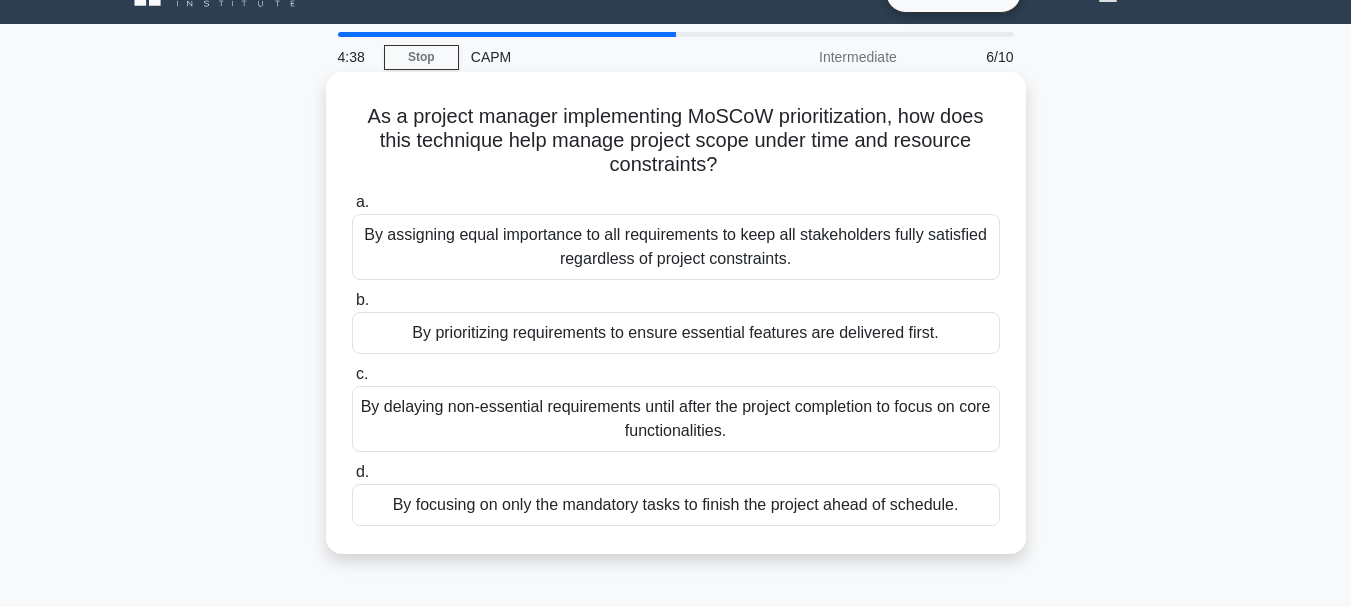 click on "By prioritizing requirements to ensure essential features are delivered first." at bounding box center (676, 333) 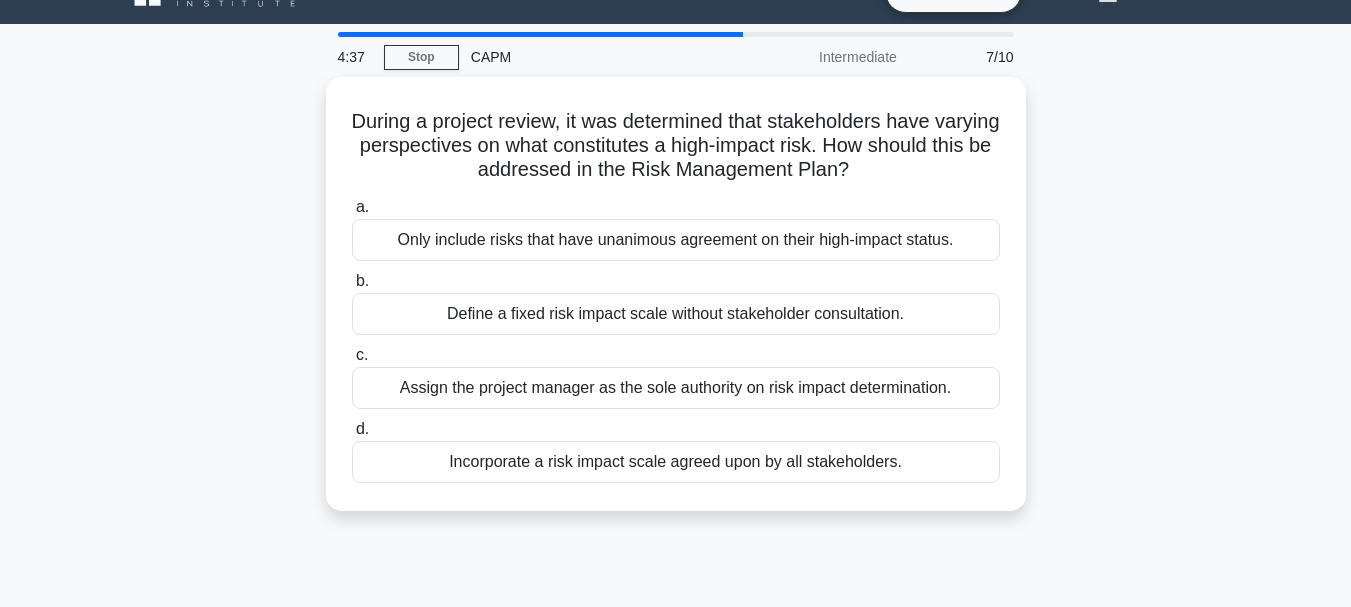 scroll, scrollTop: 0, scrollLeft: 0, axis: both 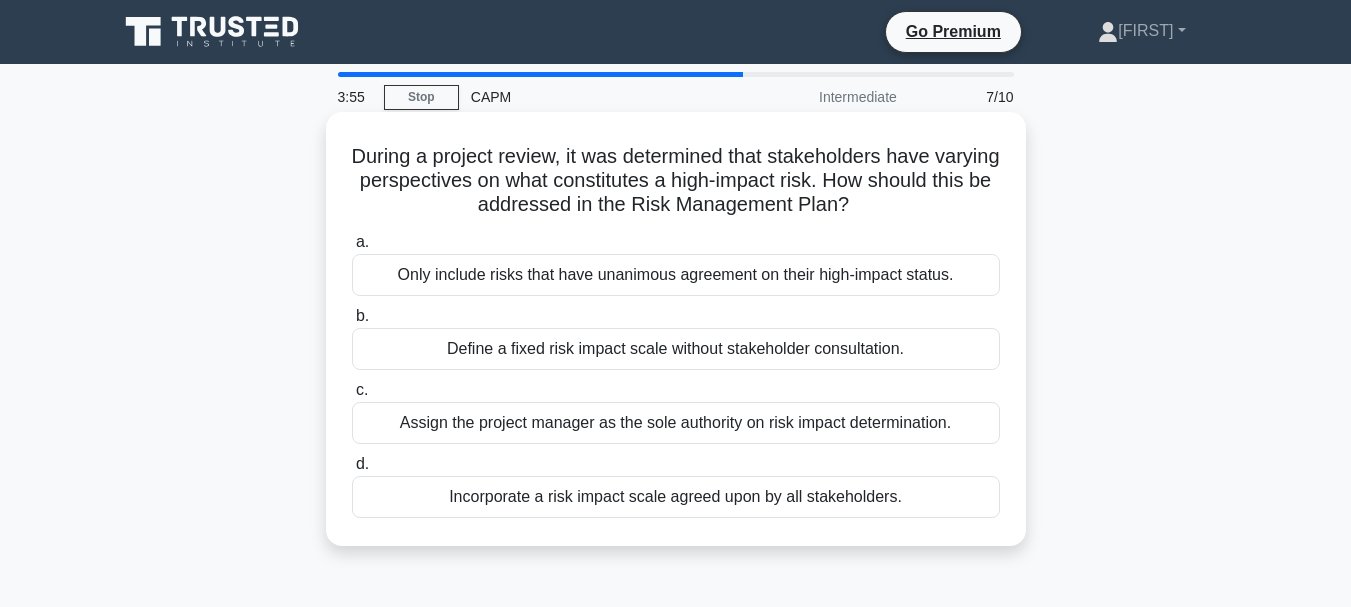 click on "Incorporate a risk impact scale agreed upon by all stakeholders." at bounding box center [676, 497] 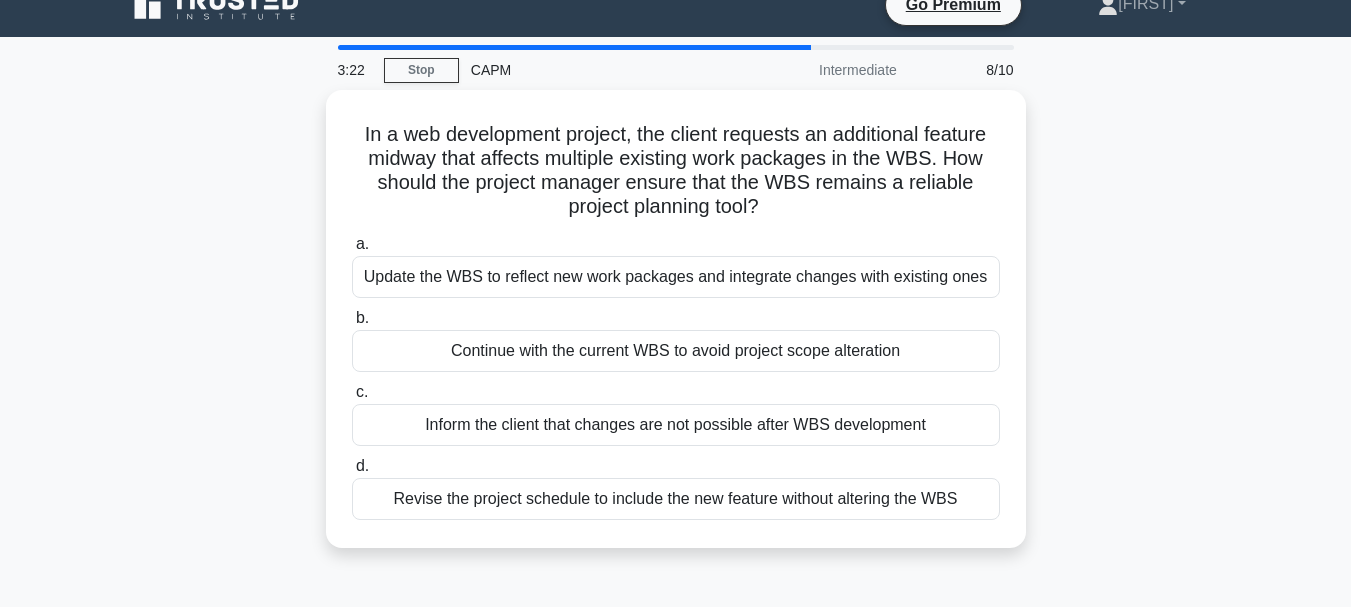 scroll, scrollTop: 40, scrollLeft: 0, axis: vertical 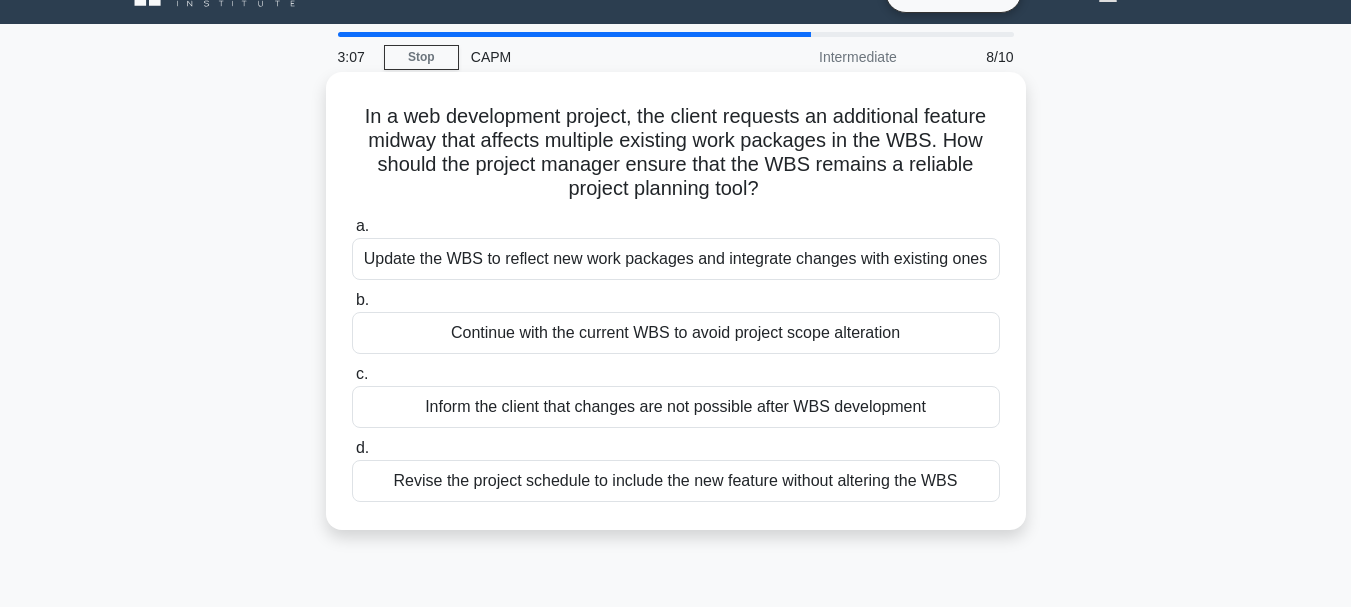 click on "Update the WBS to reflect new work packages and integrate changes with existing ones" at bounding box center (676, 259) 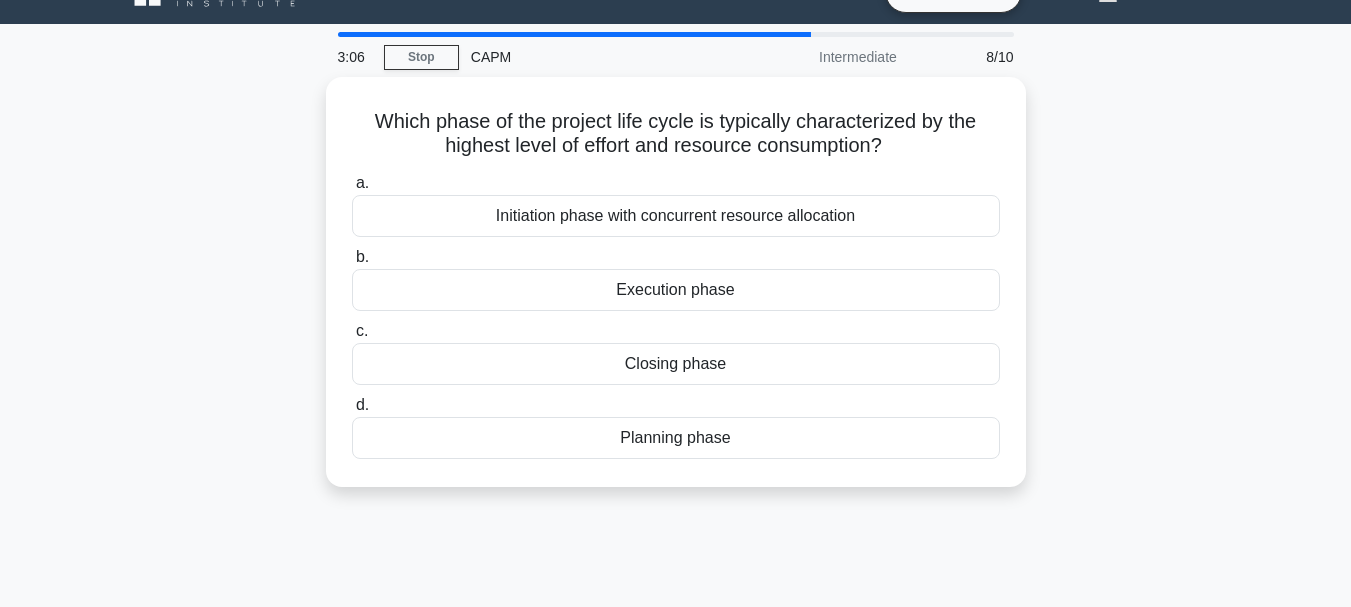 scroll, scrollTop: 0, scrollLeft: 0, axis: both 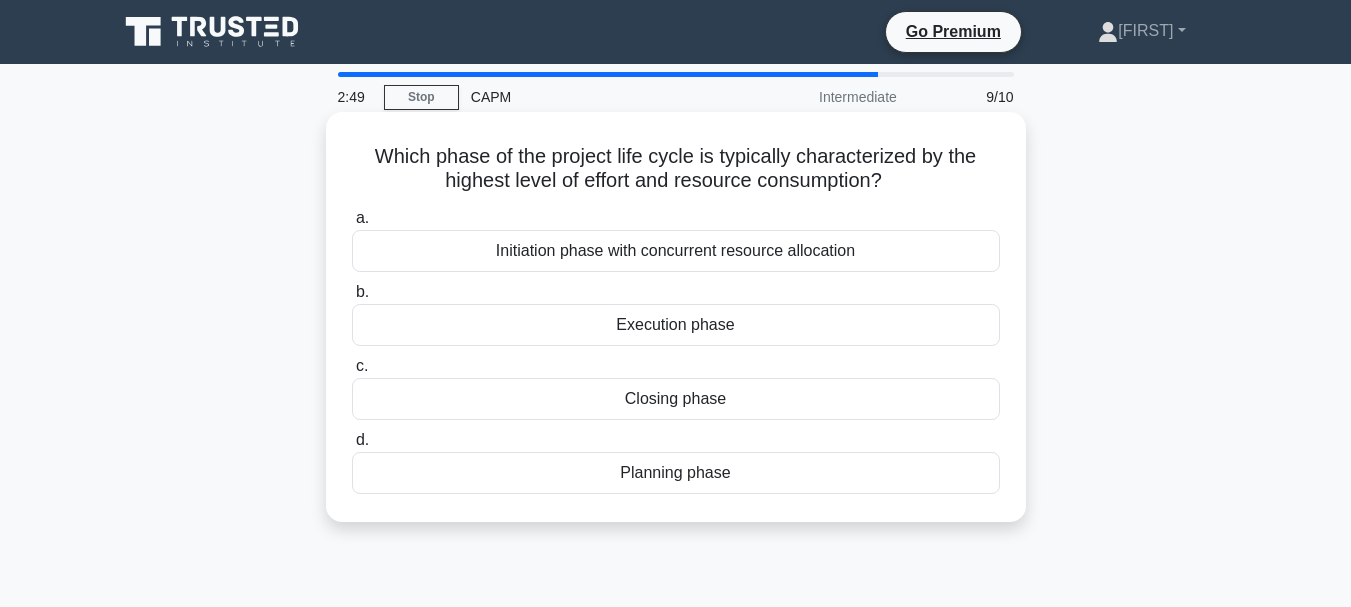 click on "Initiation phase with concurrent resource allocation" at bounding box center [676, 251] 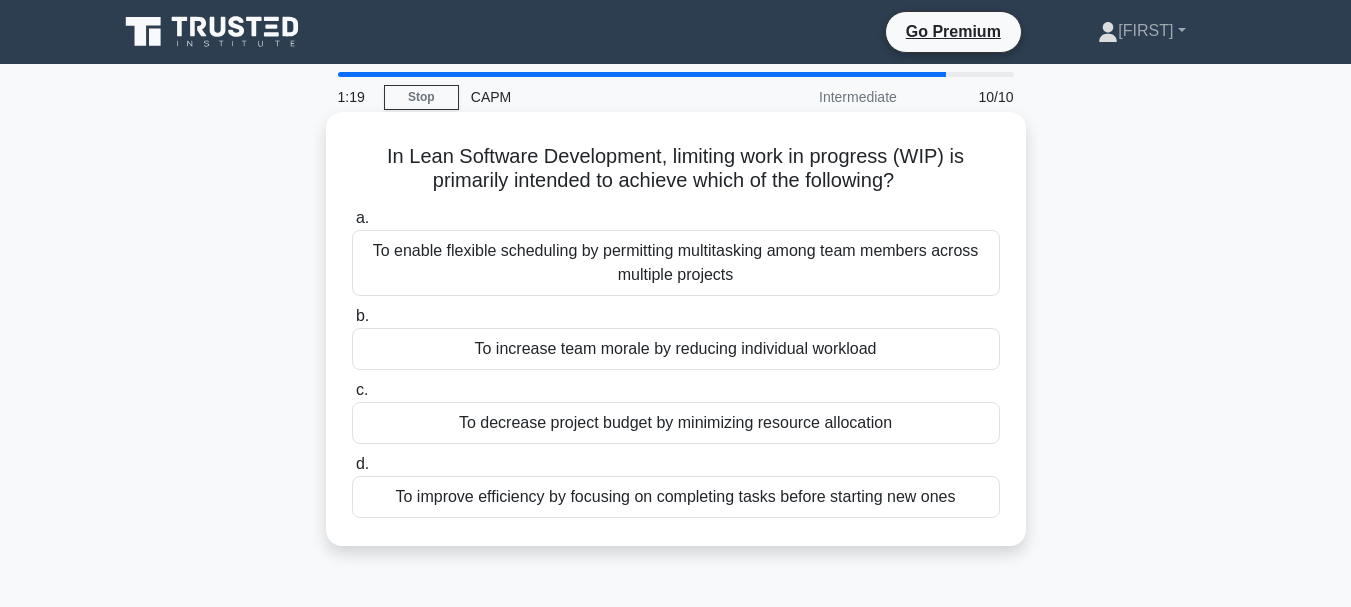 click on "To improve efficiency by focusing on completing tasks before starting new ones" at bounding box center [676, 497] 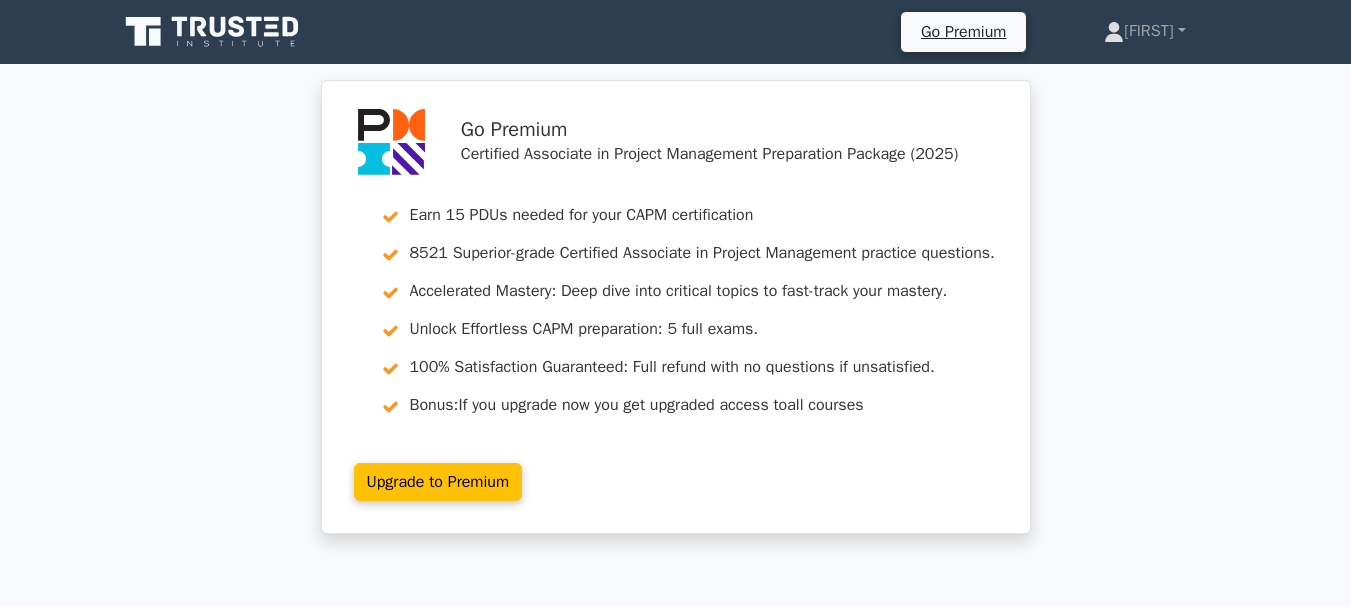 scroll, scrollTop: 0, scrollLeft: 0, axis: both 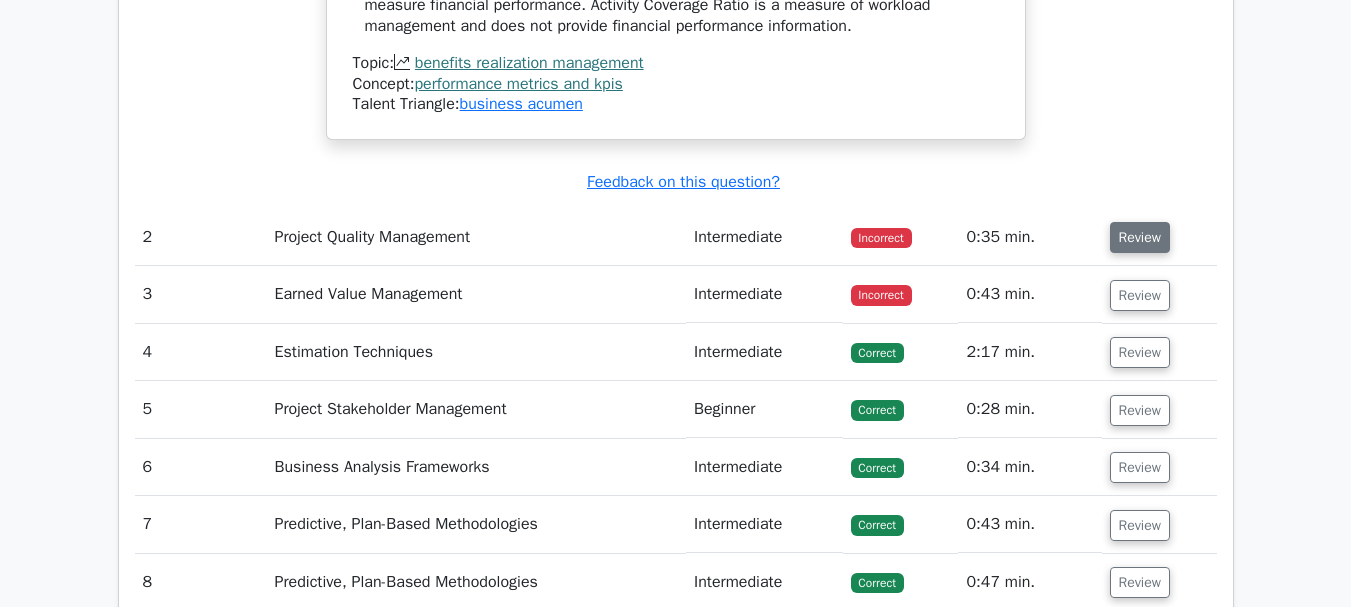 click on "Review" at bounding box center (1140, 237) 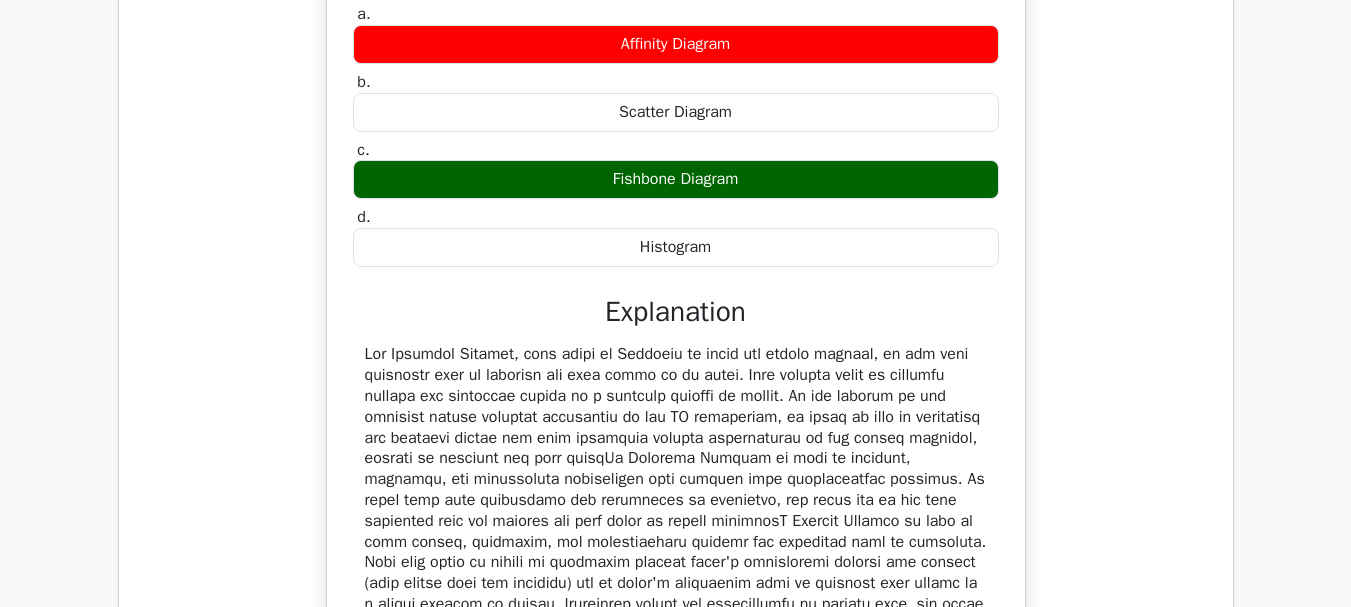 scroll, scrollTop: 2827, scrollLeft: 0, axis: vertical 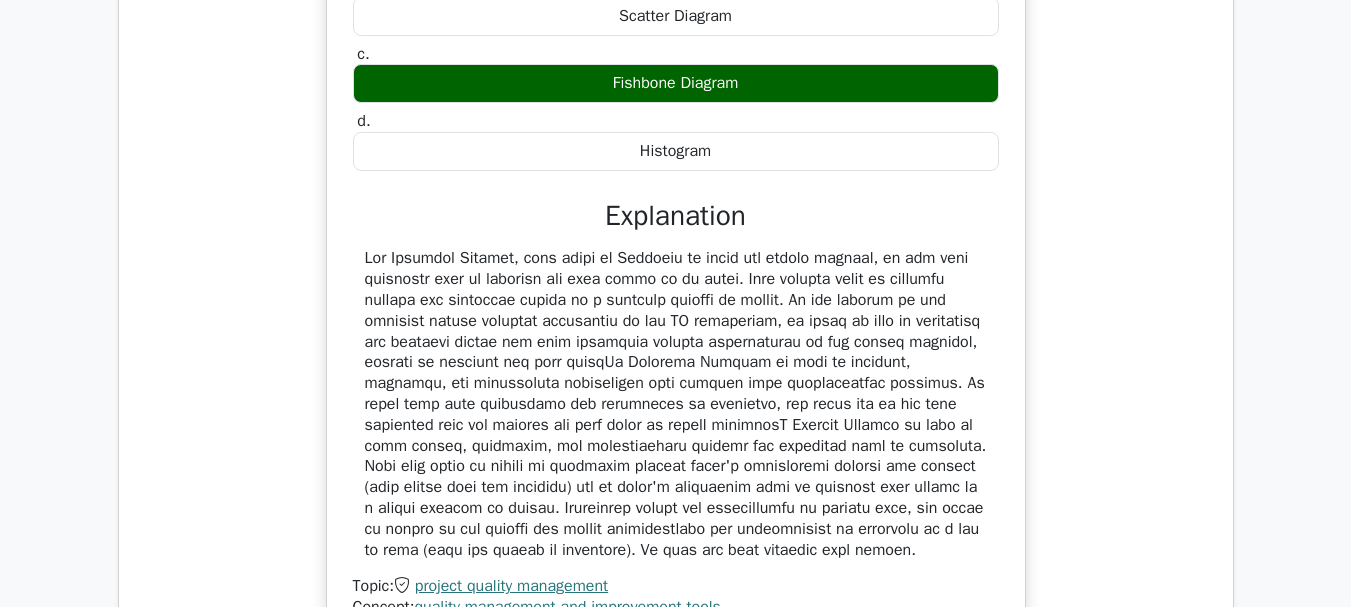 type 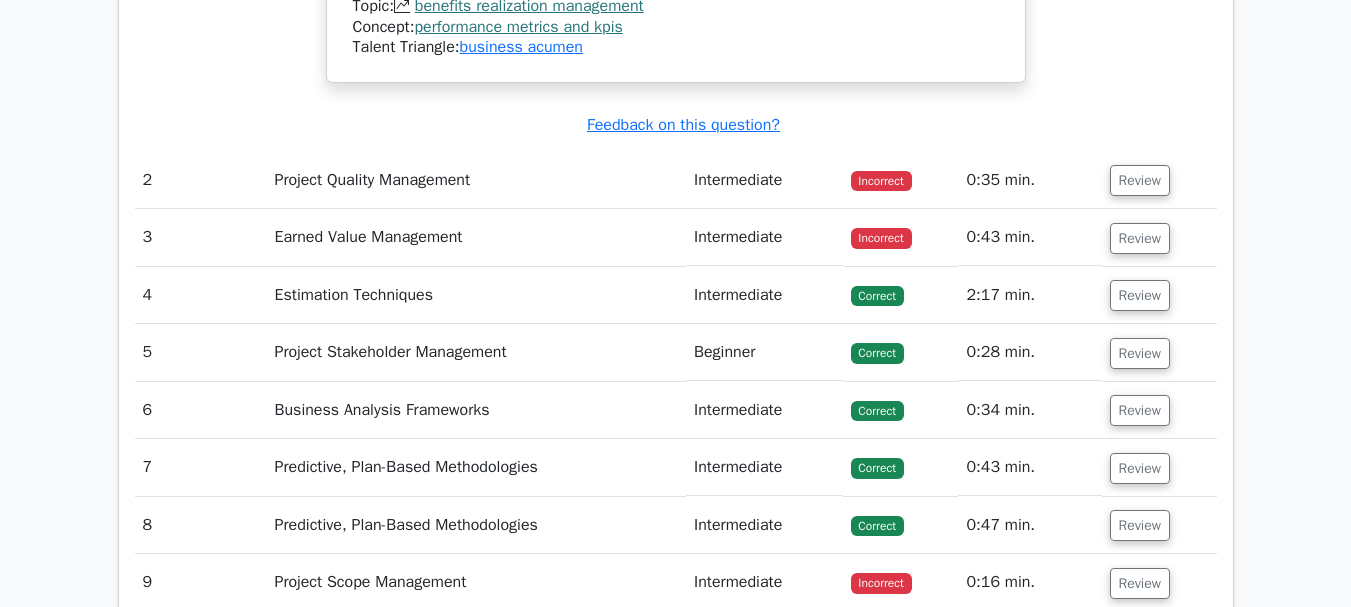 scroll, scrollTop: 2480, scrollLeft: 0, axis: vertical 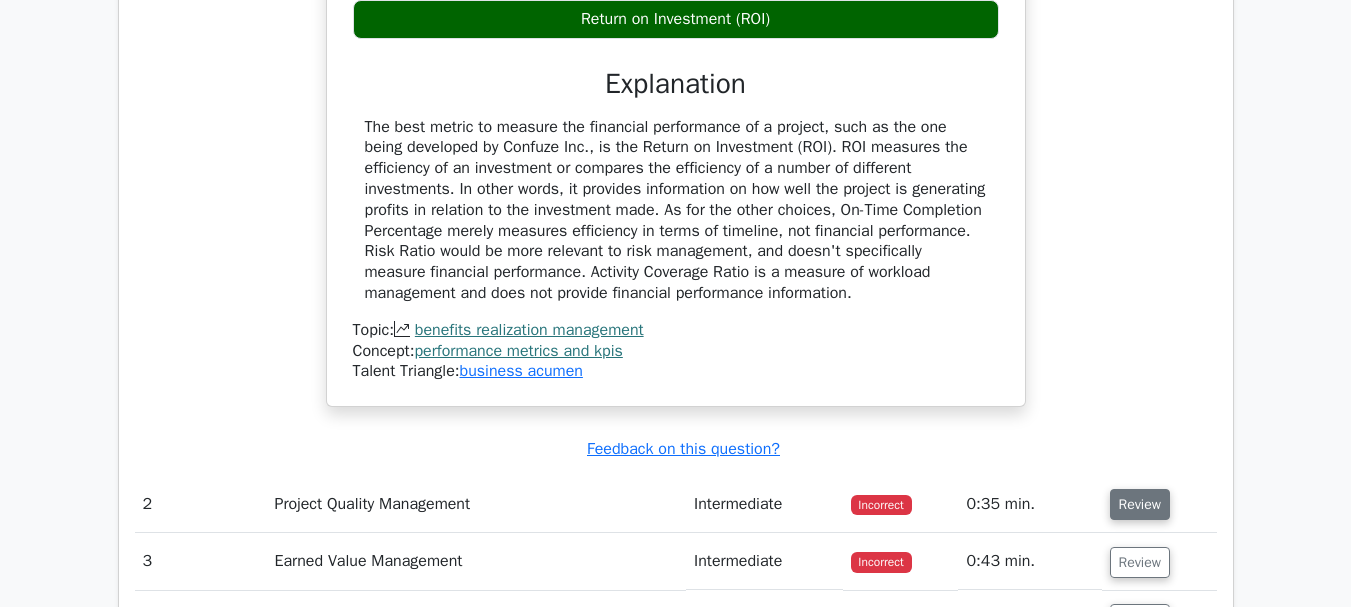click on "Review" at bounding box center [1140, 504] 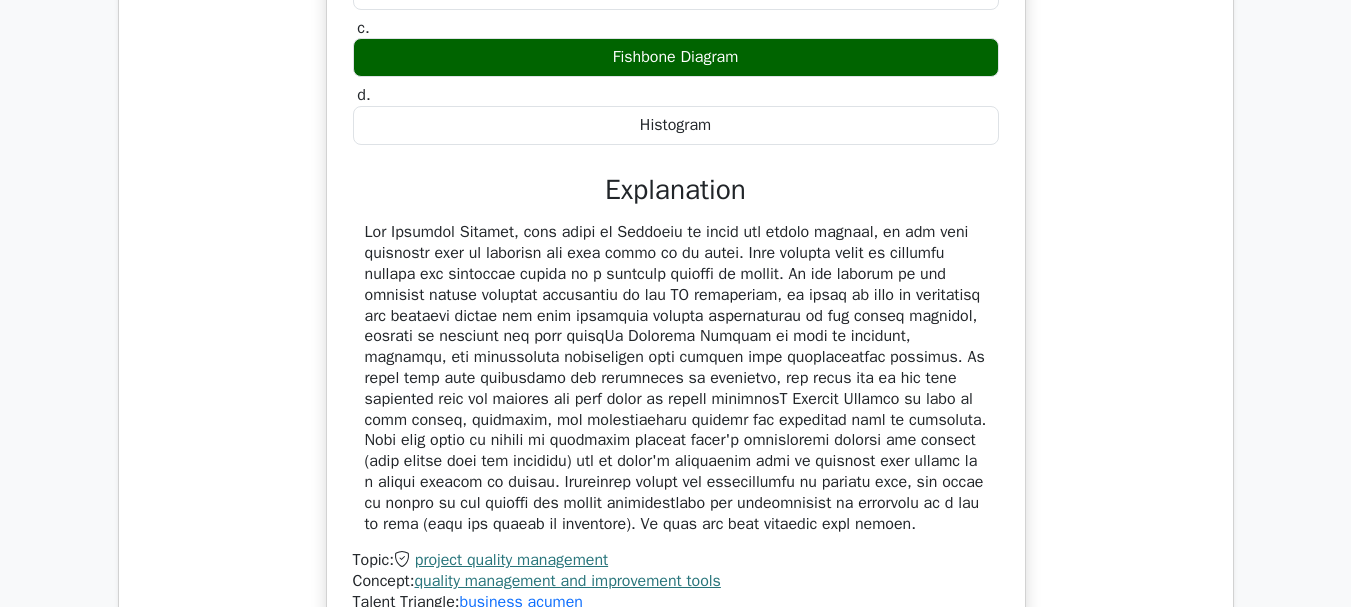 scroll, scrollTop: 2973, scrollLeft: 0, axis: vertical 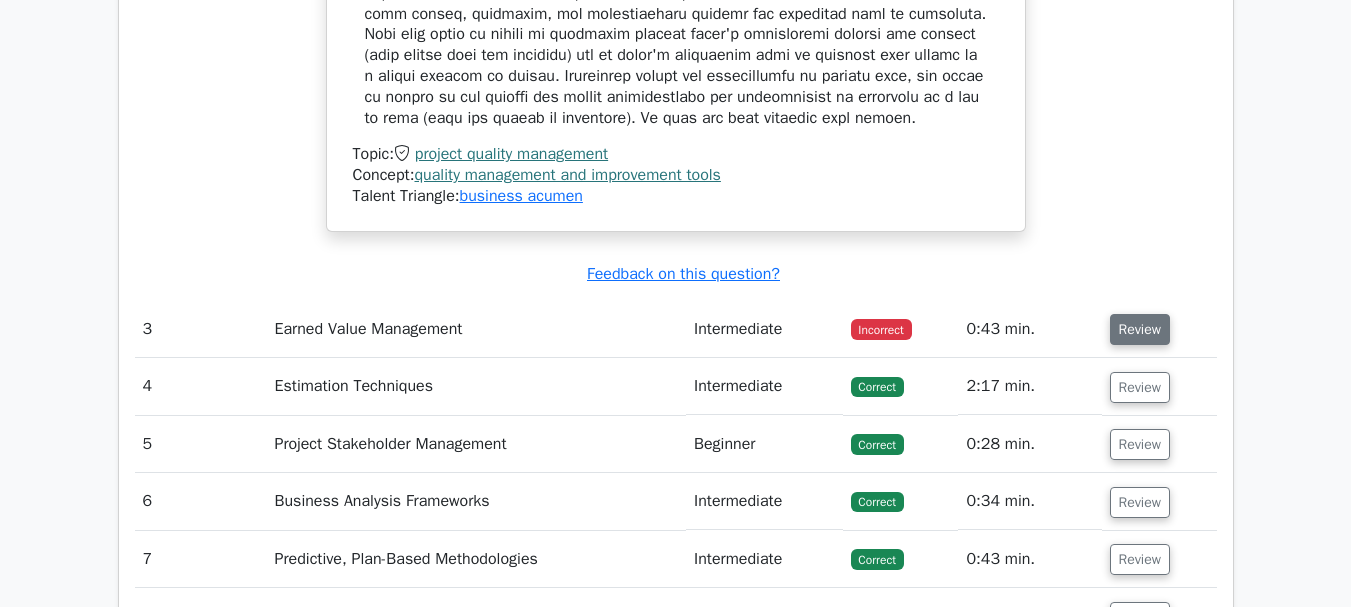 click on "Review" at bounding box center (1140, 329) 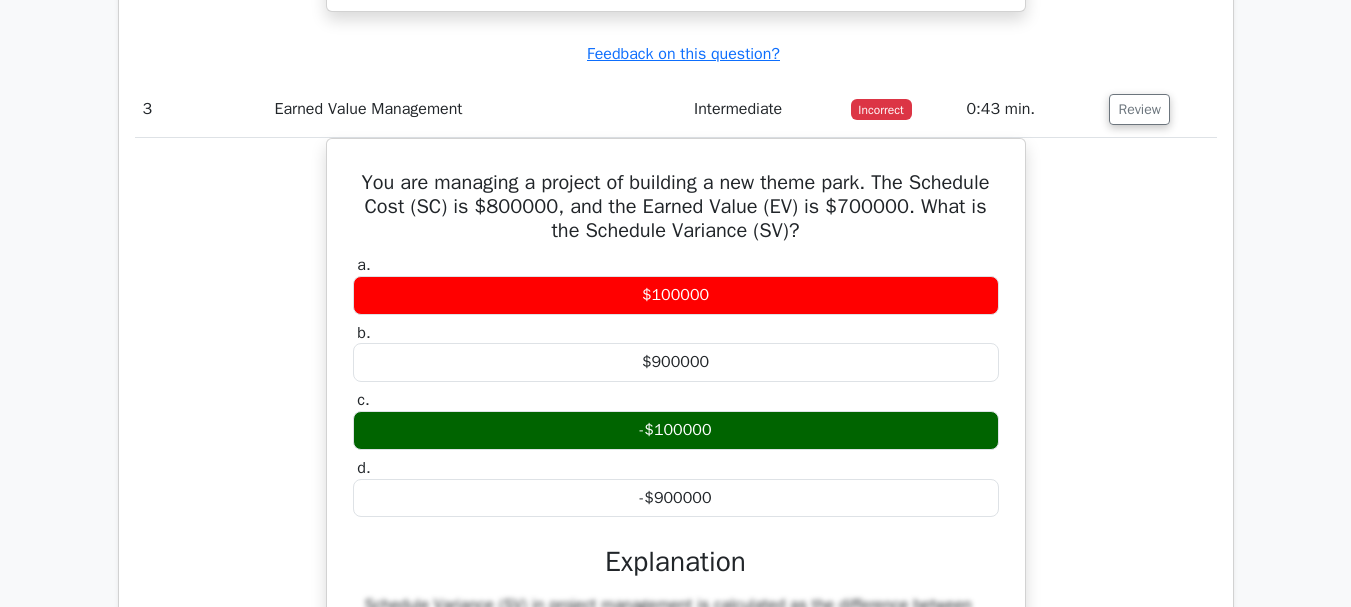 scroll, scrollTop: 3574, scrollLeft: 0, axis: vertical 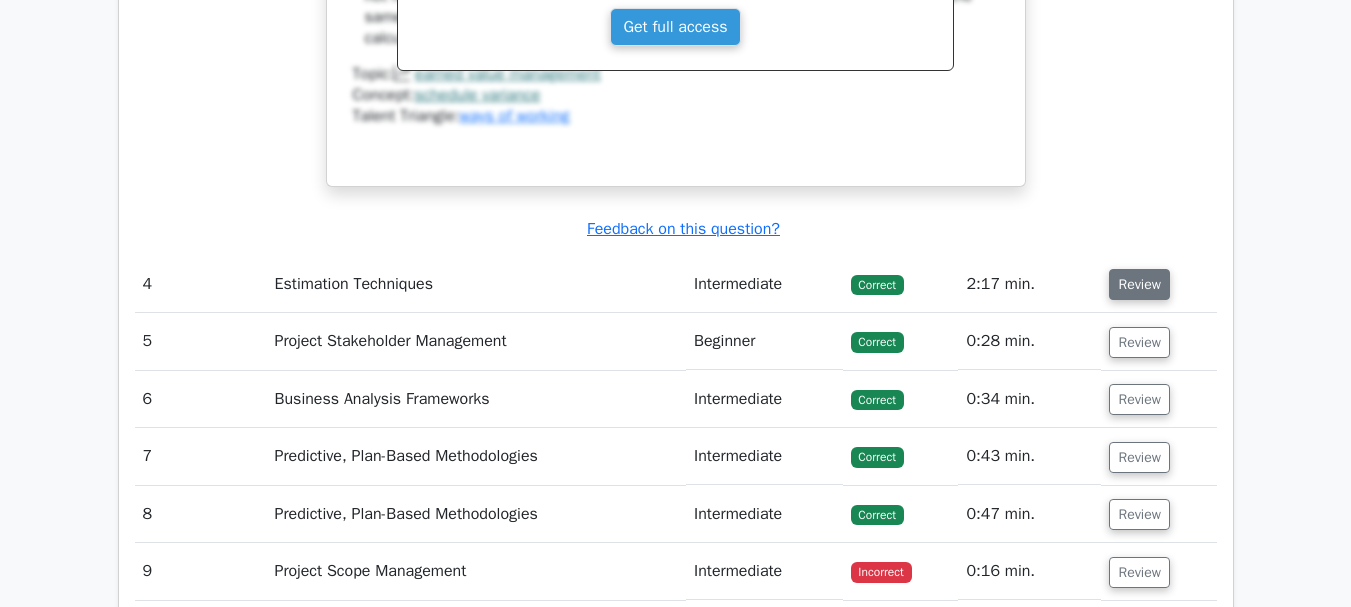 click on "Review" at bounding box center (1139, 284) 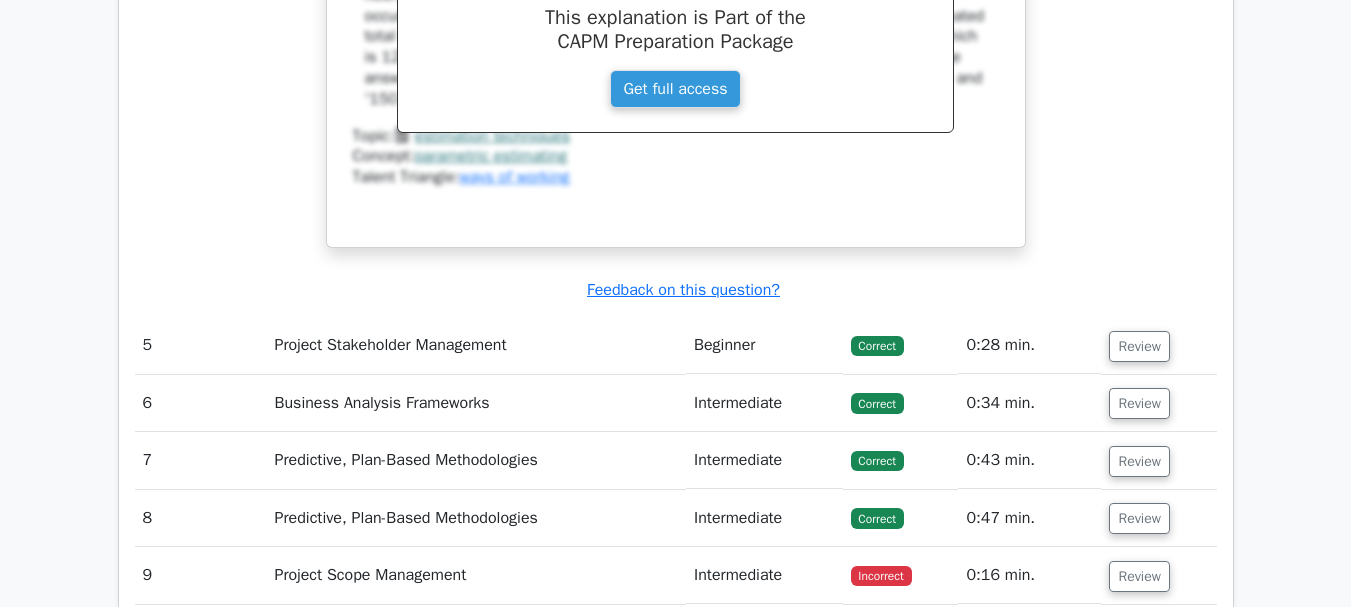 scroll, scrollTop: 5281, scrollLeft: 0, axis: vertical 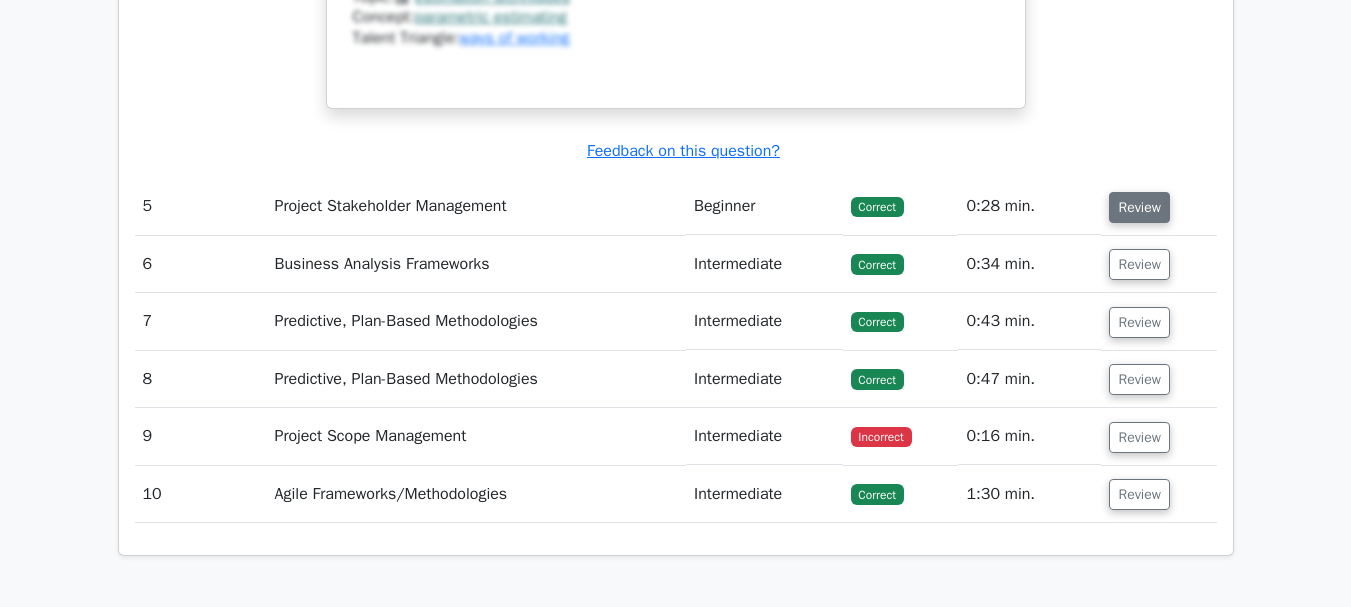 click on "Review" at bounding box center (1139, 207) 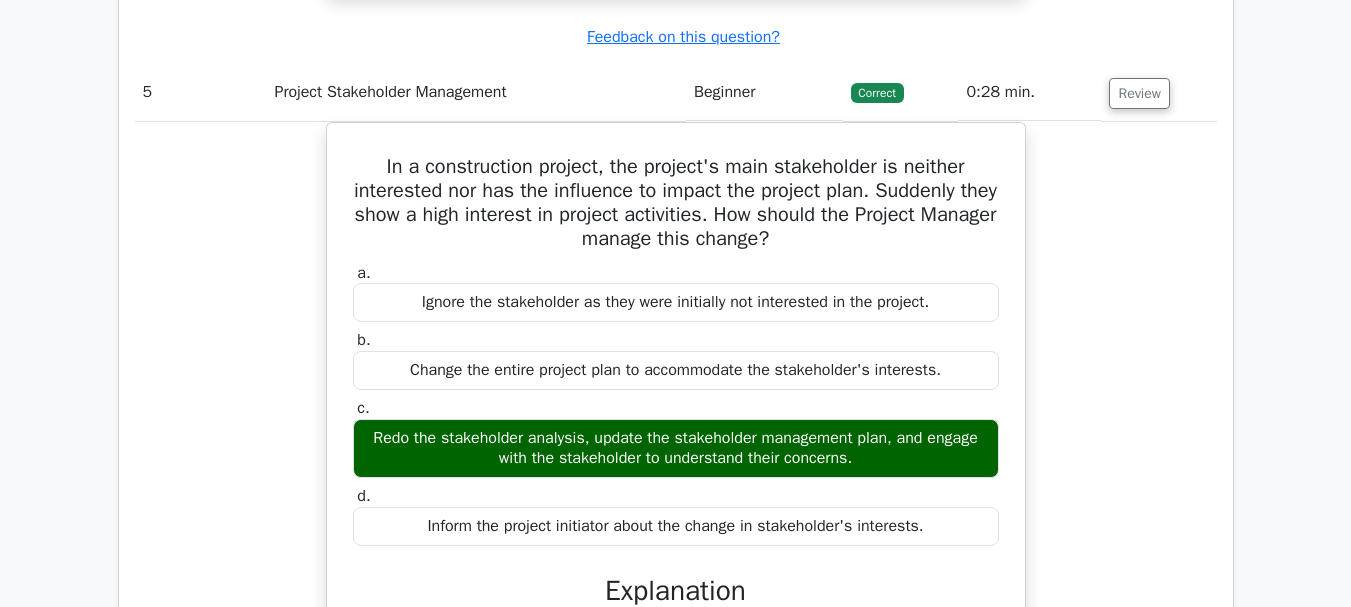 scroll, scrollTop: 5401, scrollLeft: 0, axis: vertical 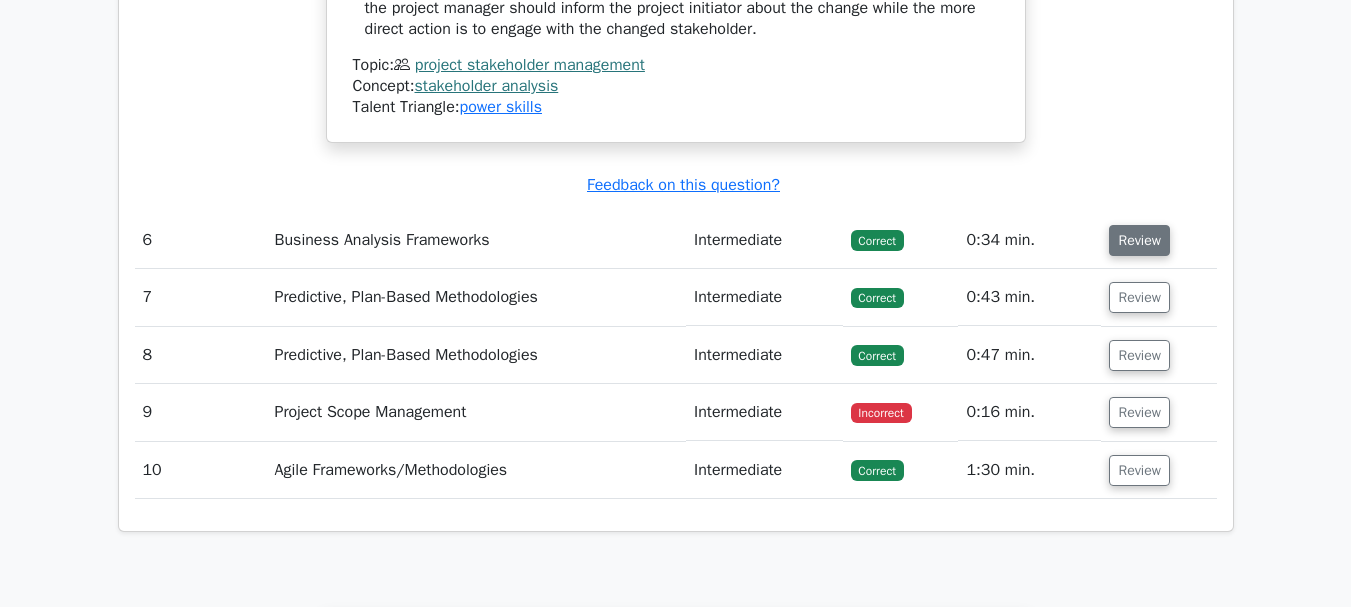 click on "Review" at bounding box center [1139, 240] 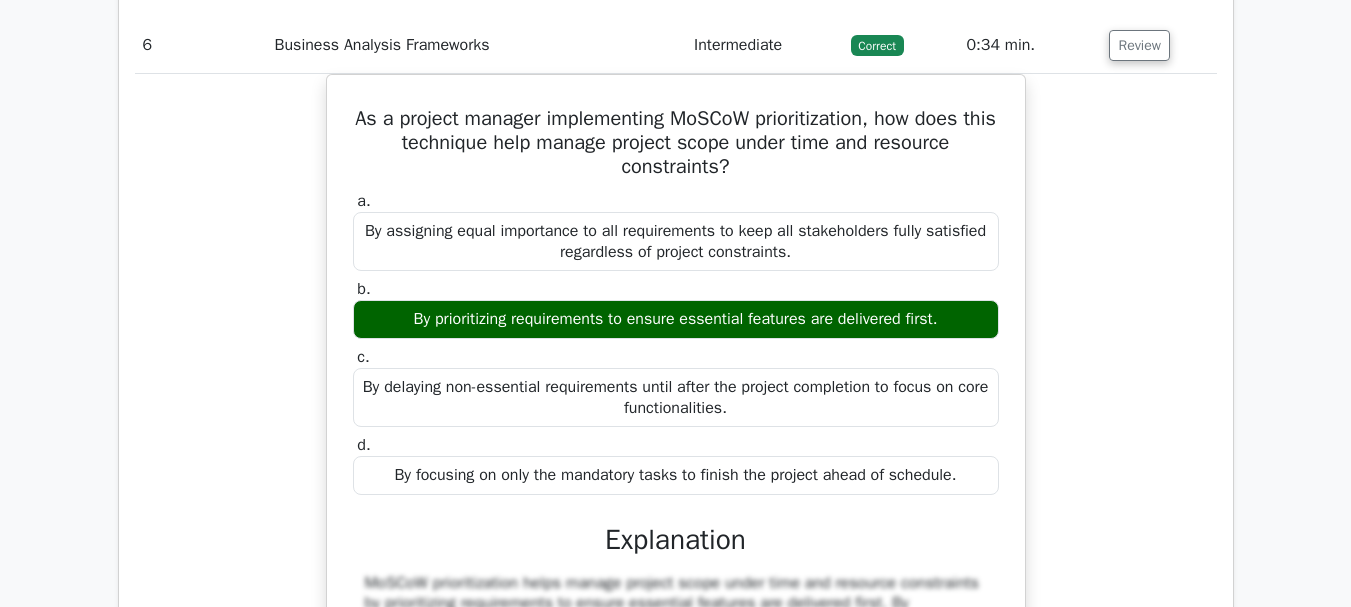 scroll, scrollTop: 6427, scrollLeft: 0, axis: vertical 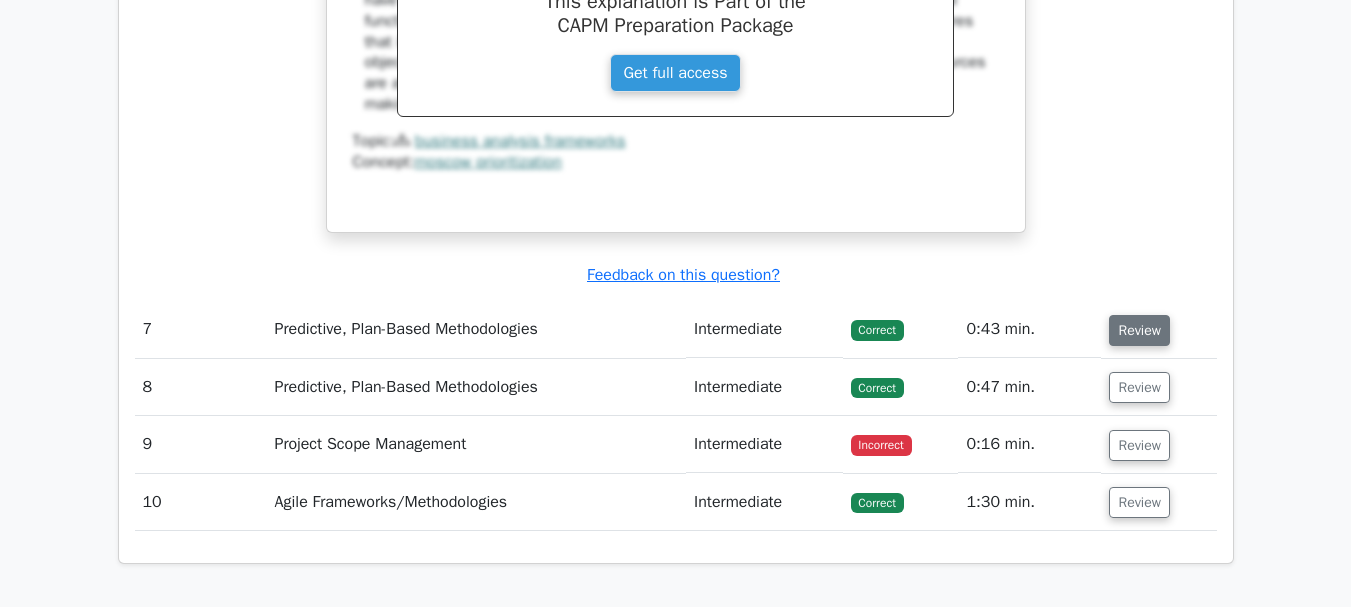 click on "Review" at bounding box center [1139, 330] 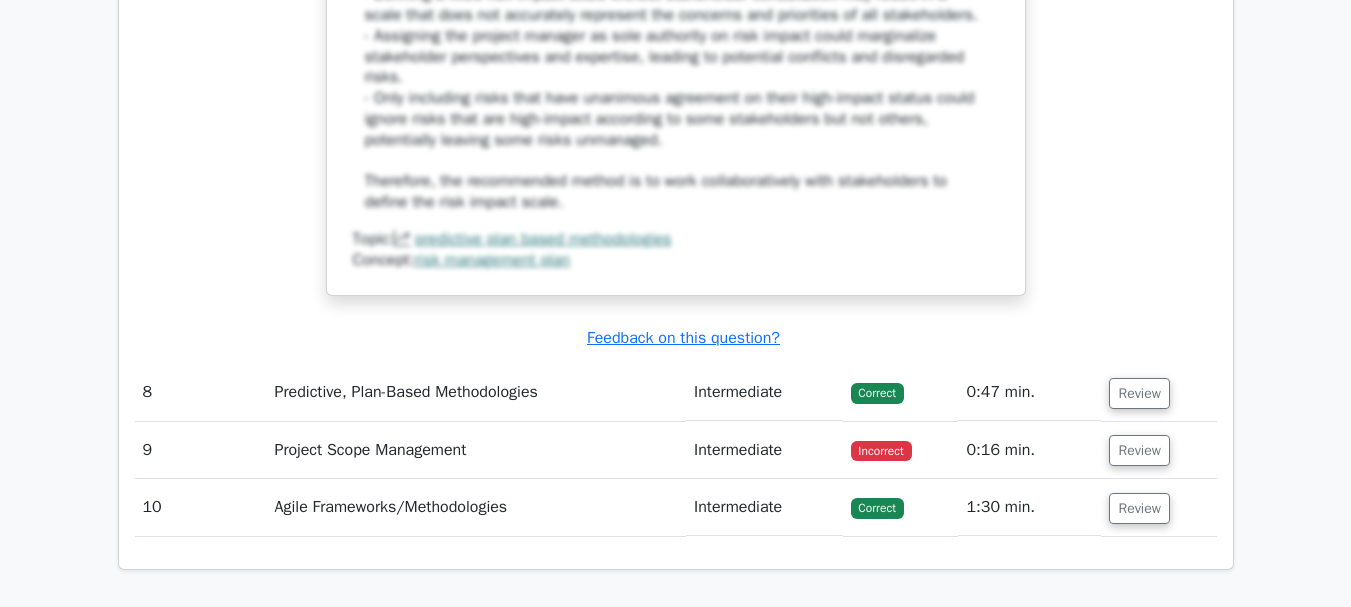 scroll, scrollTop: 8201, scrollLeft: 0, axis: vertical 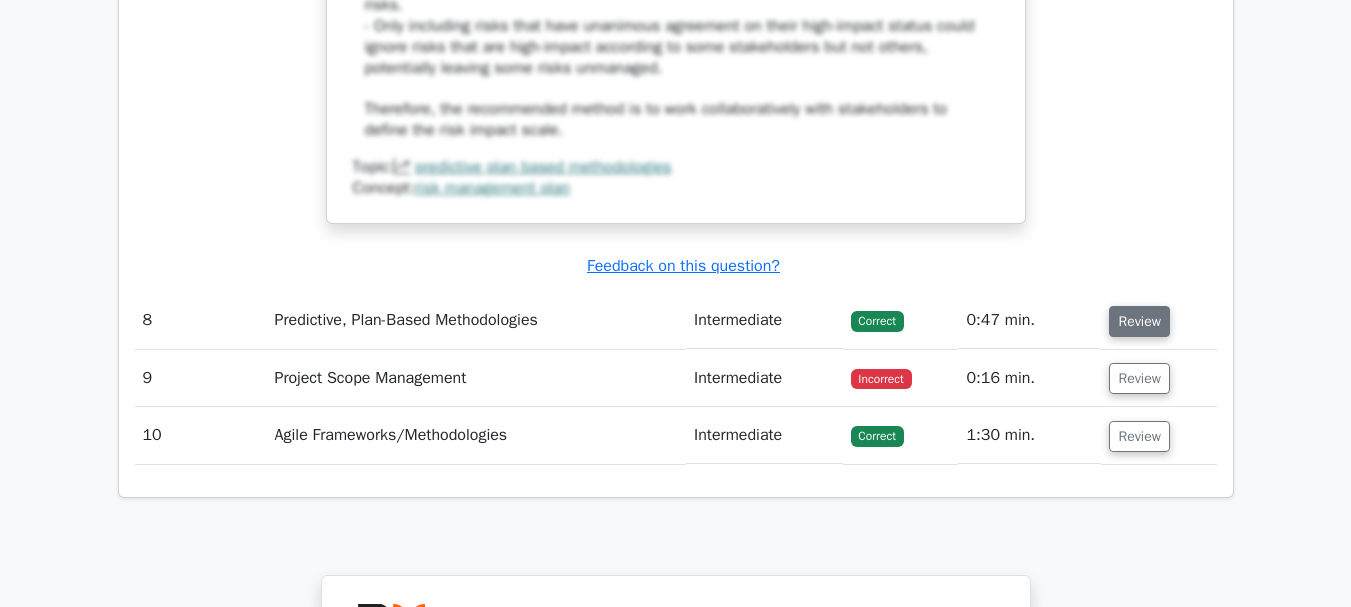 click on "Review" at bounding box center [1139, 321] 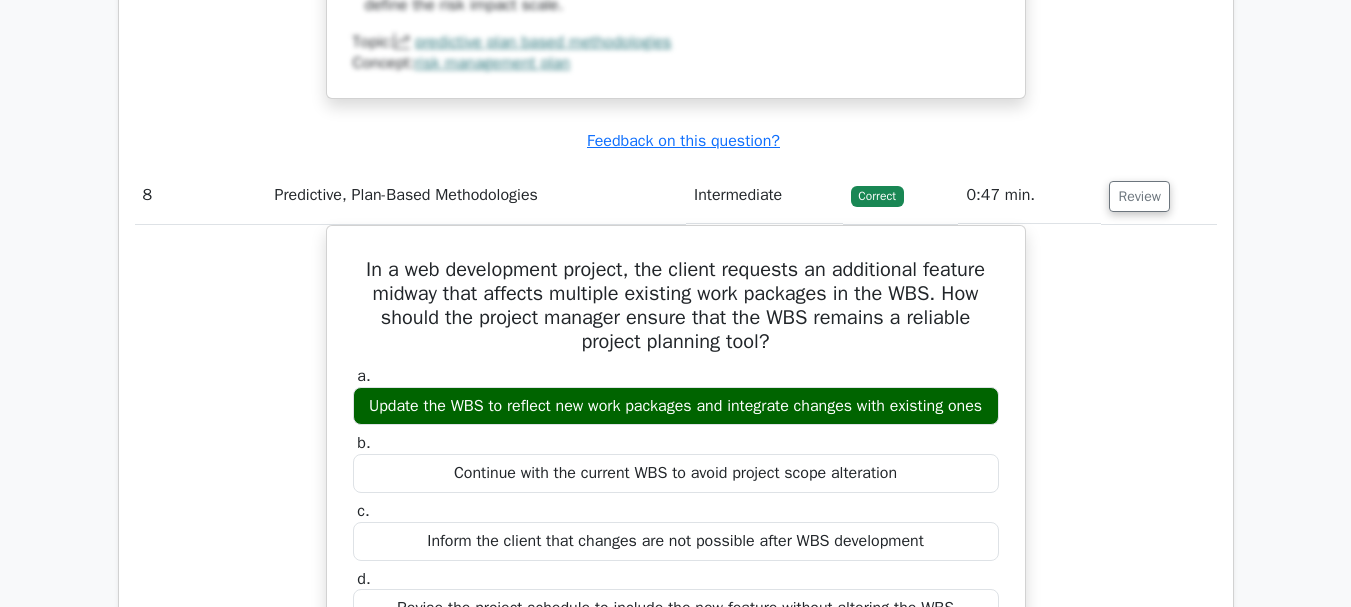 scroll, scrollTop: 8361, scrollLeft: 0, axis: vertical 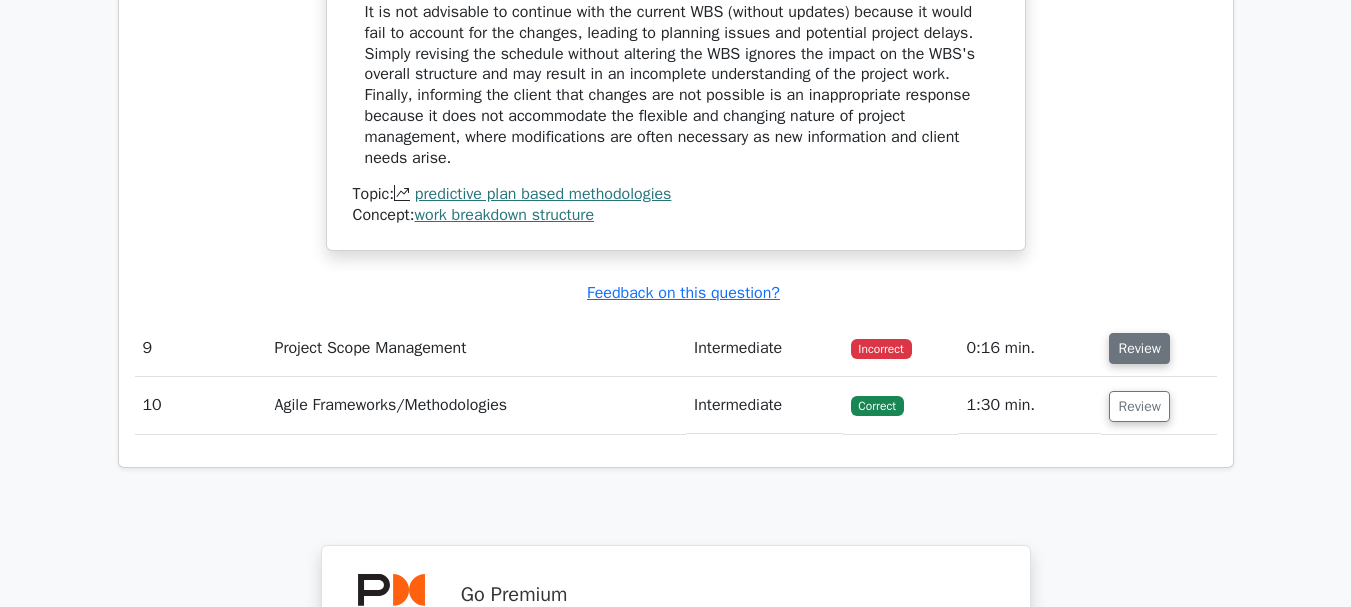 click on "Review" at bounding box center [1139, 348] 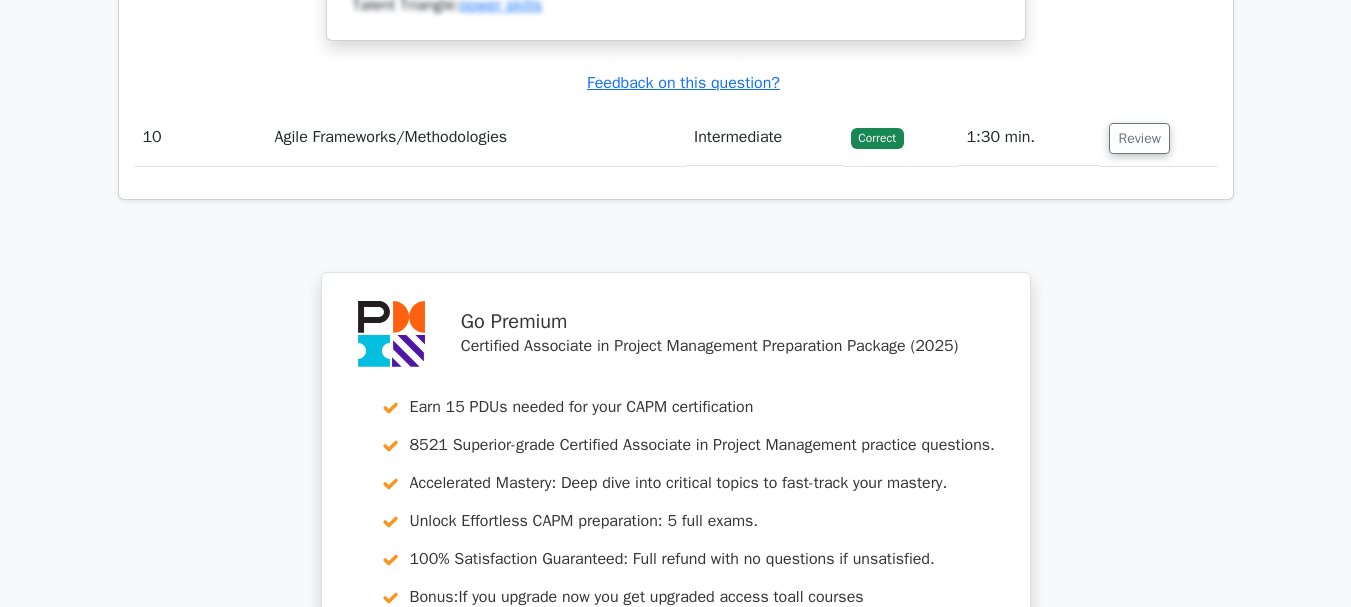 scroll, scrollTop: 10655, scrollLeft: 0, axis: vertical 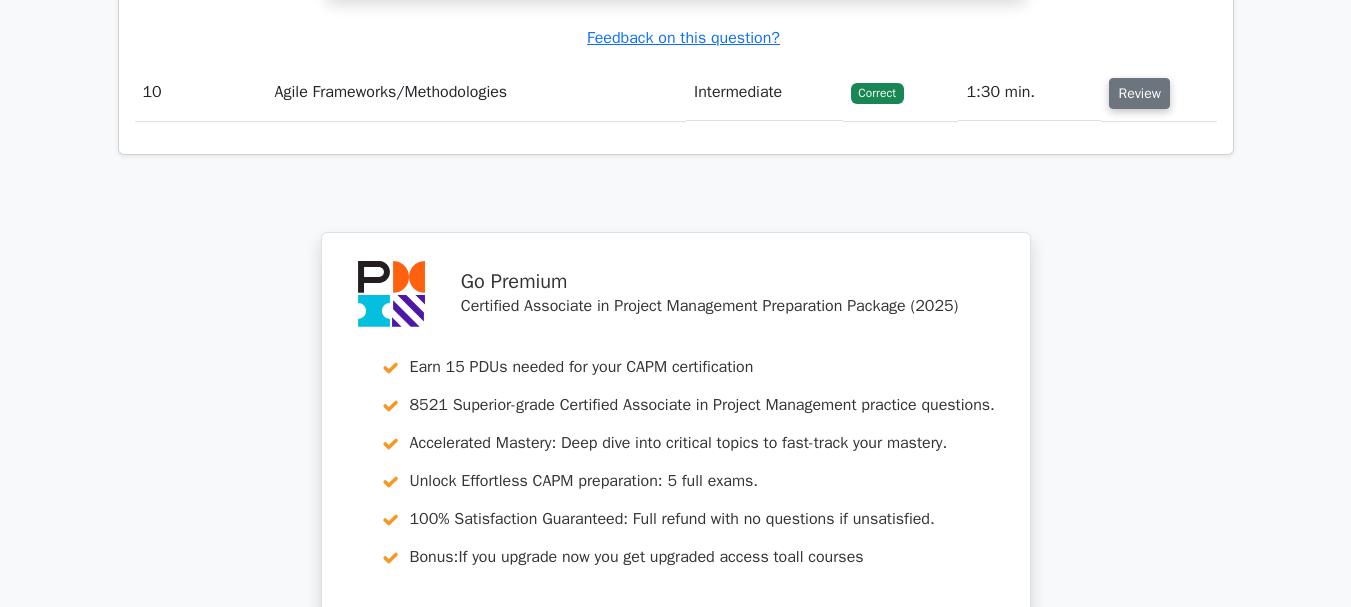 click on "Review" at bounding box center [1139, 93] 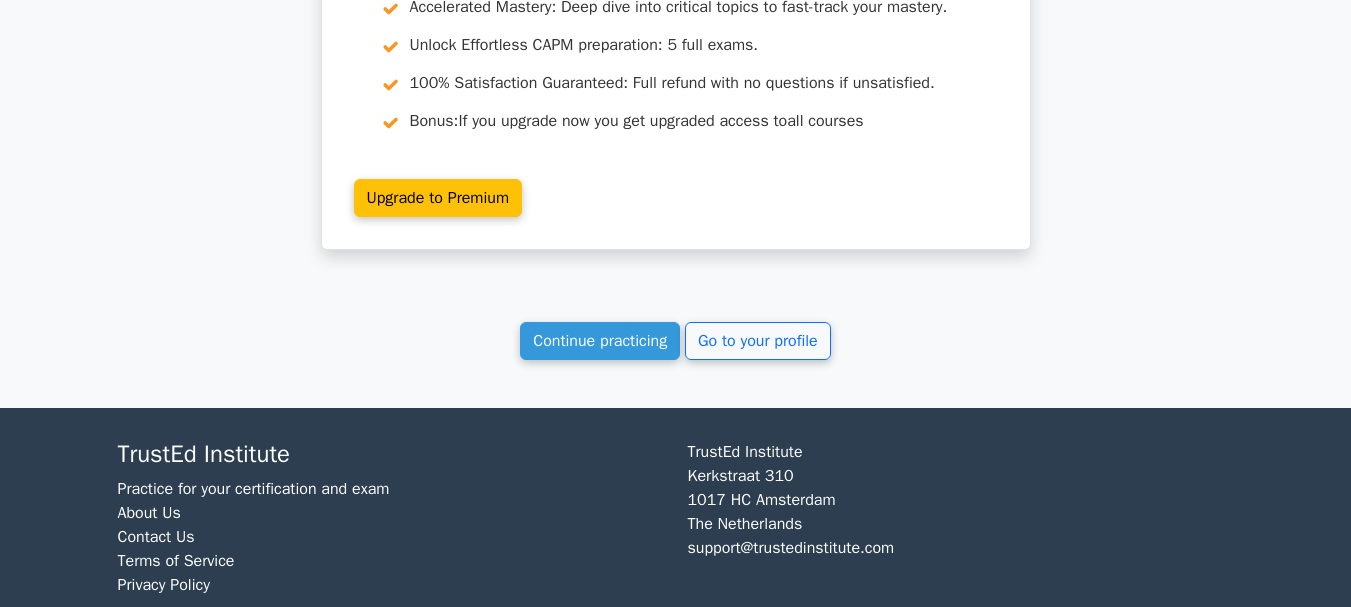 scroll, scrollTop: 11935, scrollLeft: 0, axis: vertical 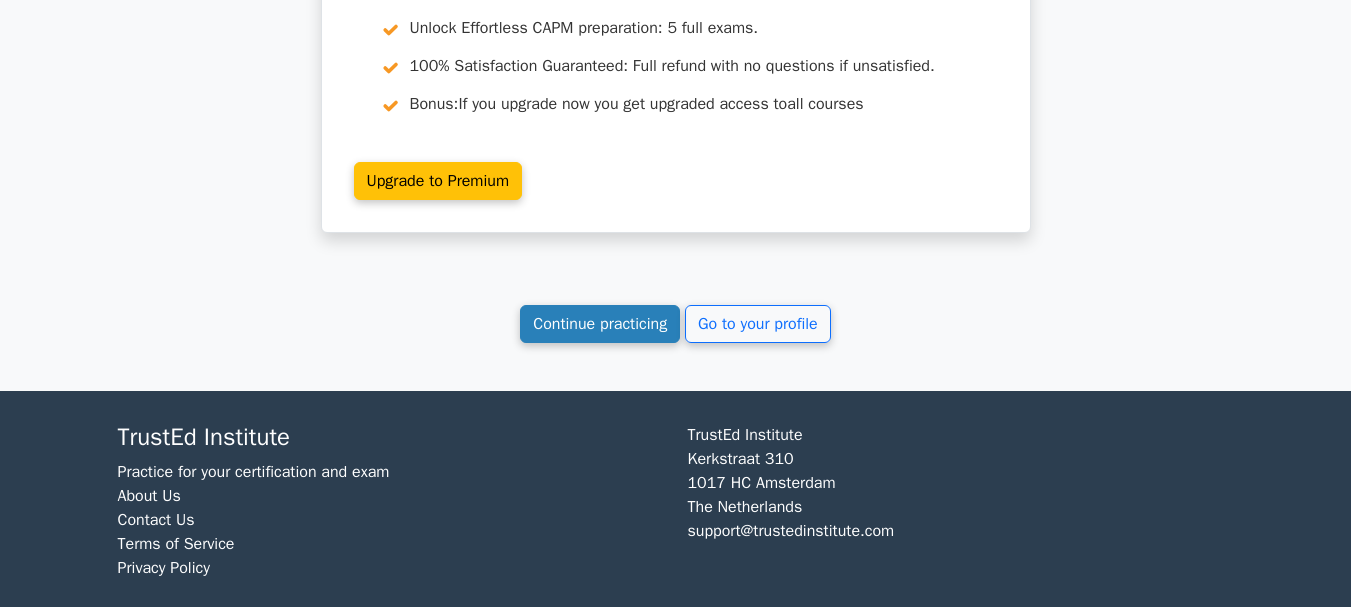 click on "Continue practicing" at bounding box center (600, 324) 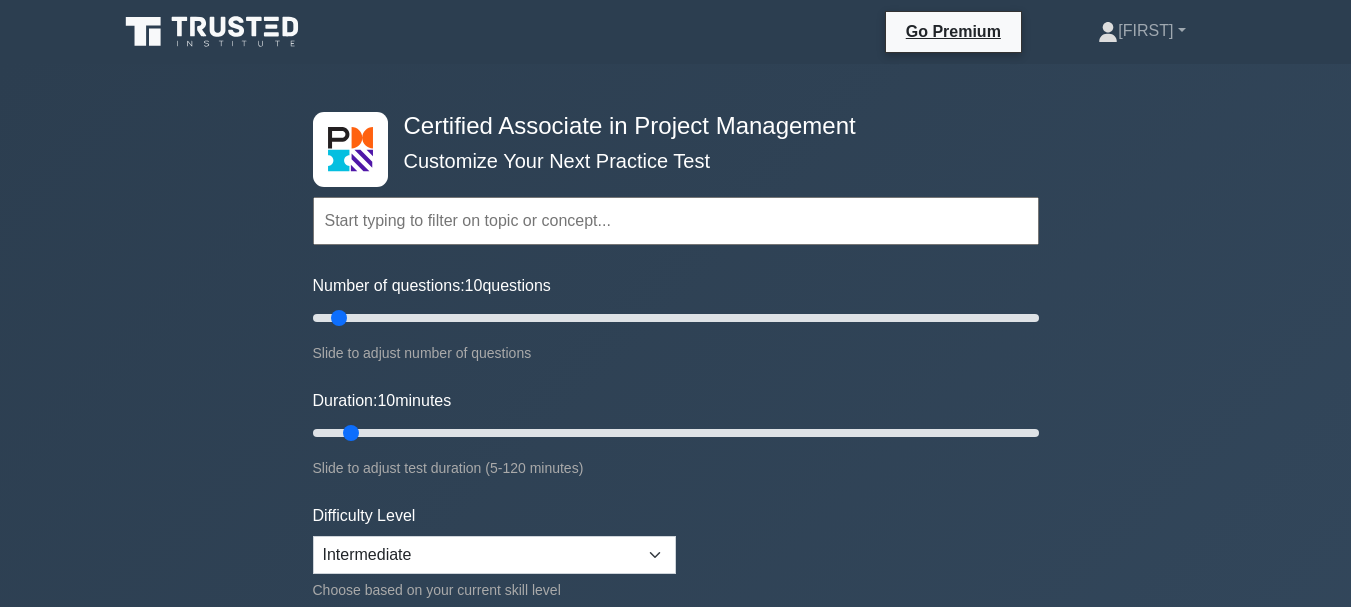 scroll, scrollTop: 0, scrollLeft: 0, axis: both 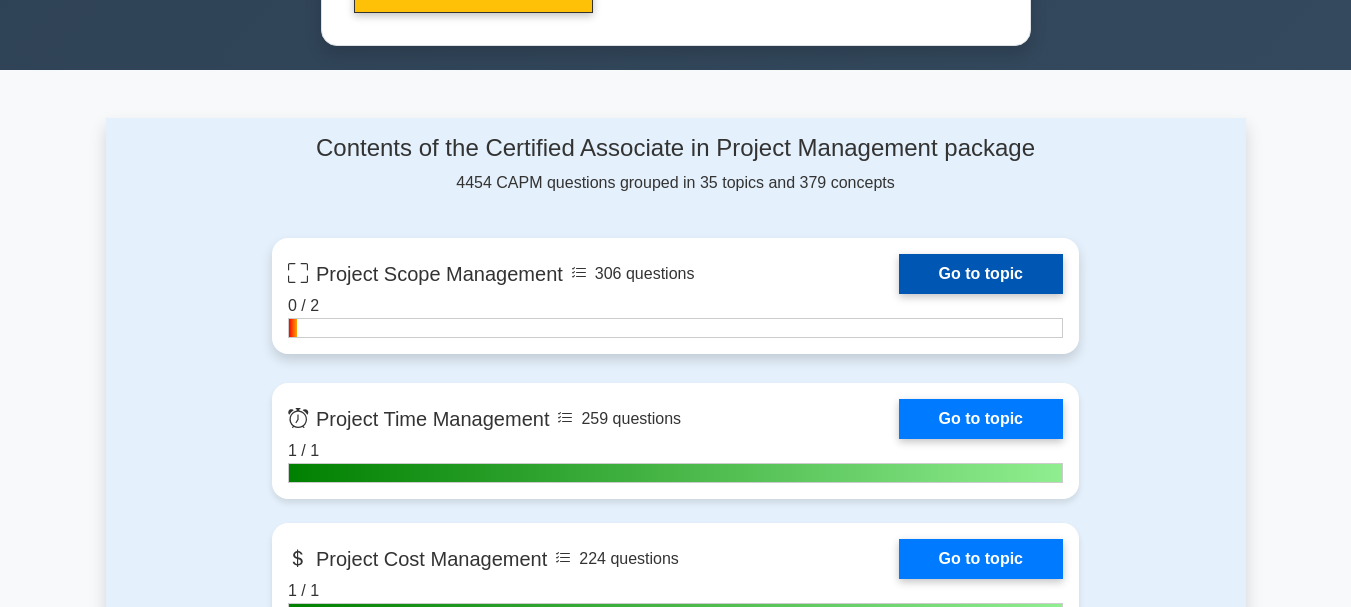 click on "Go to topic" at bounding box center (981, 274) 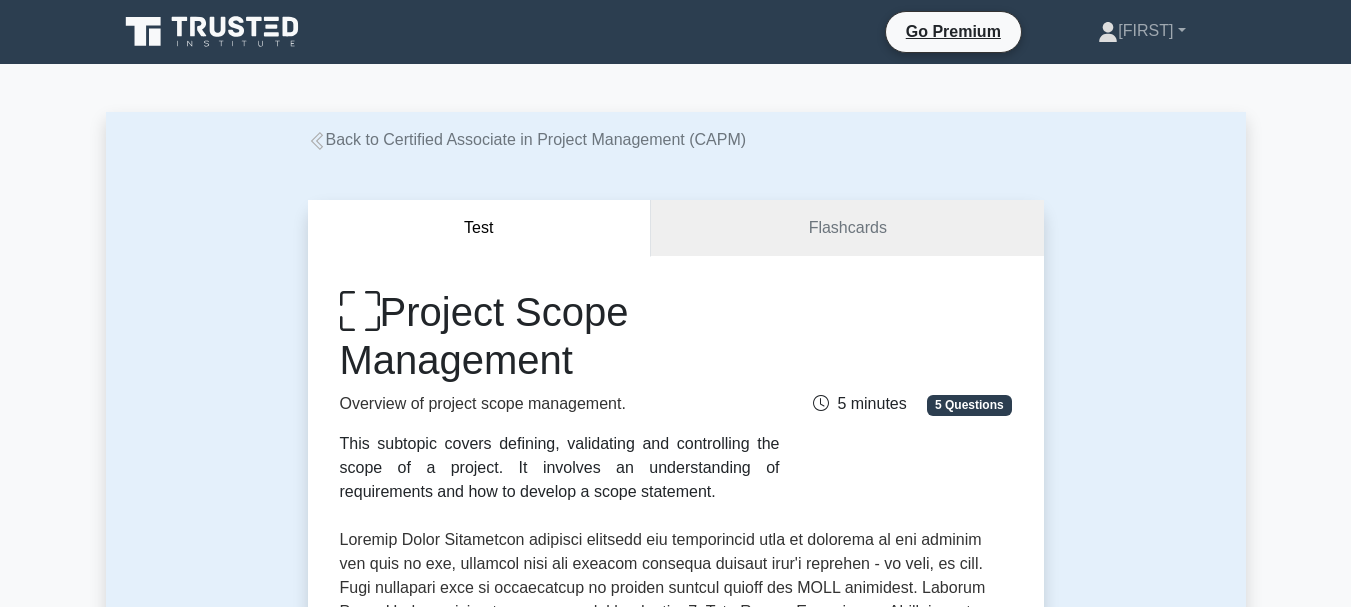 scroll, scrollTop: 0, scrollLeft: 0, axis: both 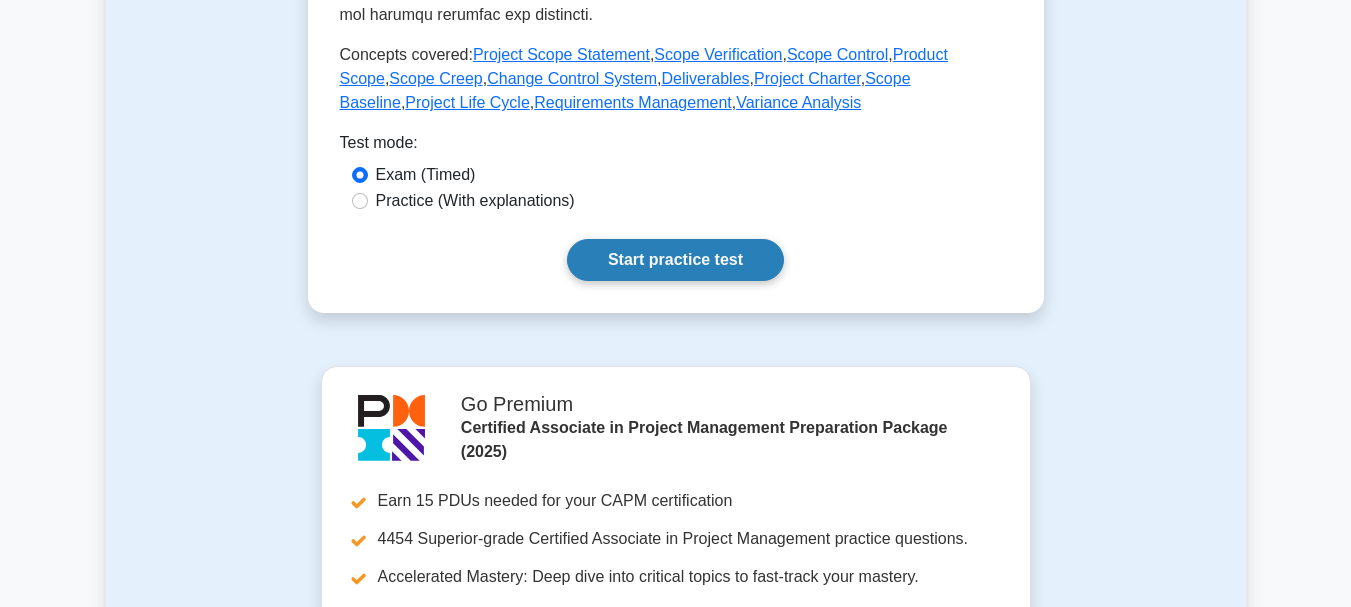 click on "Start practice test" at bounding box center [675, 260] 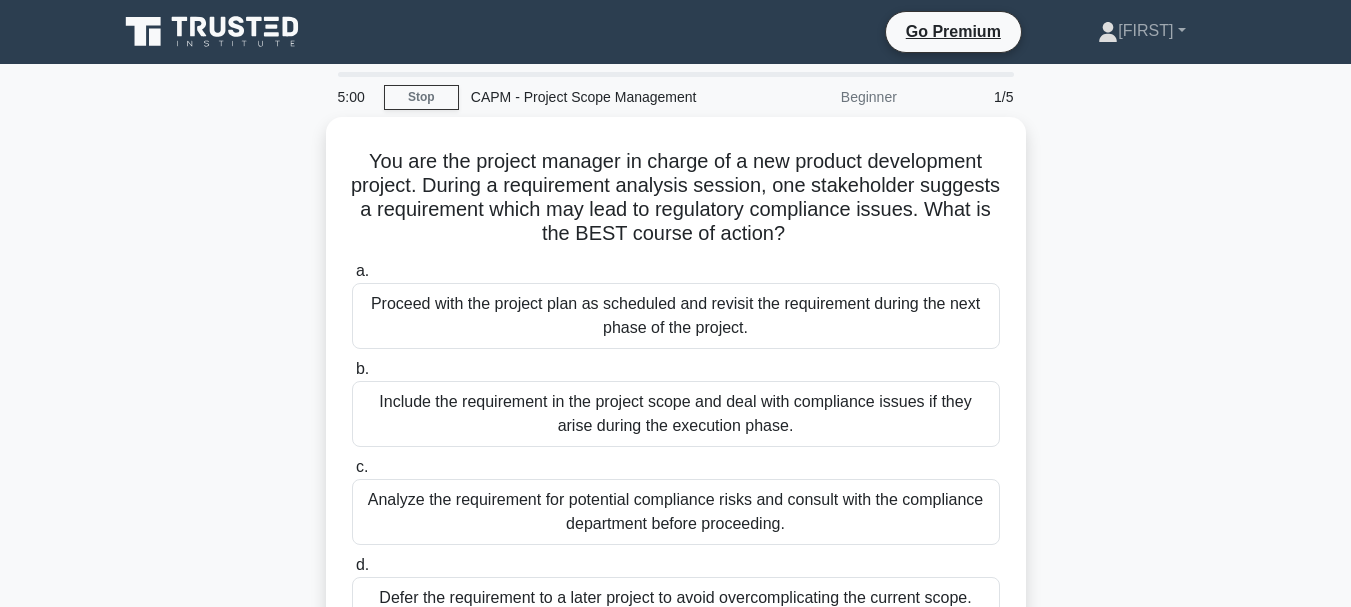 scroll, scrollTop: 0, scrollLeft: 0, axis: both 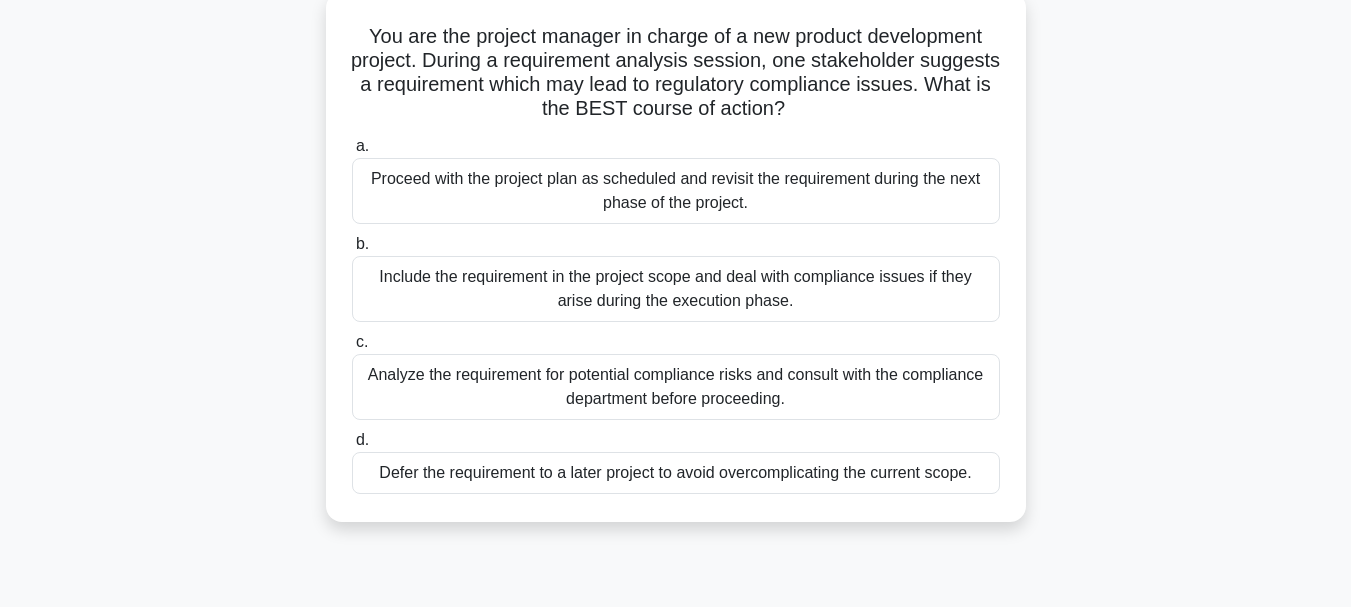 click on "Analyze the requirement for potential compliance risks and consult with the compliance department before proceeding." at bounding box center (676, 387) 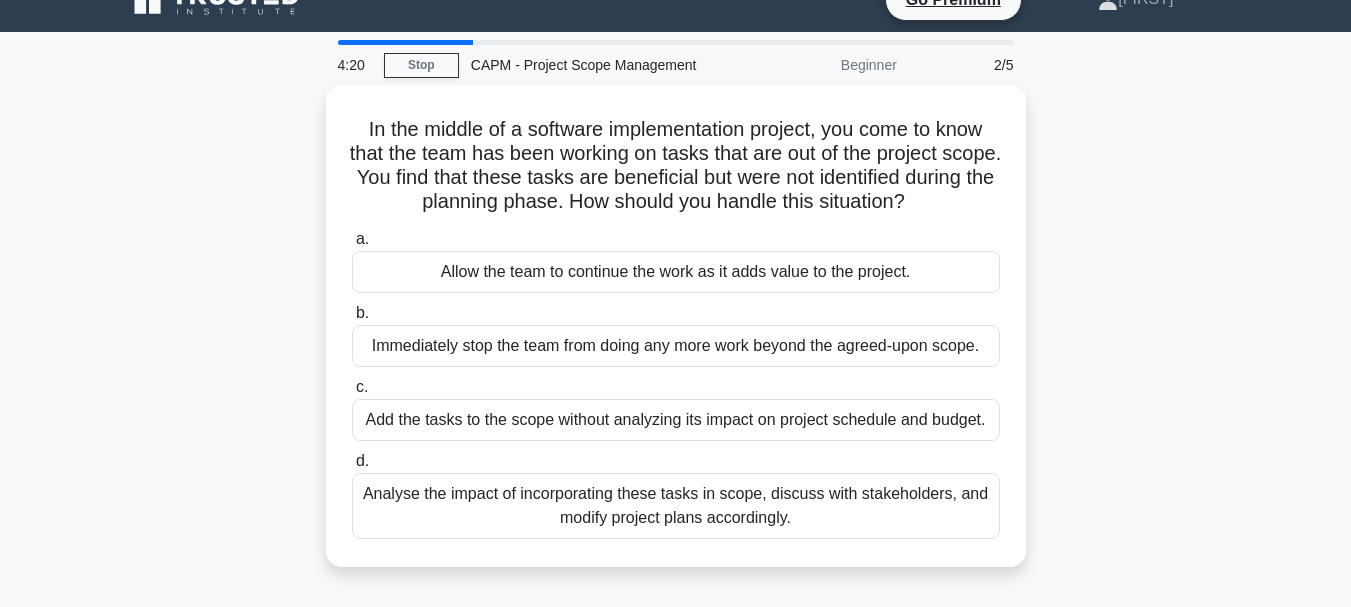 scroll, scrollTop: 0, scrollLeft: 0, axis: both 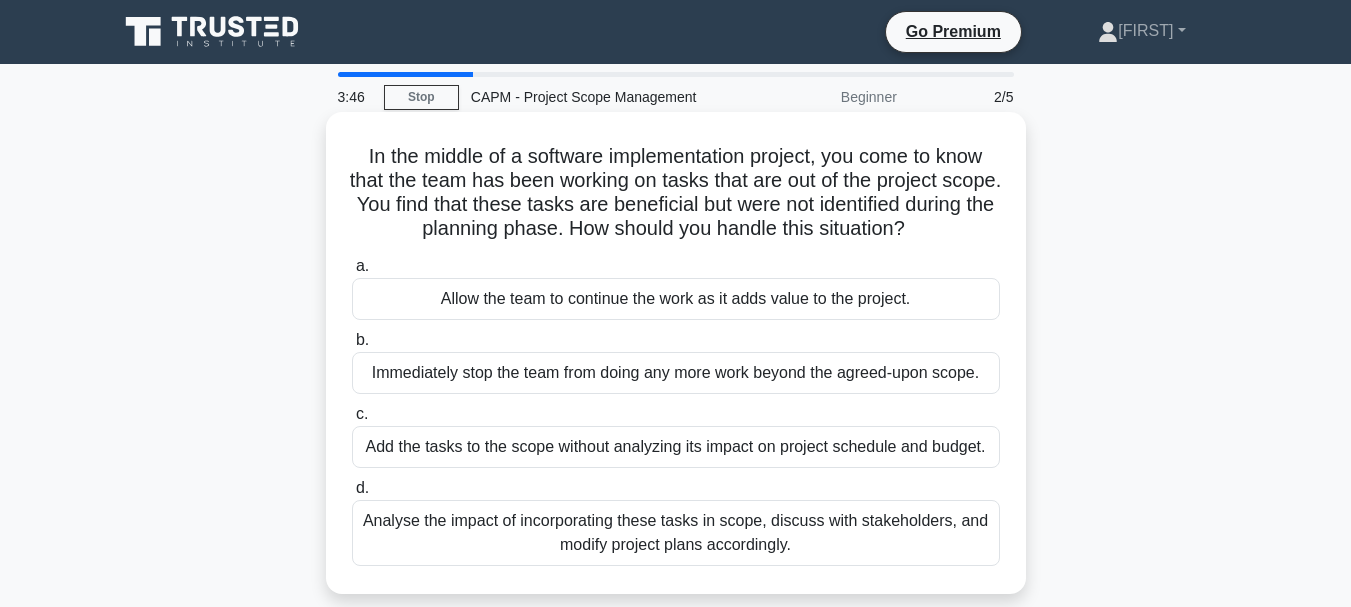 click on "Analyse the impact of incorporating these tasks in scope, discuss with stakeholders, and modify project plans accordingly." at bounding box center (676, 533) 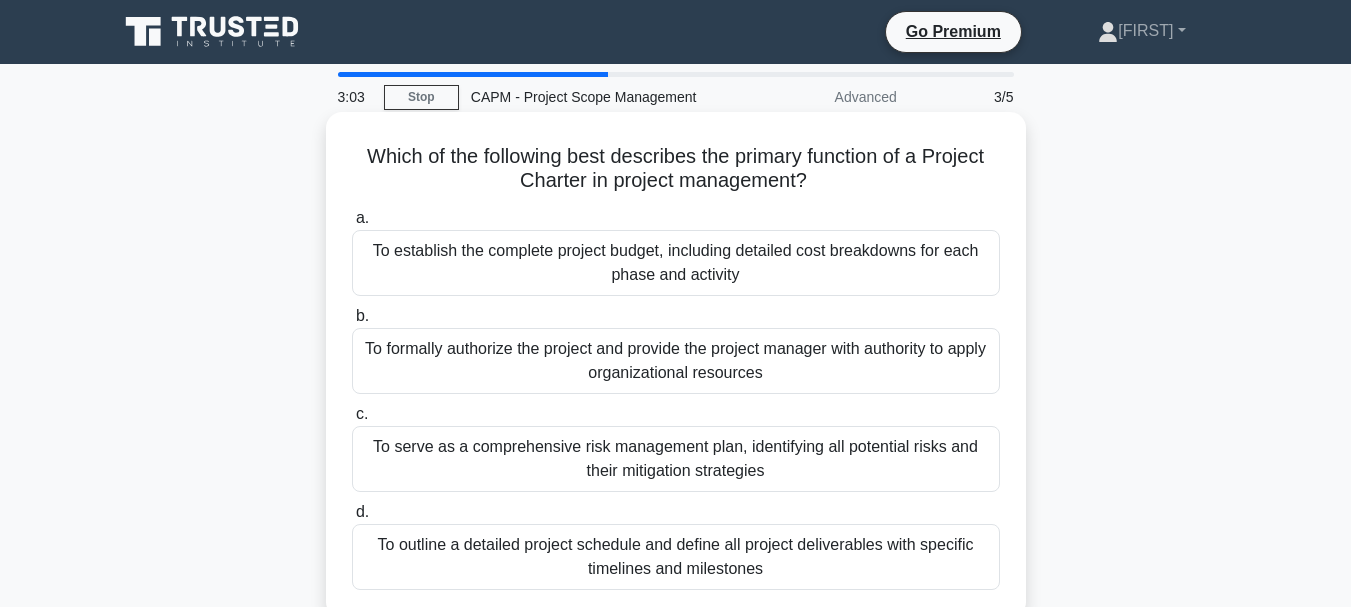 click on "To formally authorize the project and provide the project manager with authority to apply organizational resources" at bounding box center [676, 361] 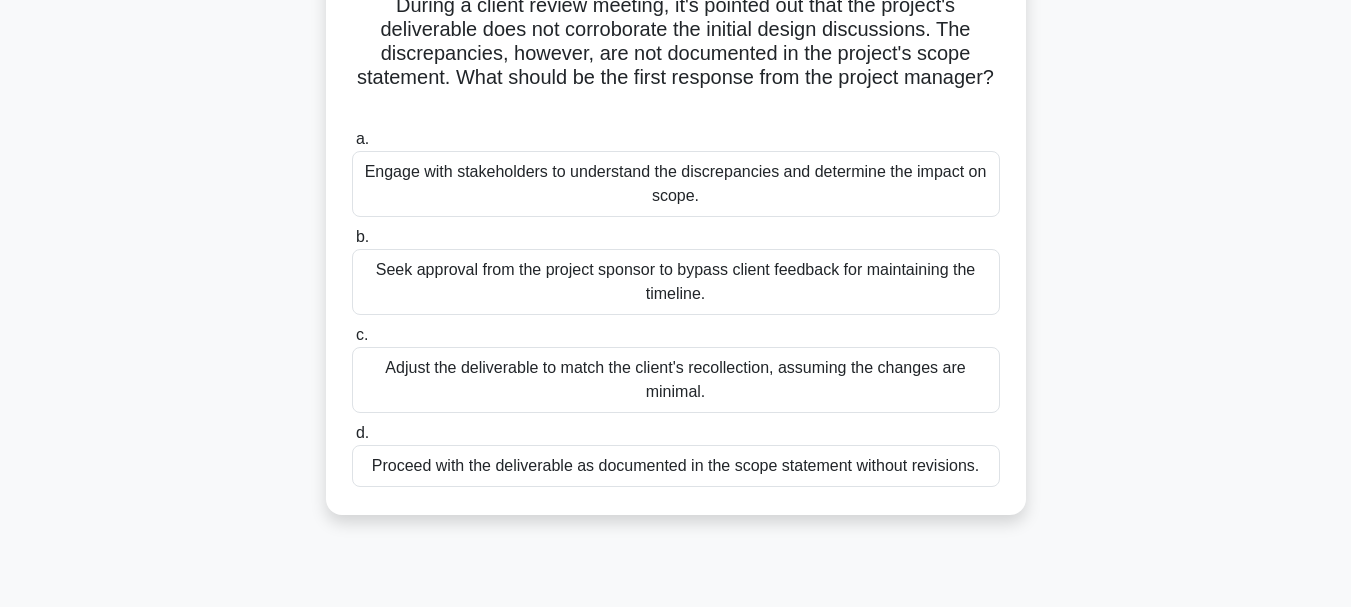 scroll, scrollTop: 173, scrollLeft: 0, axis: vertical 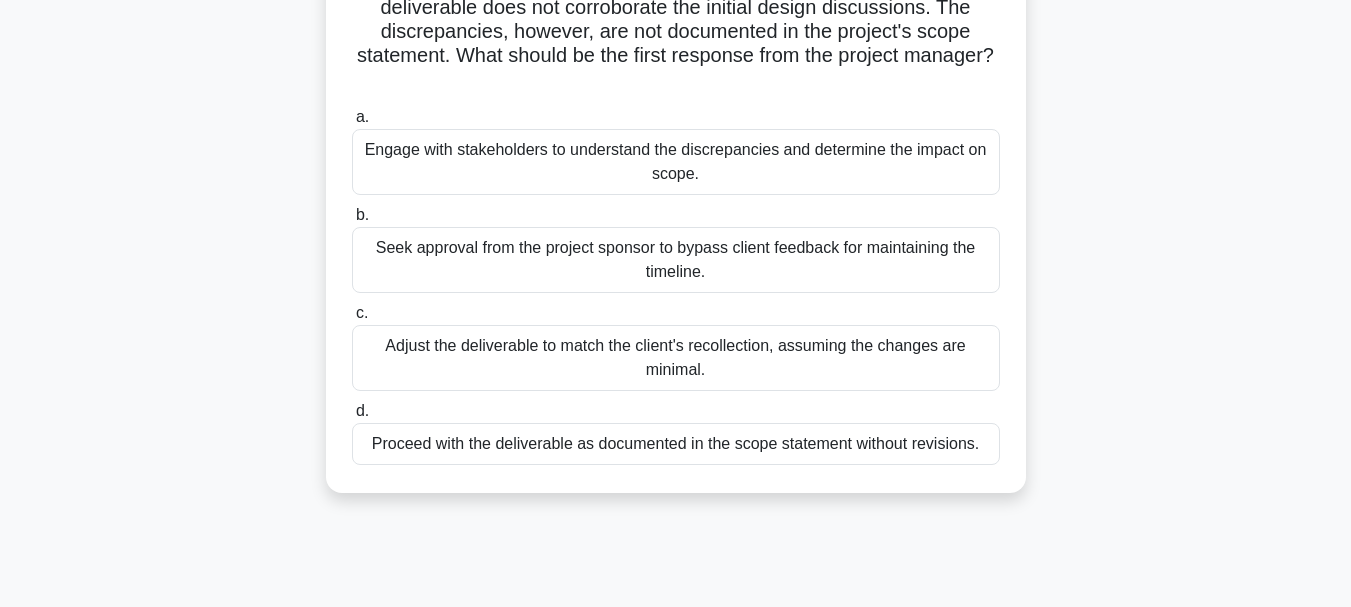 click on "Engage with stakeholders to understand the discrepancies and determine the impact on scope." at bounding box center [676, 162] 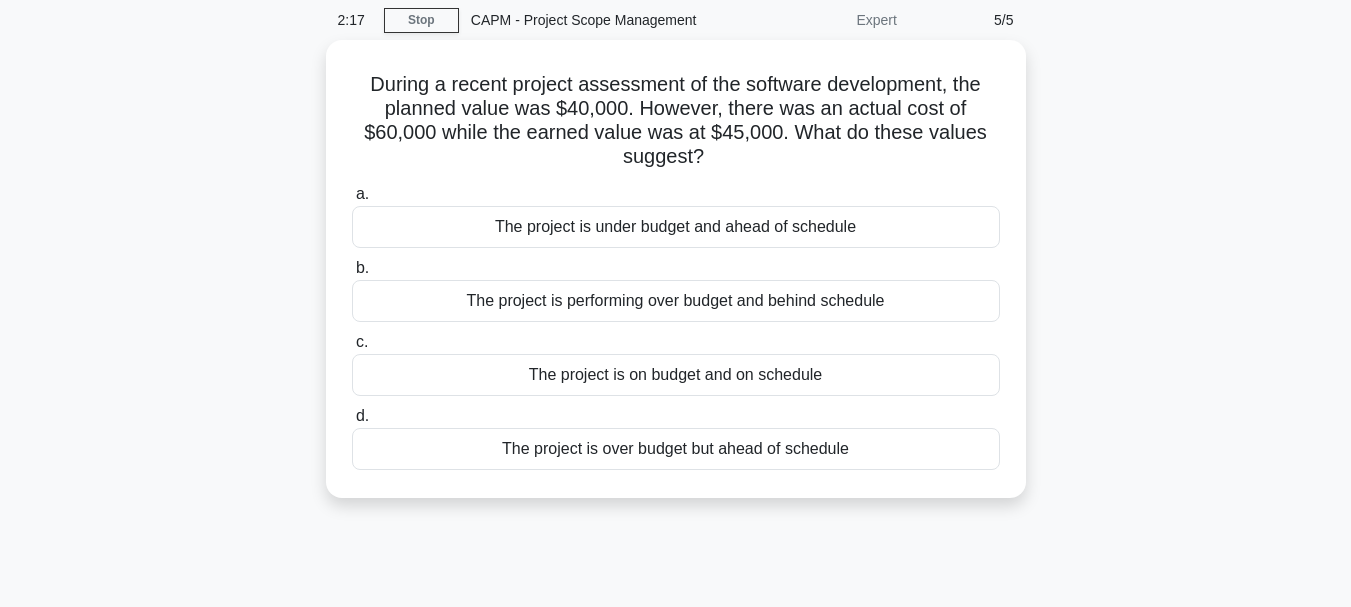 scroll, scrollTop: 0, scrollLeft: 0, axis: both 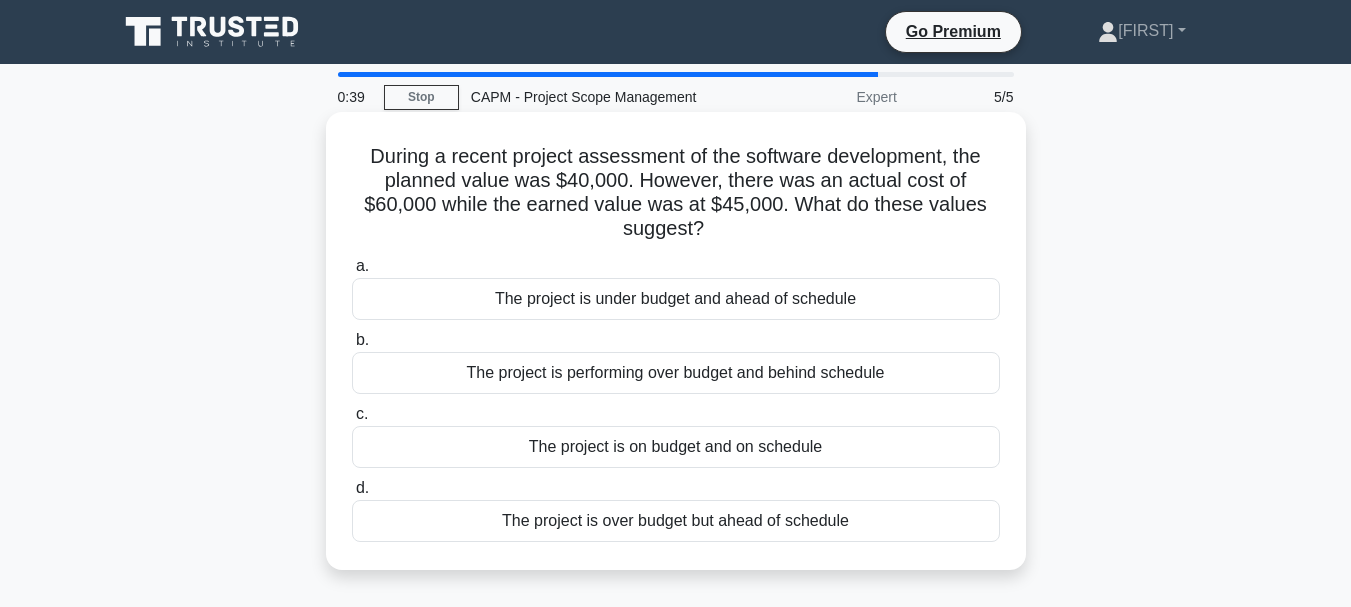 click on "The project is over budget but ahead of schedule" at bounding box center [676, 521] 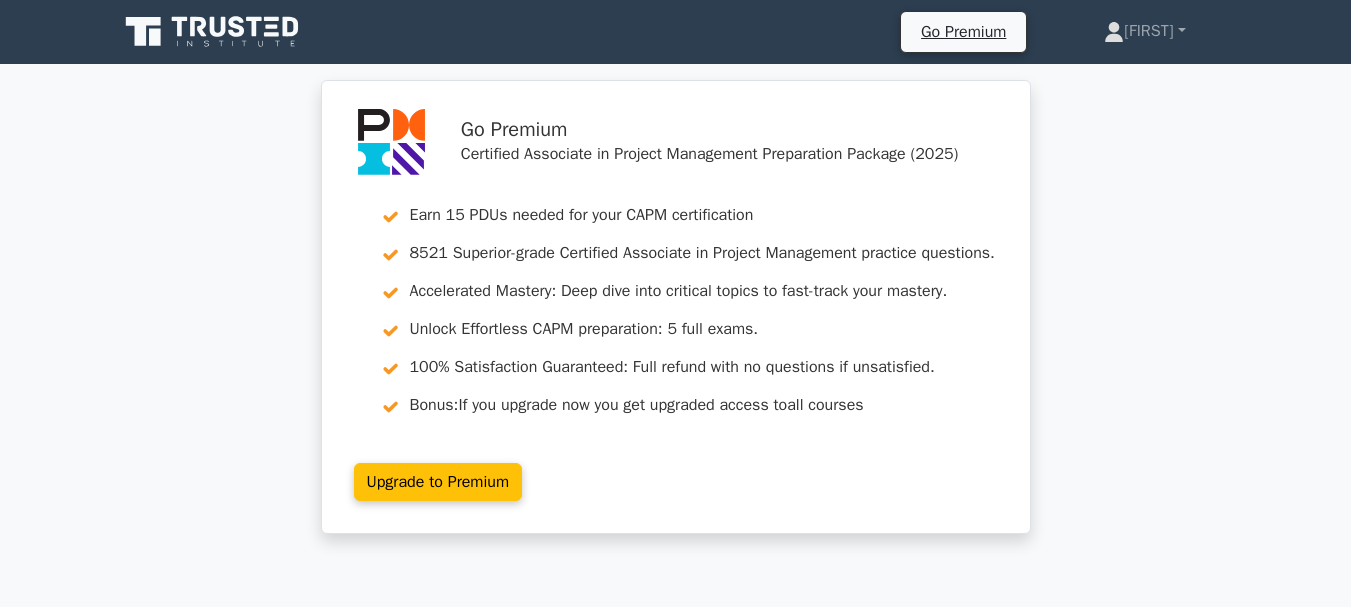 scroll, scrollTop: 0, scrollLeft: 0, axis: both 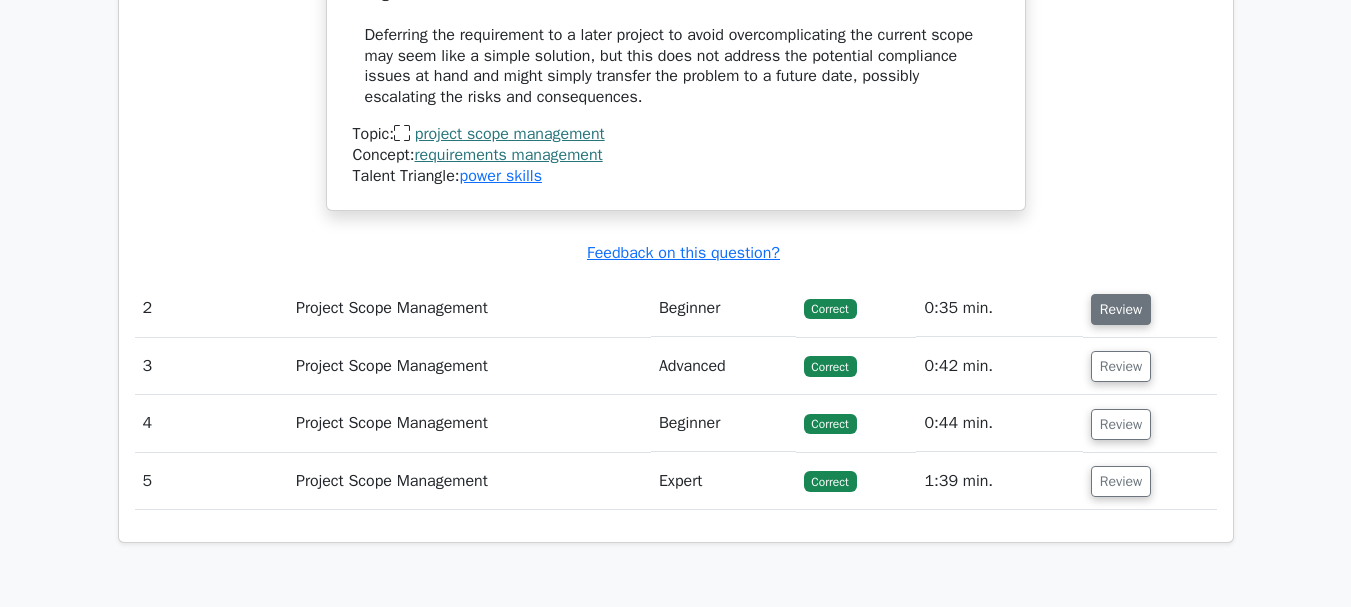 click on "Review" at bounding box center (1121, 309) 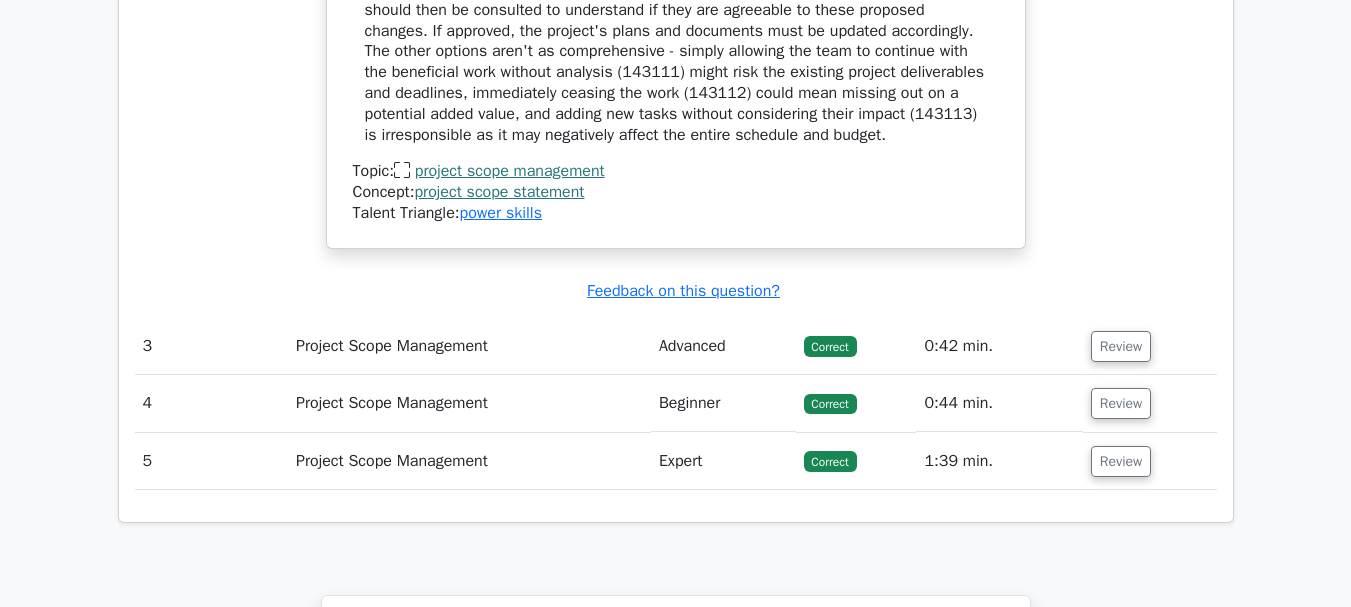 scroll, scrollTop: 3329, scrollLeft: 0, axis: vertical 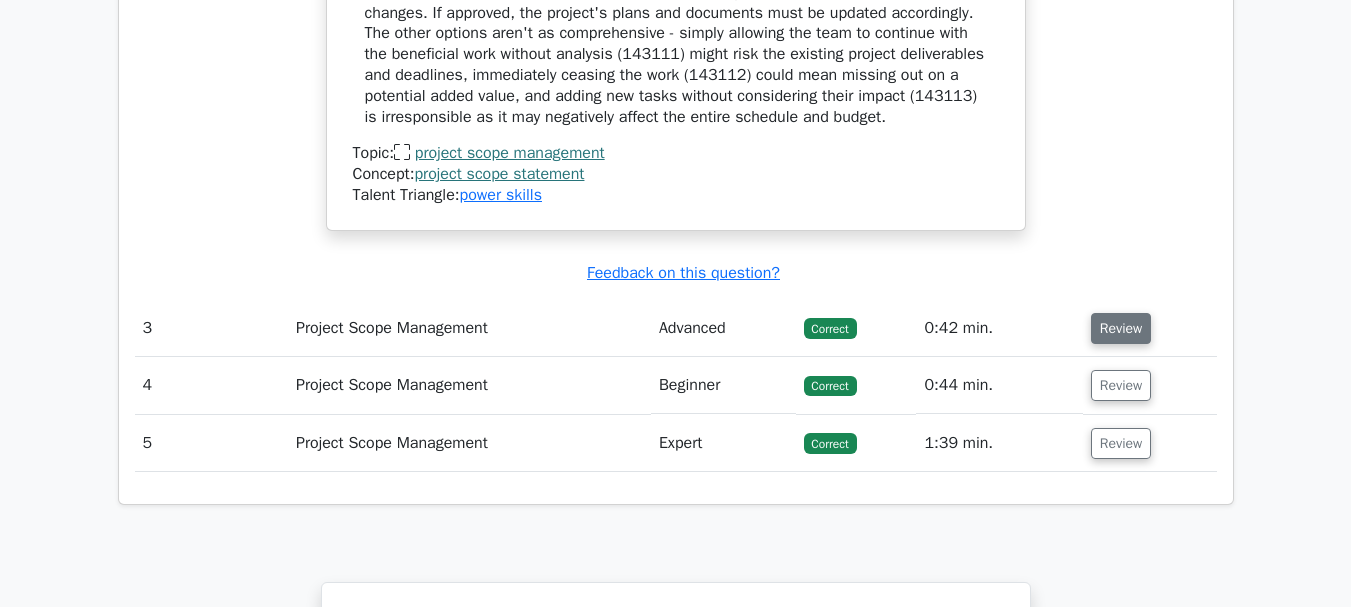 click on "Review" at bounding box center (1121, 328) 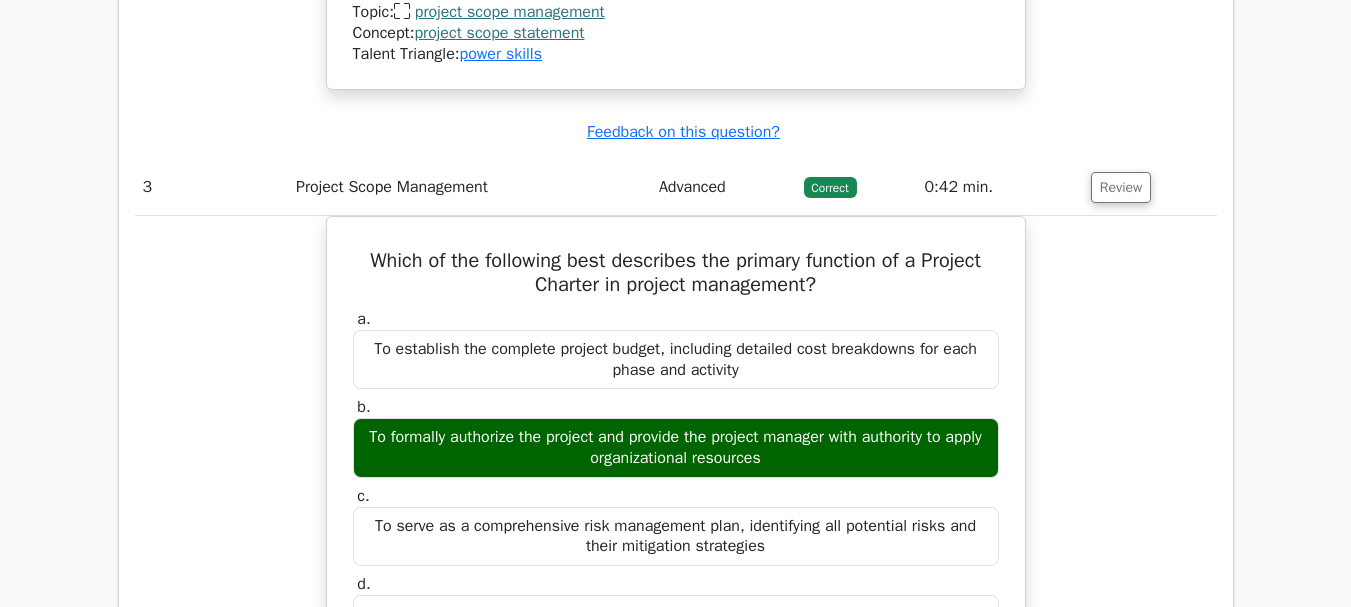 scroll, scrollTop: 3515, scrollLeft: 0, axis: vertical 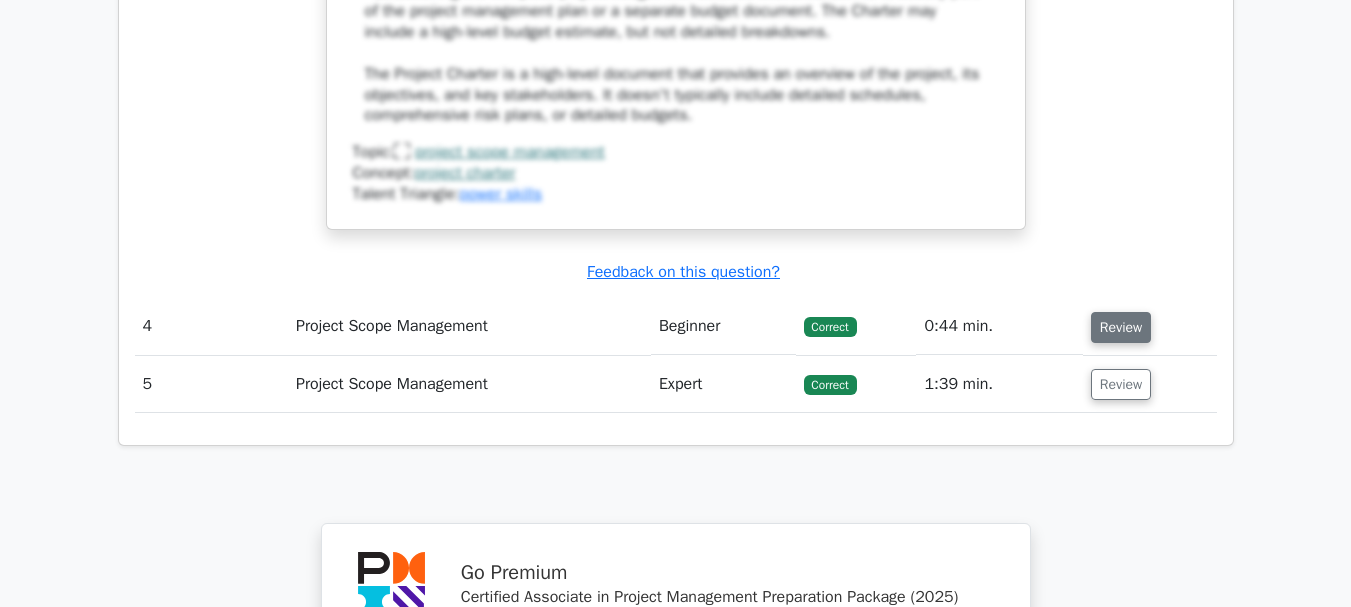 click on "Review" at bounding box center (1121, 327) 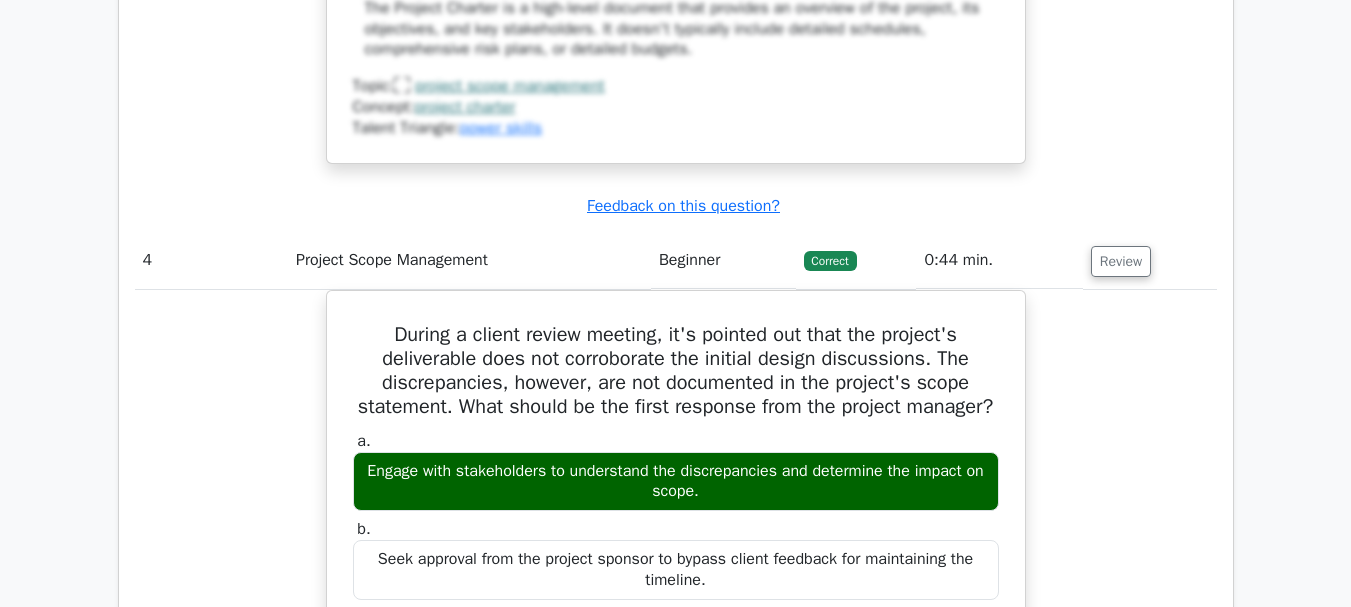scroll, scrollTop: 4676, scrollLeft: 0, axis: vertical 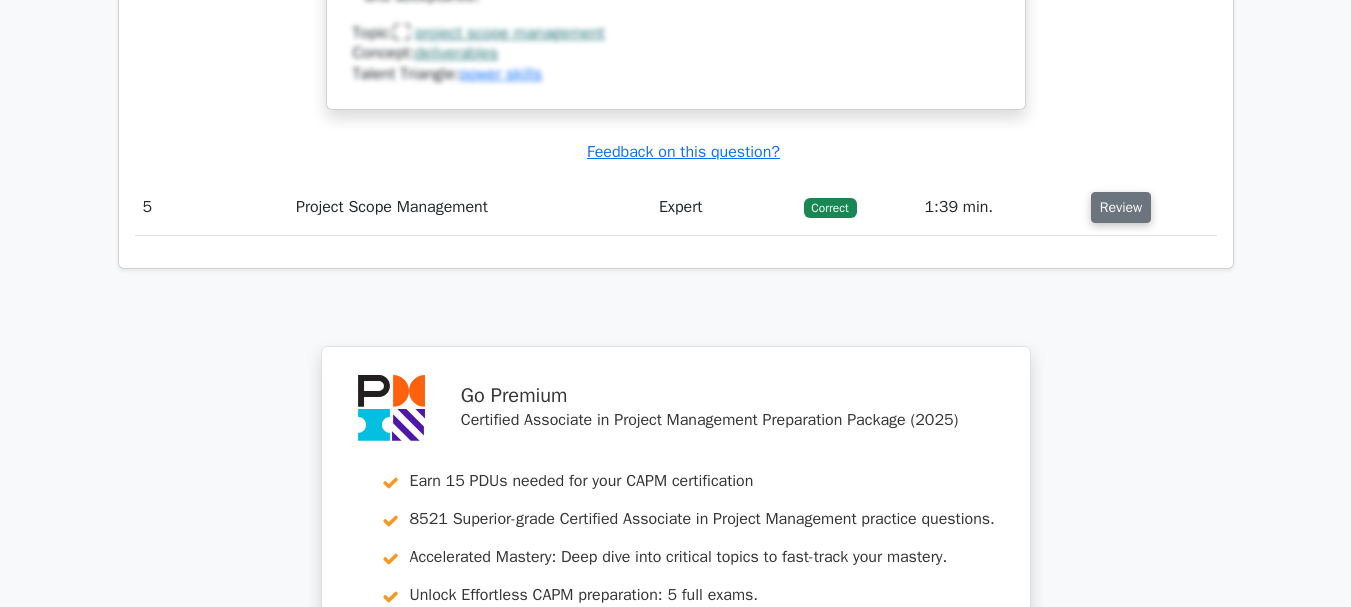click on "Review" at bounding box center [1121, 207] 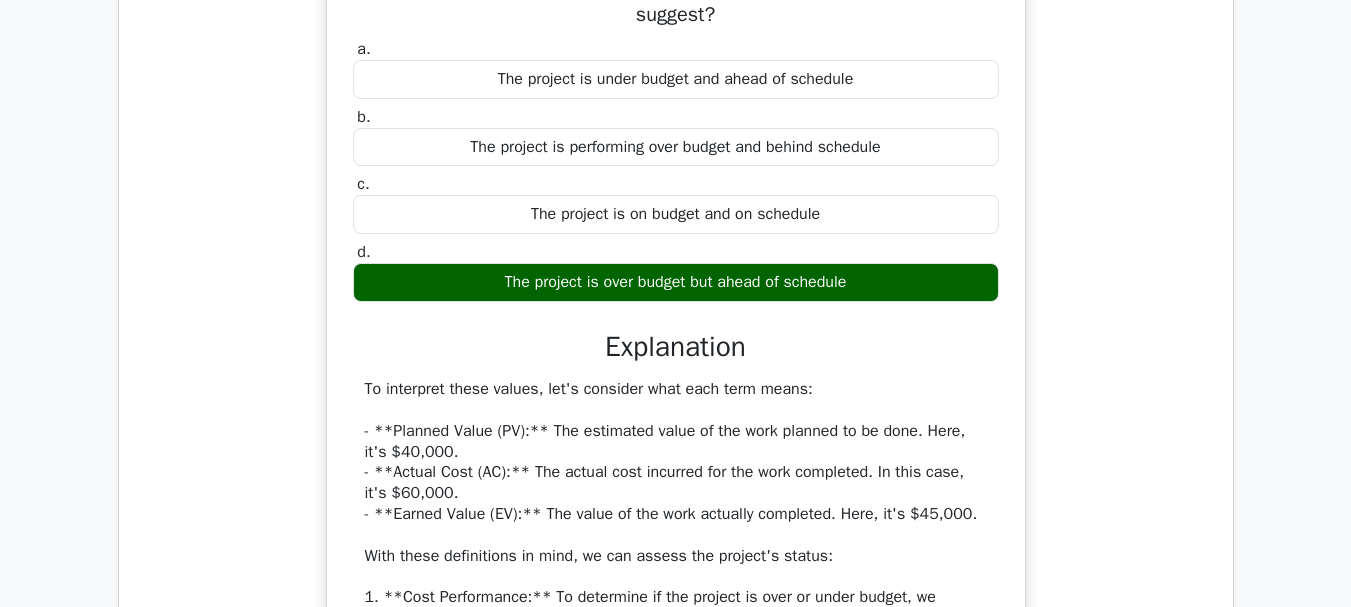 scroll, scrollTop: 6223, scrollLeft: 0, axis: vertical 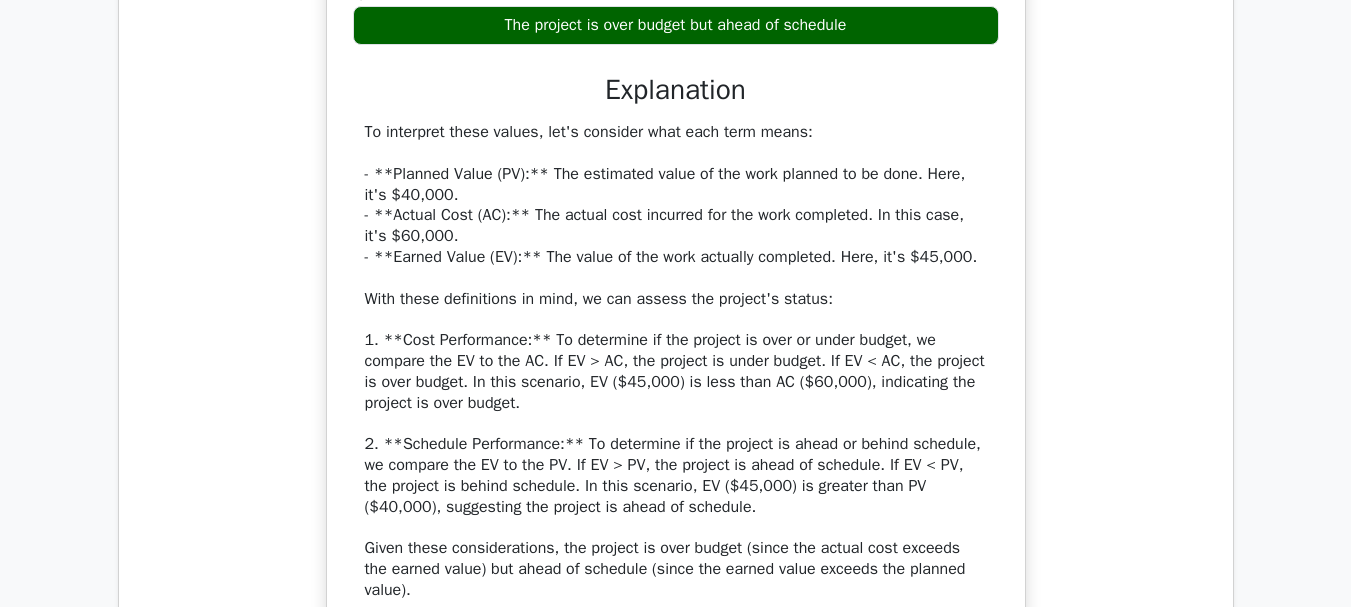 click on "Go Premium
Certified Associate in Project Management Preparation Package (2025)
Earn 15 PDUs needed for your CAPM certification
8521 Superior-grade  Certified Associate in Project Management practice questions.
Accelerated Mastery: Deep dive into critical topics to fast-track your mastery.
Unlock Effortless CAPM preparation: 5 full exams.
100% Satisfaction Guaranteed: Full refund with no questions if unsatisfied.
Bonus:" at bounding box center [675, -2434] 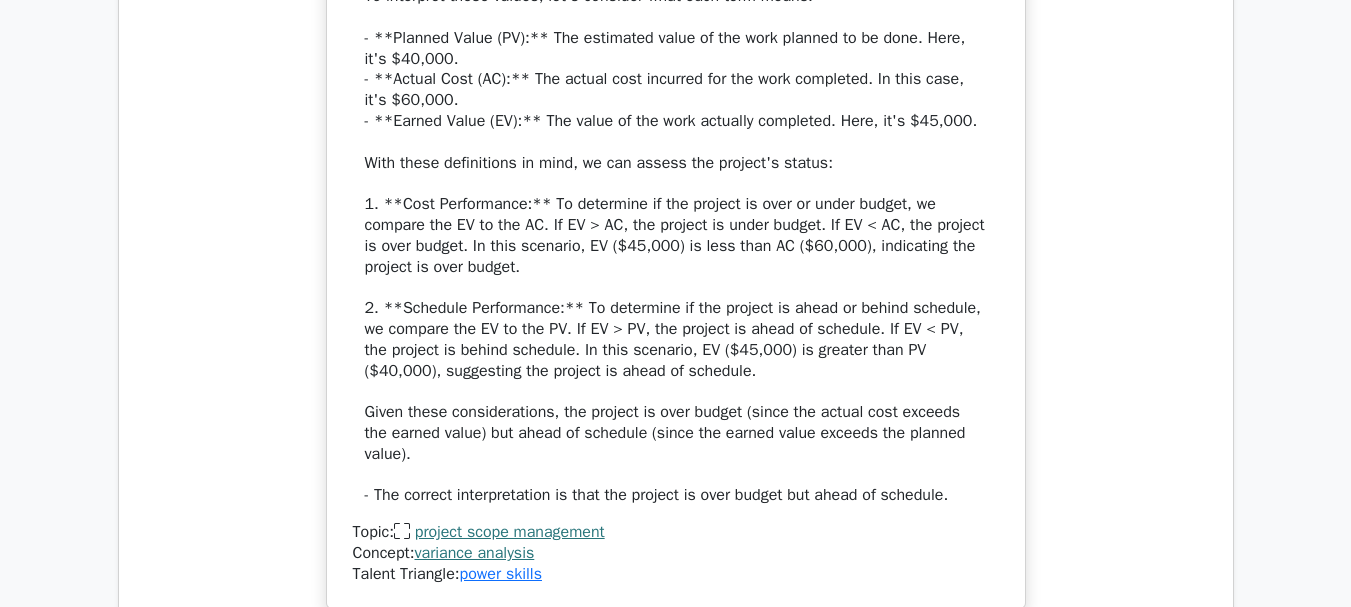 scroll, scrollTop: 6623, scrollLeft: 0, axis: vertical 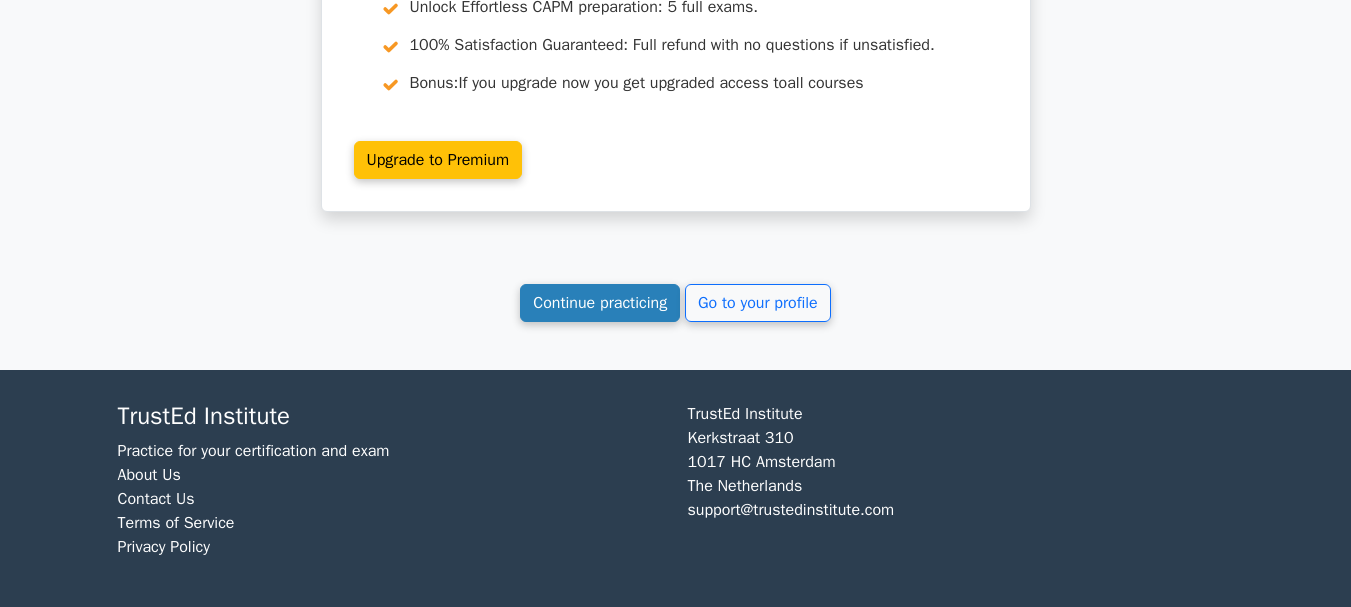 click on "Continue practicing" at bounding box center (600, 303) 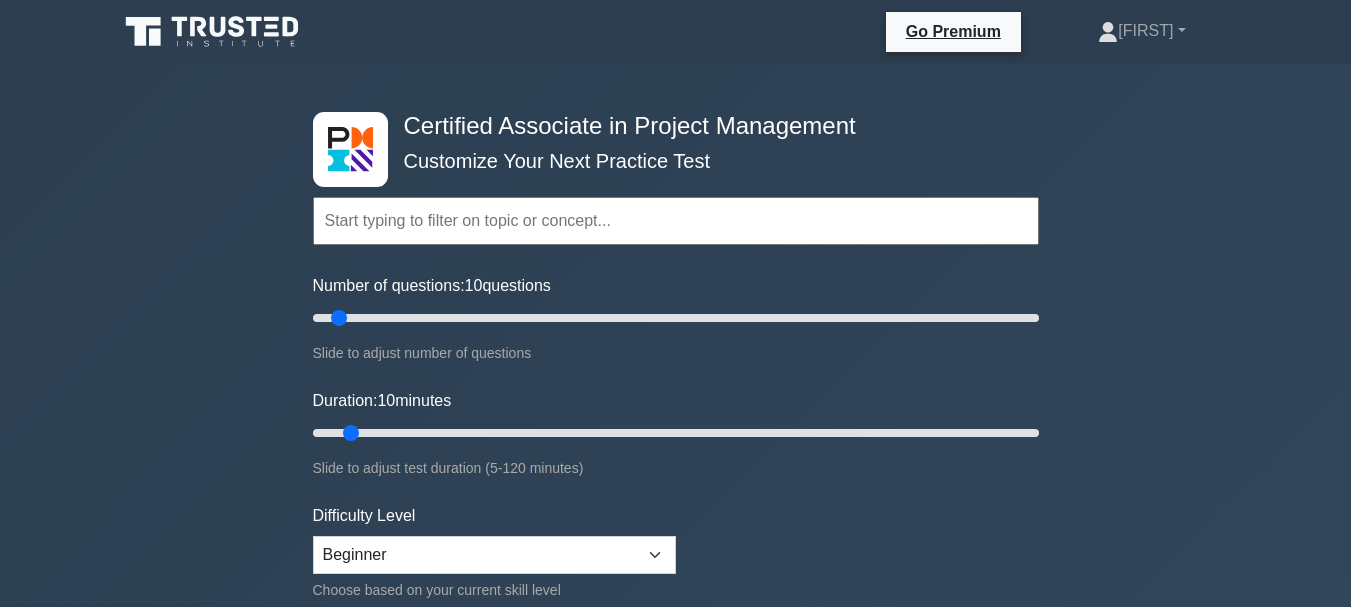 scroll, scrollTop: 0, scrollLeft: 0, axis: both 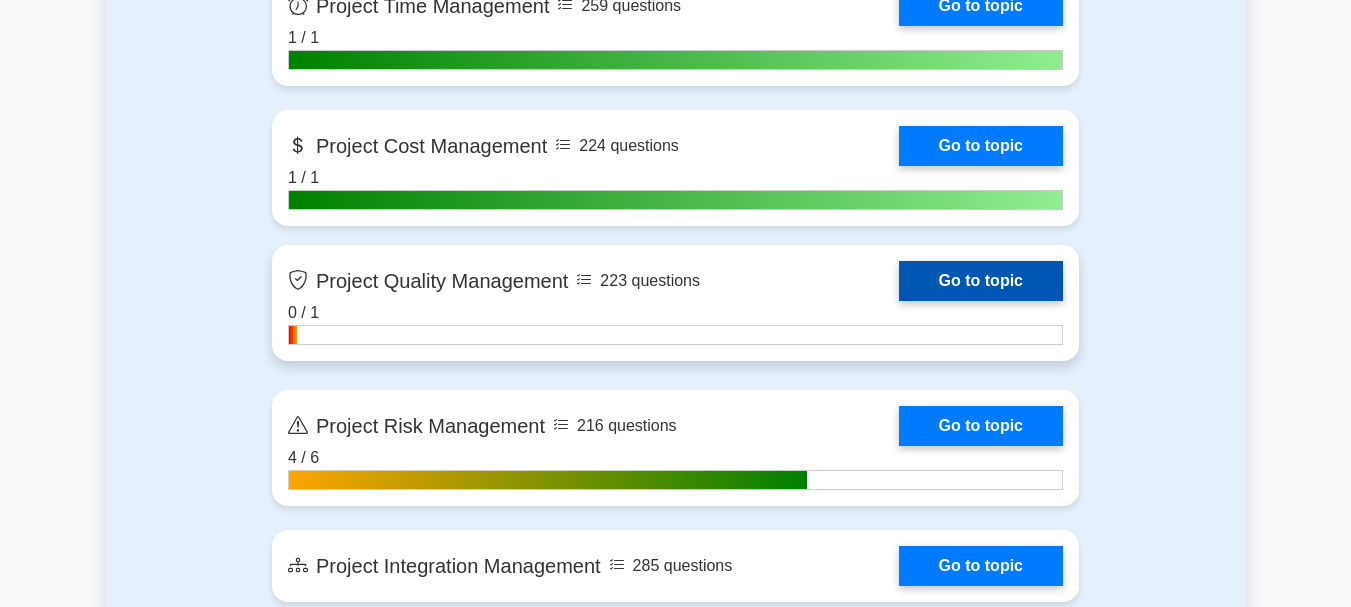 click on "Go to topic" at bounding box center [981, 281] 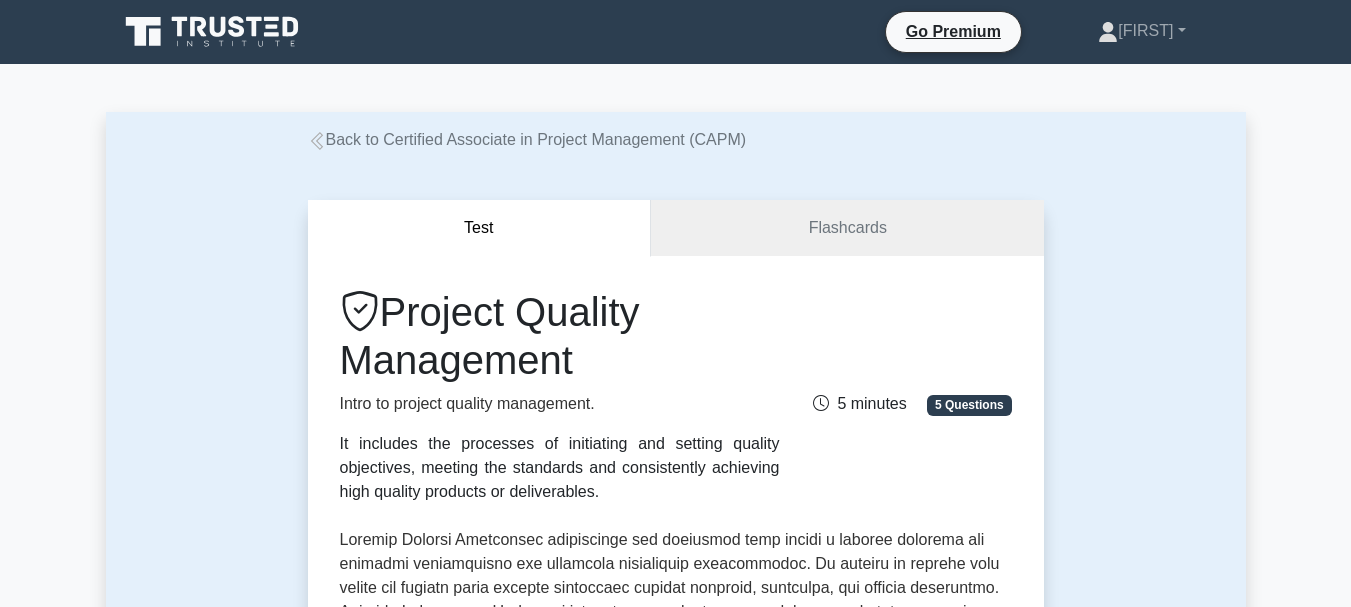 scroll, scrollTop: 0, scrollLeft: 0, axis: both 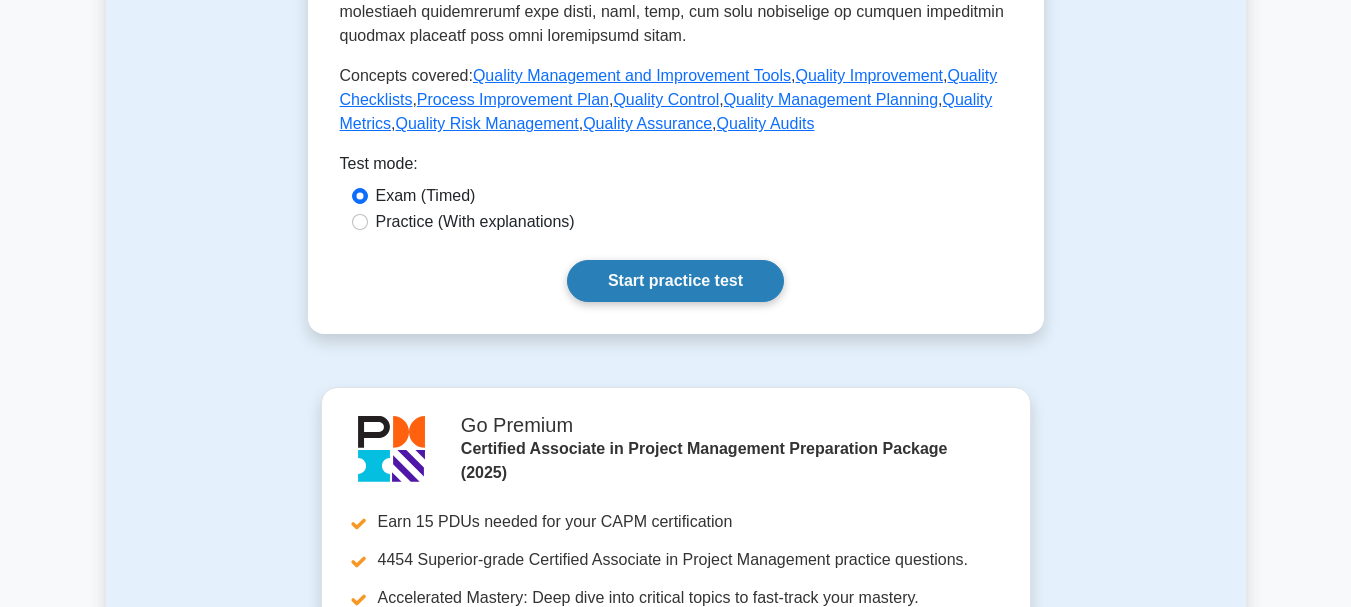 click on "Start practice test" at bounding box center (675, 281) 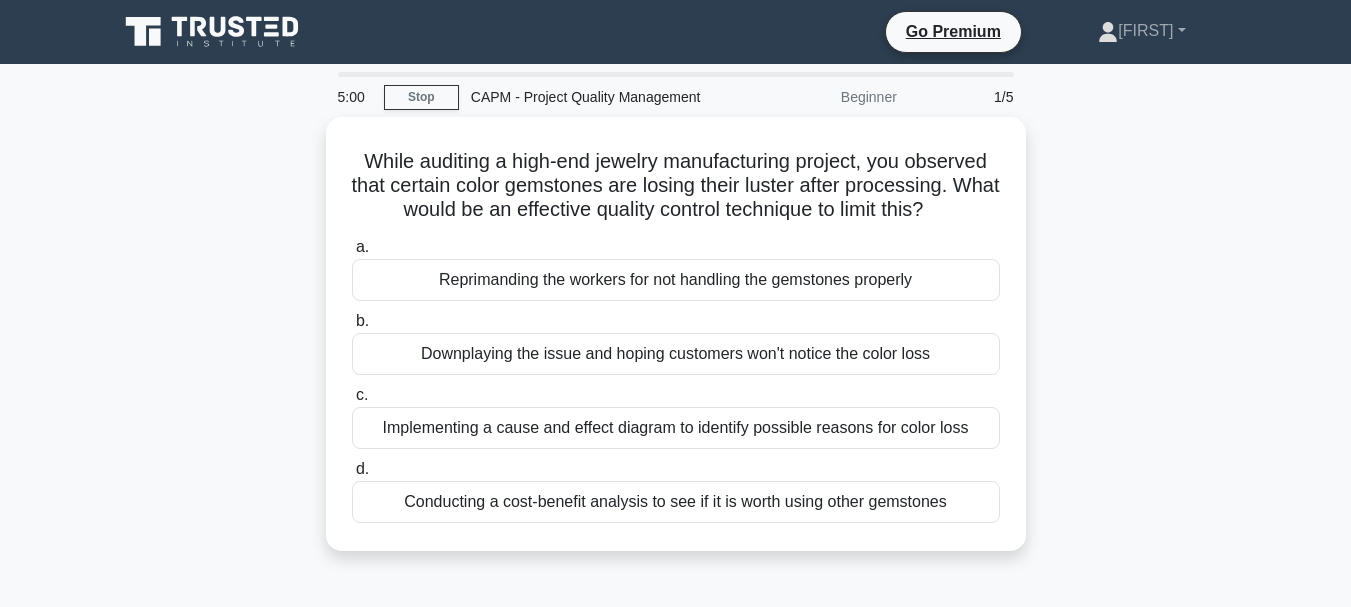 scroll, scrollTop: 0, scrollLeft: 0, axis: both 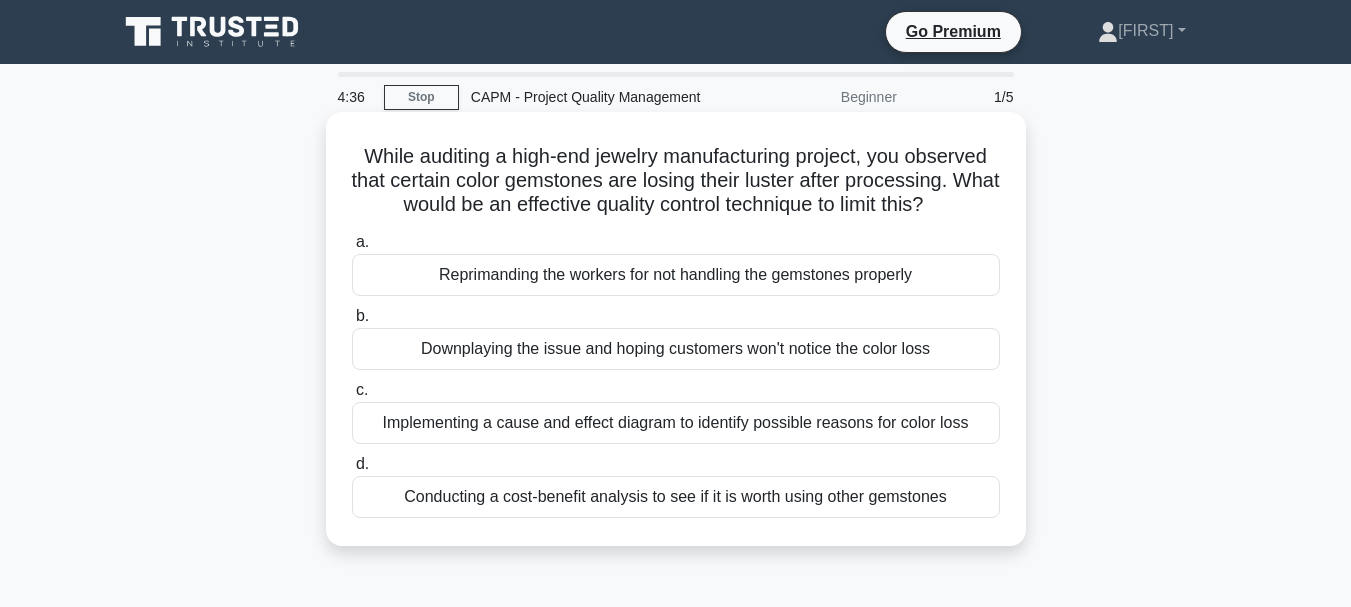 click on "Implementing a cause and effect diagram to identify possible reasons for color loss" at bounding box center [676, 423] 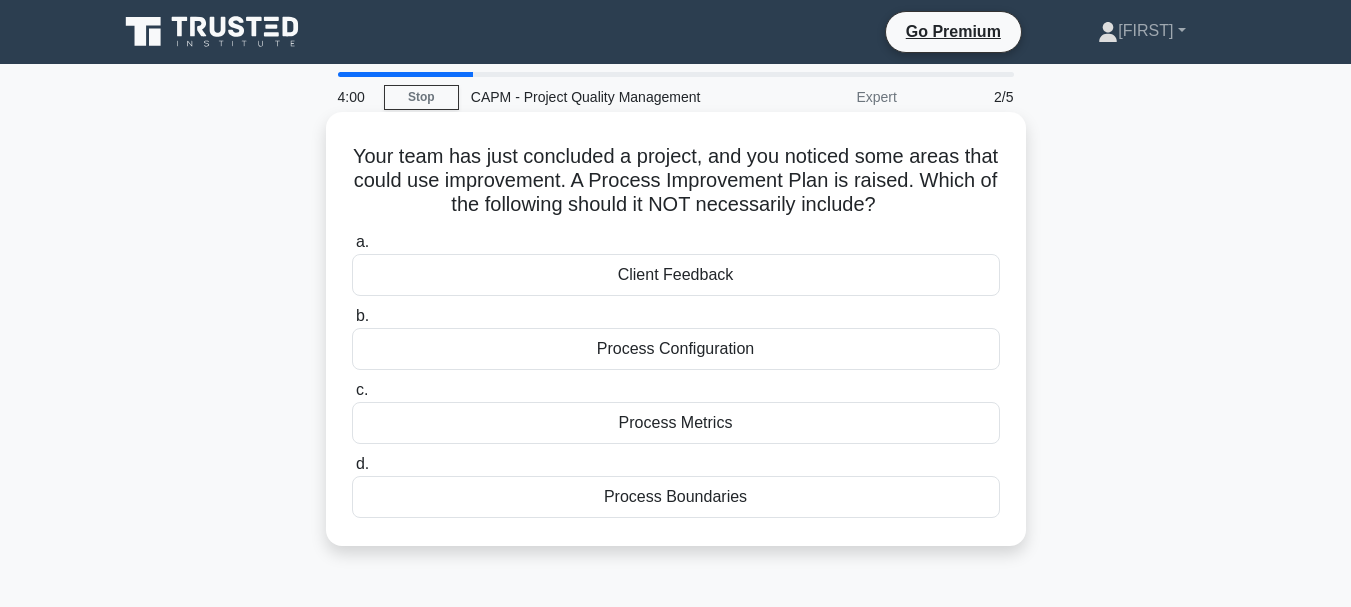 click on "Client Feedback" at bounding box center [676, 275] 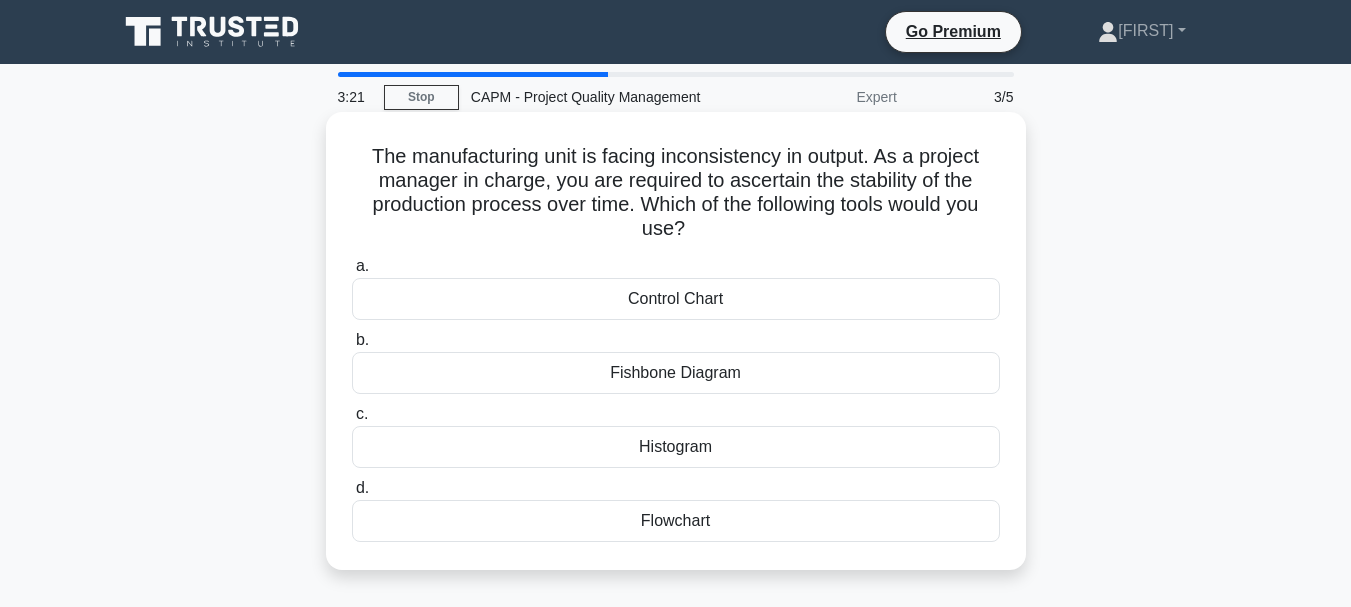 click on "Flowchart" at bounding box center (676, 521) 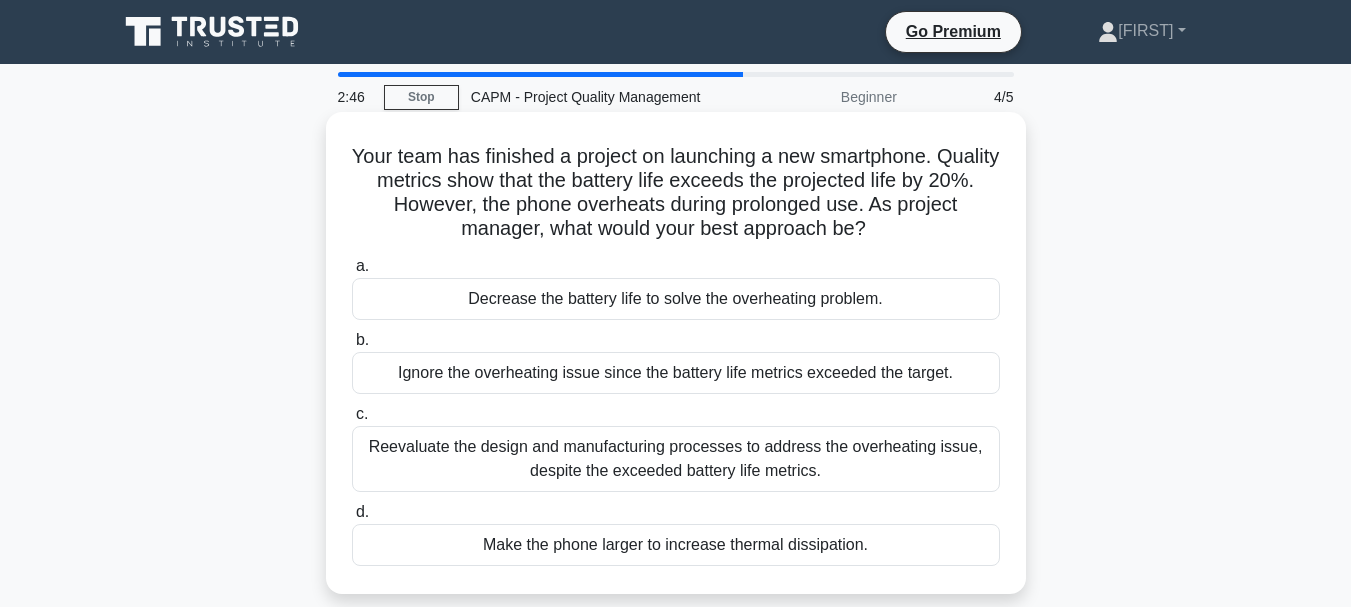 click on "Reevaluate the design and manufacturing processes to address the overheating issue, despite the exceeded battery life metrics." at bounding box center (676, 459) 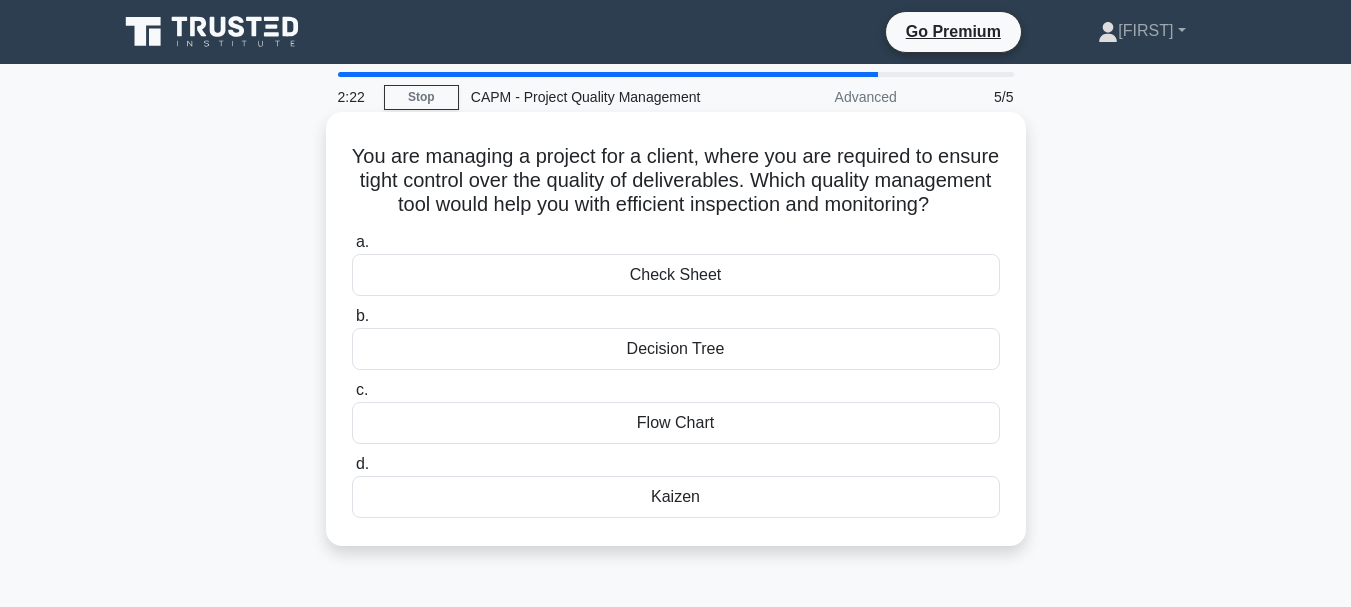 click on "Kaizen" at bounding box center (676, 497) 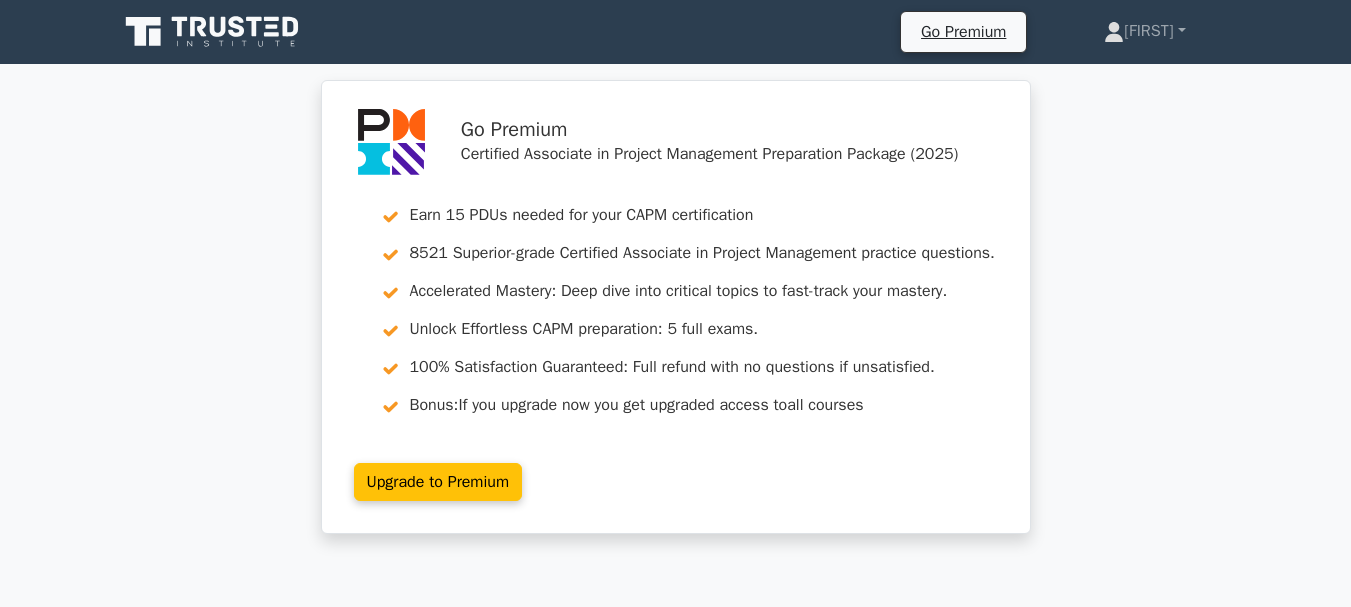 scroll, scrollTop: 0, scrollLeft: 0, axis: both 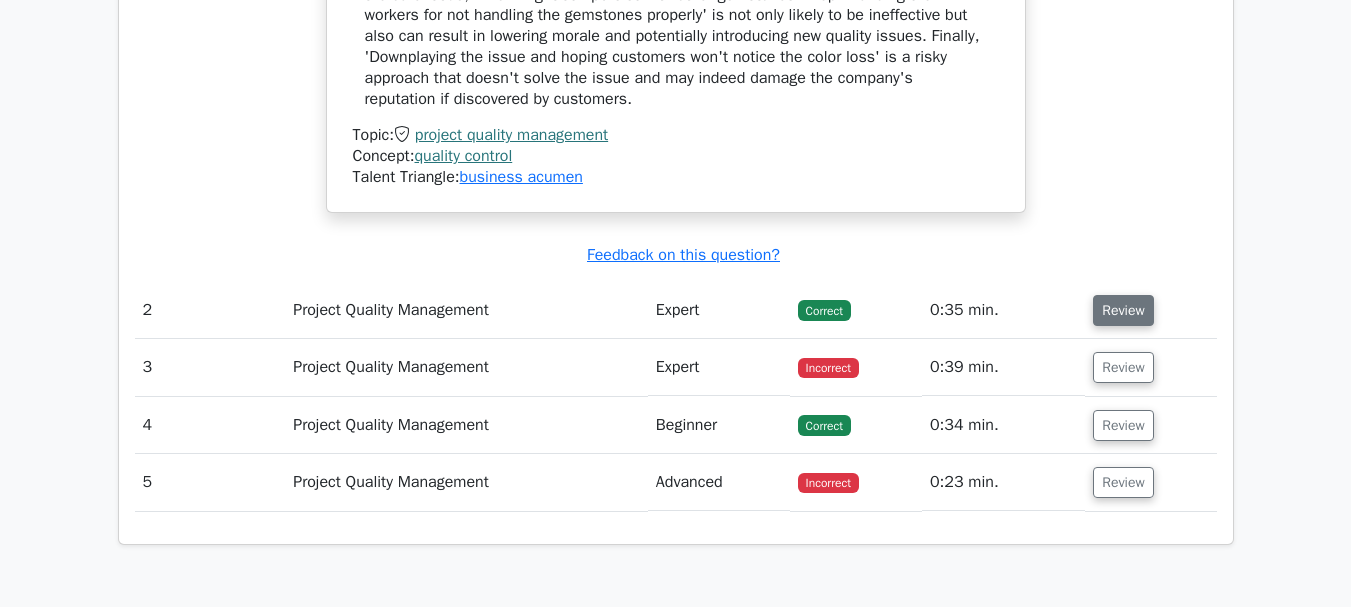 click on "Review" at bounding box center [1123, 310] 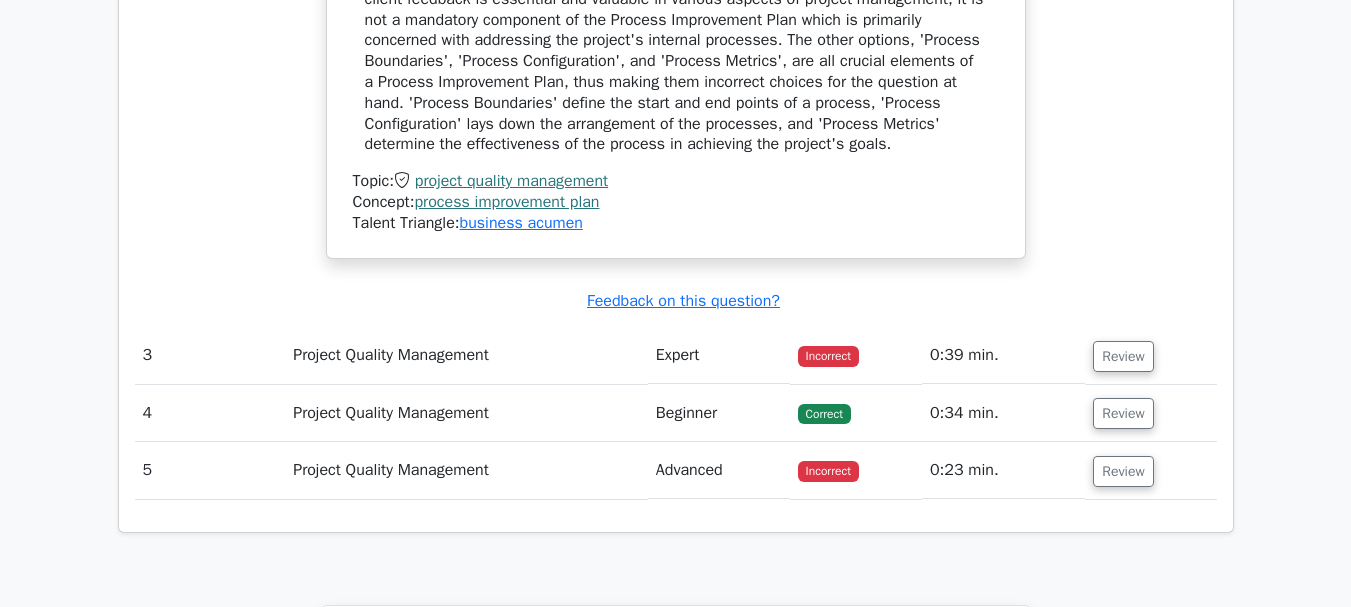 scroll, scrollTop: 2974, scrollLeft: 0, axis: vertical 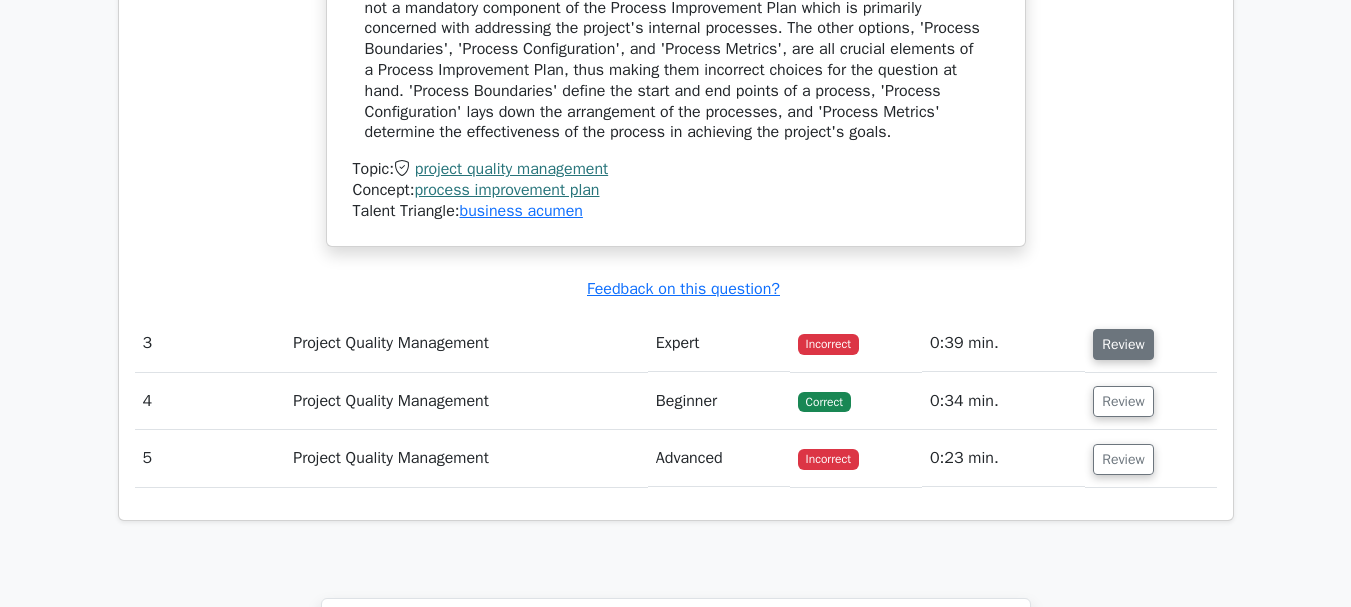 click on "Review" at bounding box center [1123, 344] 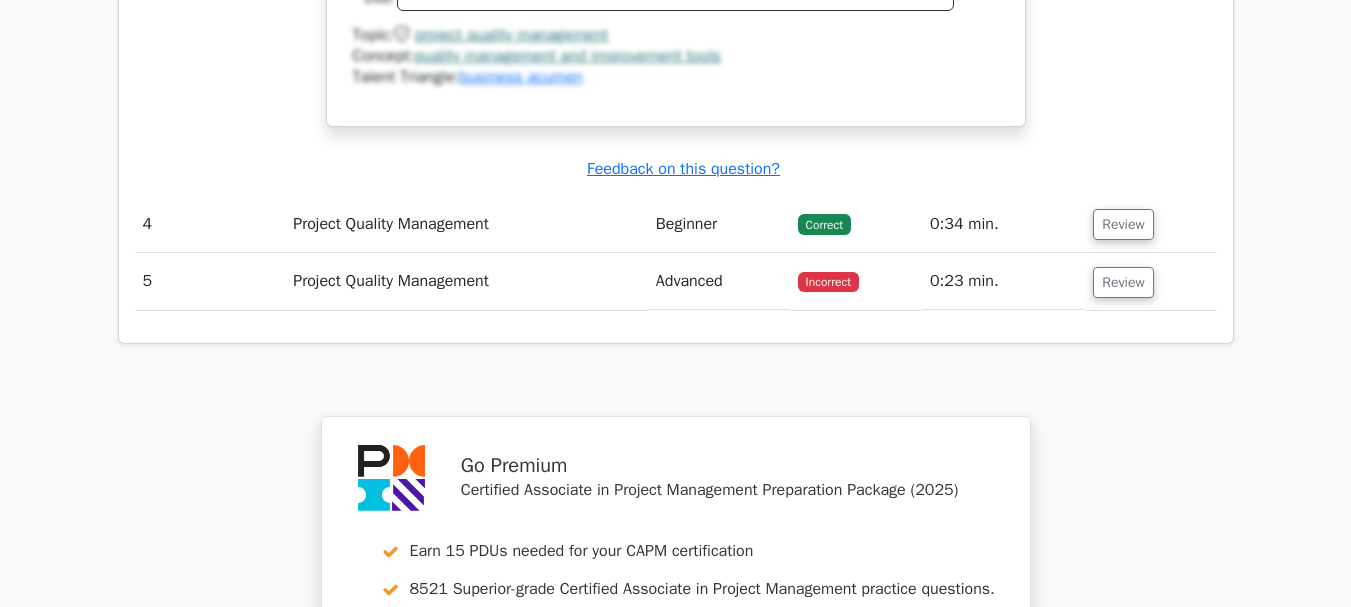scroll, scrollTop: 4014, scrollLeft: 0, axis: vertical 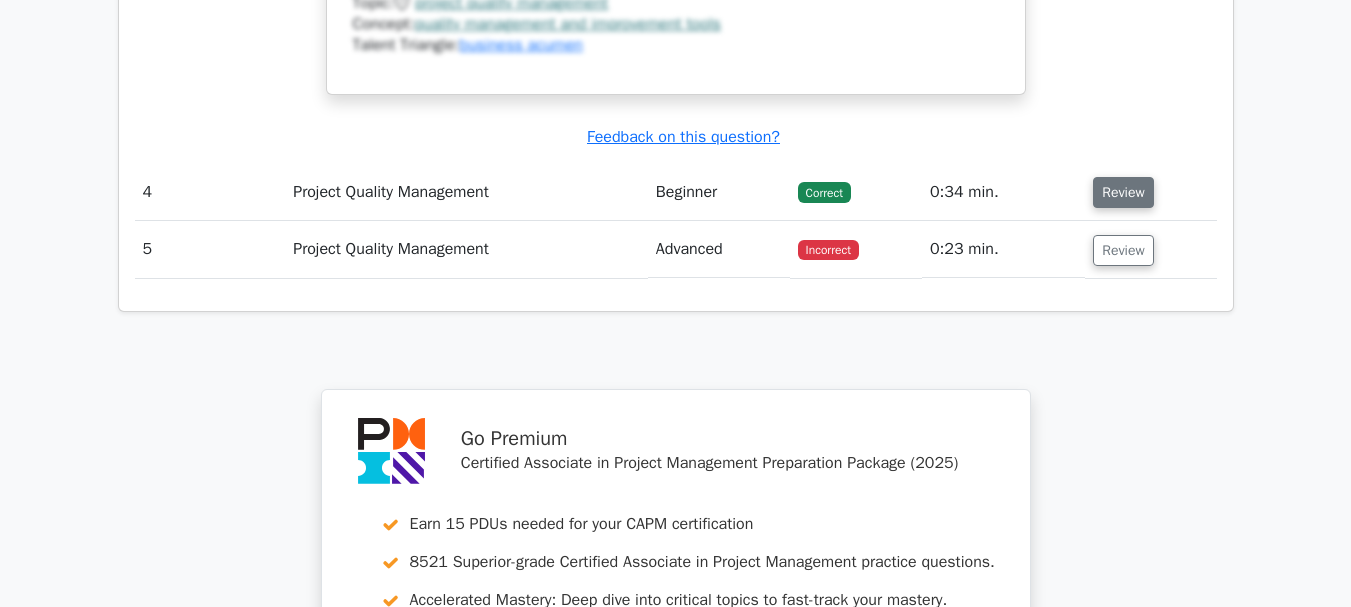 click on "Review" at bounding box center [1123, 192] 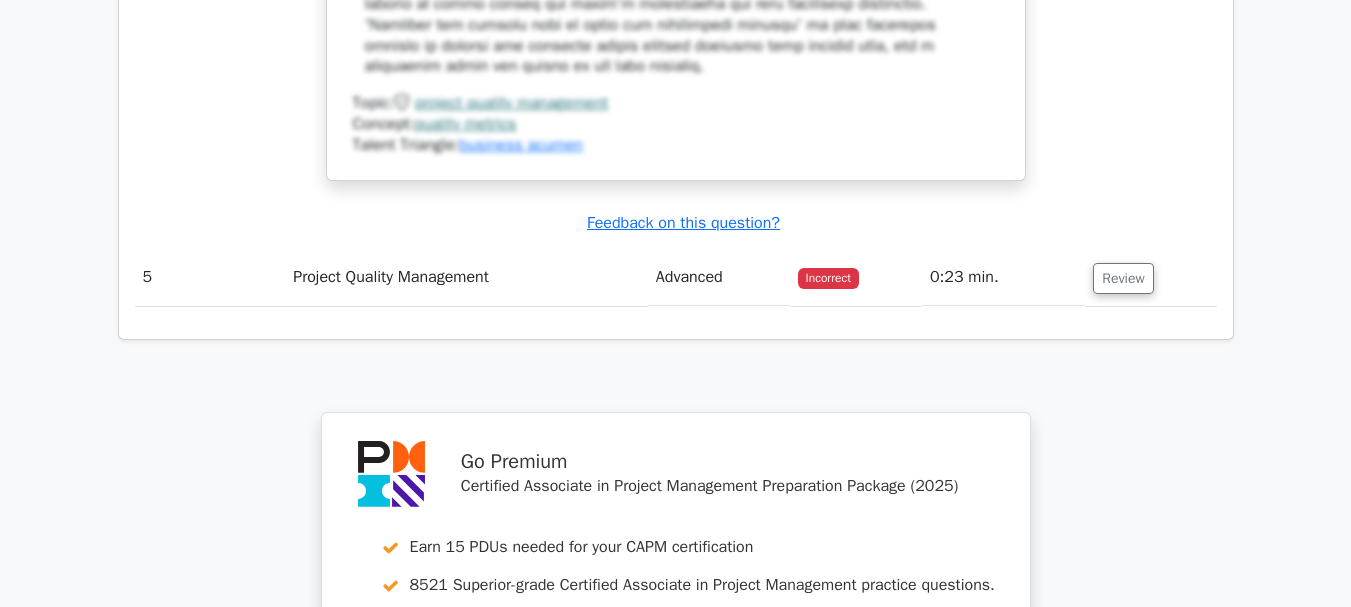scroll, scrollTop: 5002, scrollLeft: 0, axis: vertical 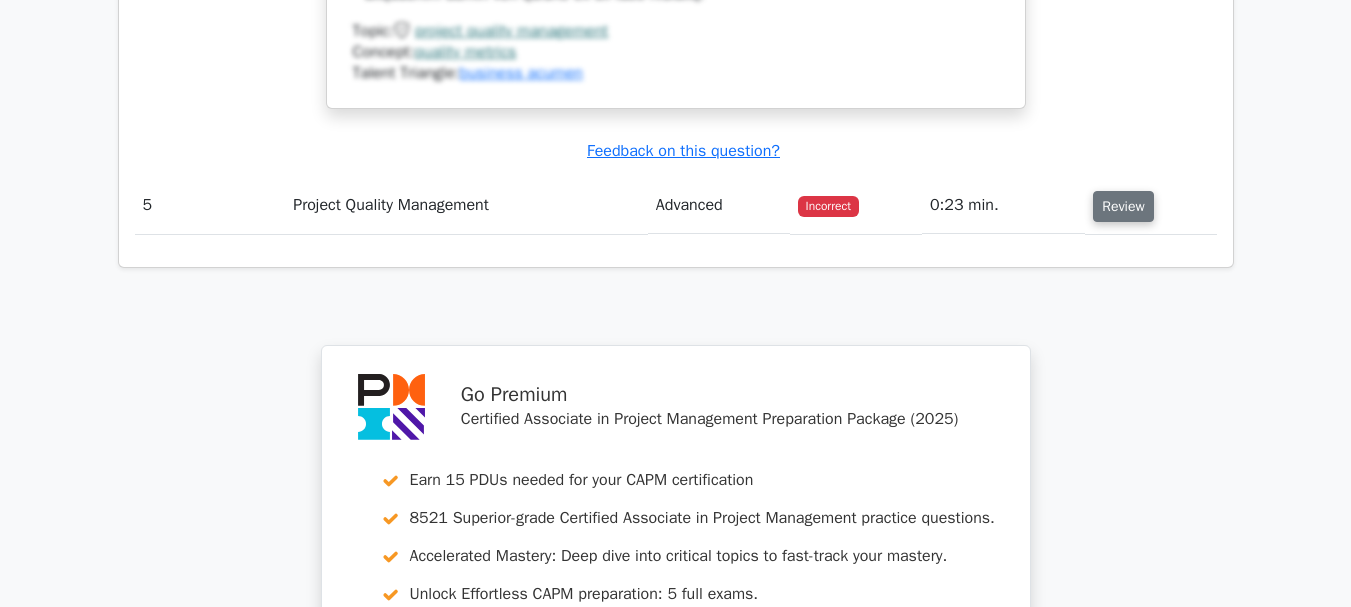 click on "Review" at bounding box center (1123, 206) 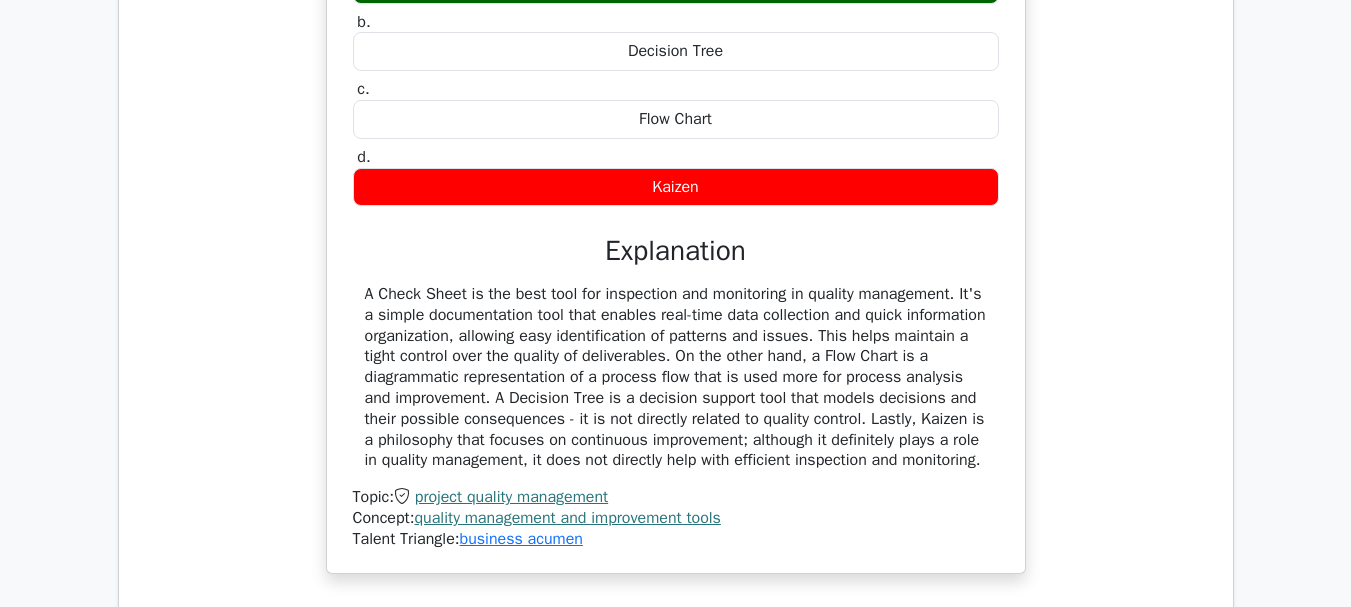 scroll, scrollTop: 5455, scrollLeft: 0, axis: vertical 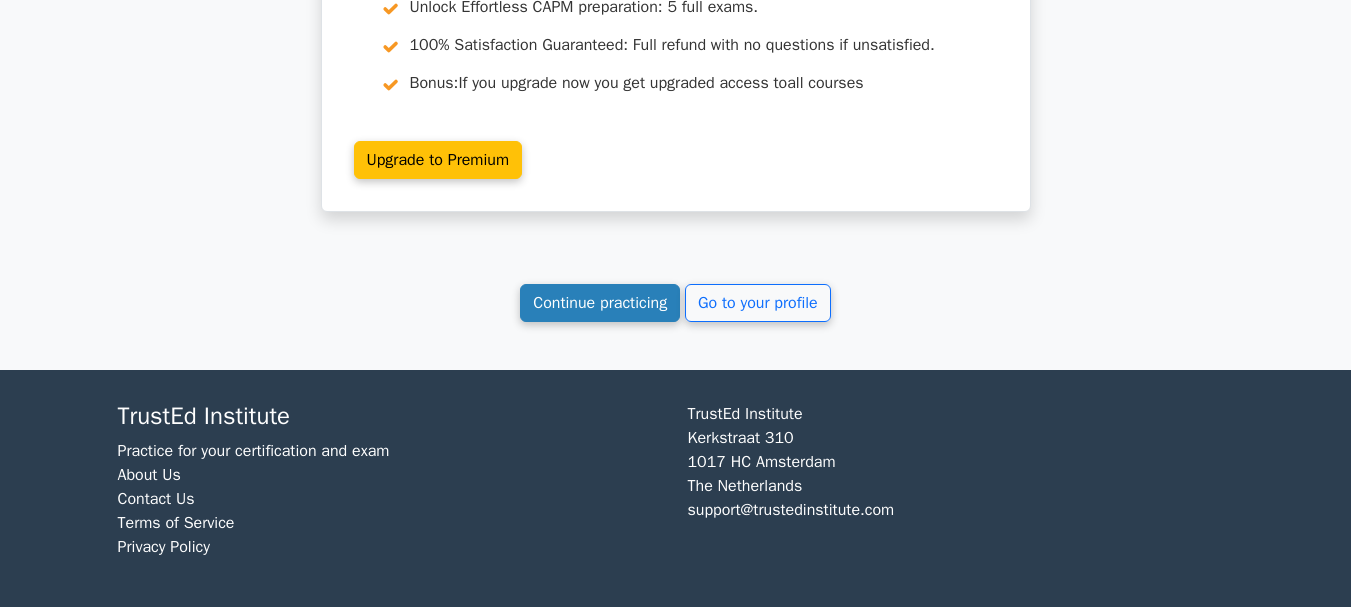 click on "Continue practicing" at bounding box center (600, 303) 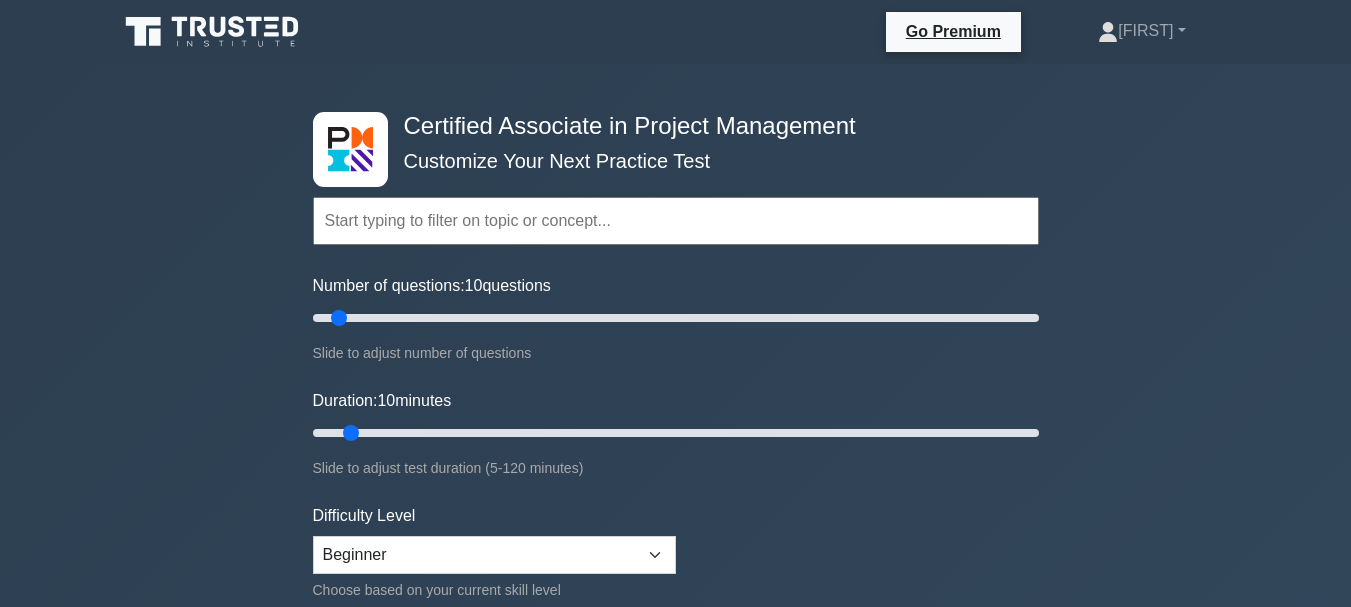 scroll, scrollTop: 0, scrollLeft: 0, axis: both 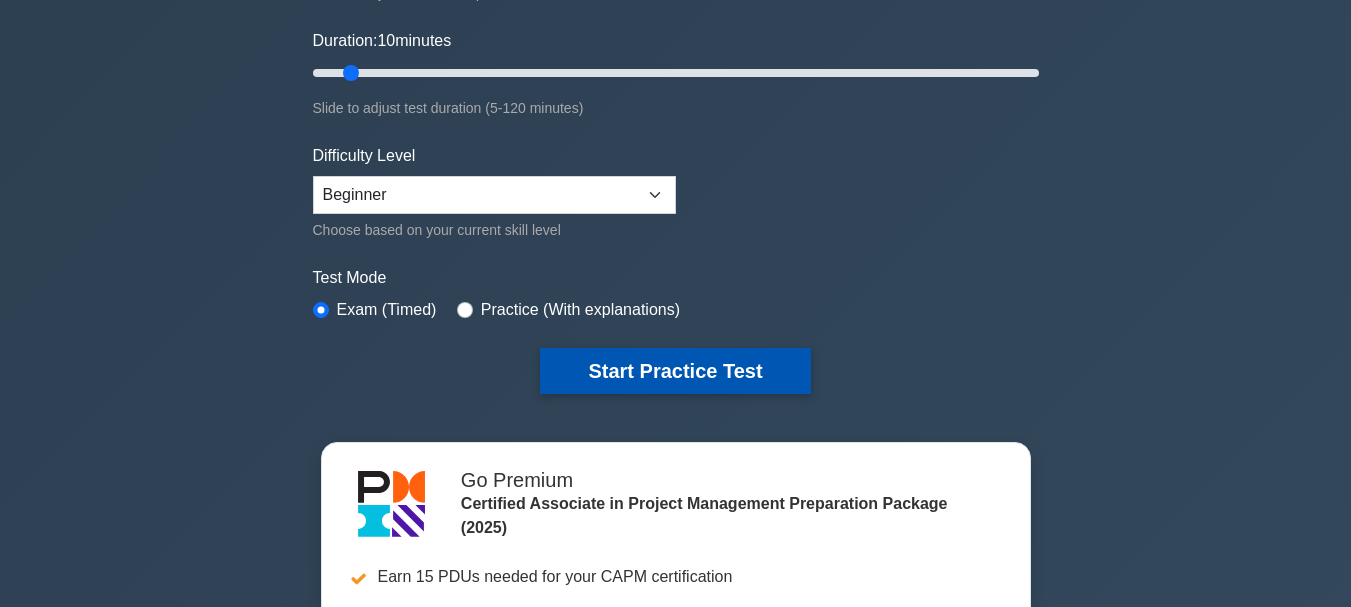 click on "Start Practice Test" at bounding box center (675, 371) 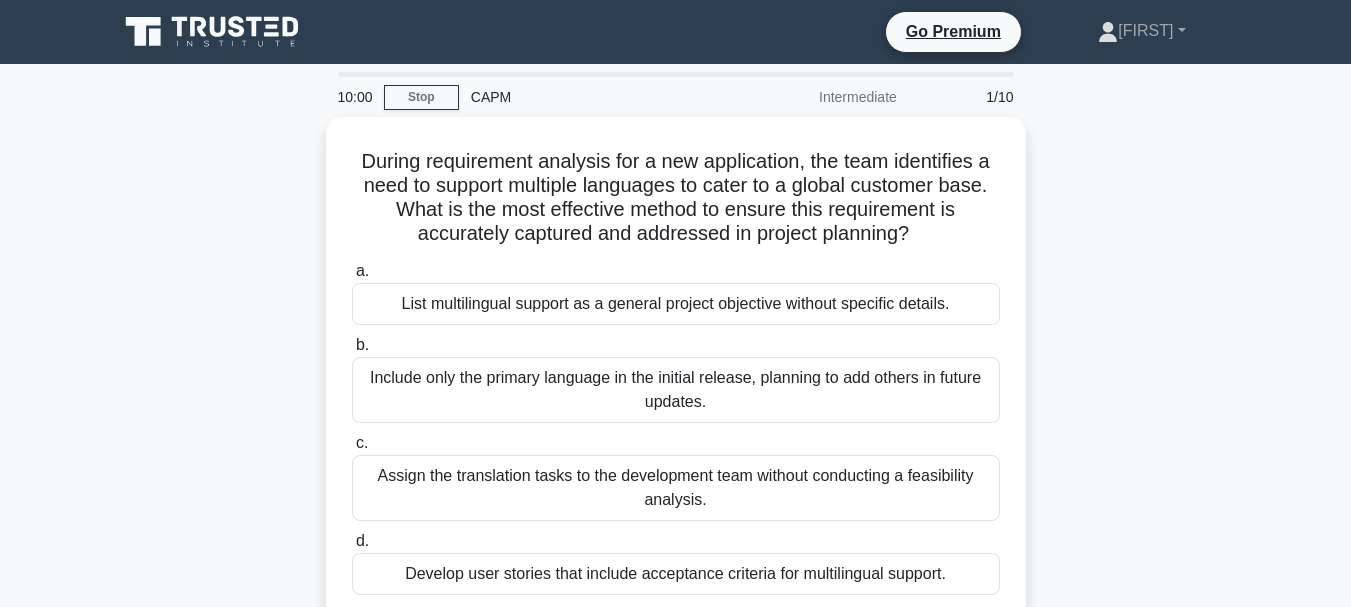 scroll, scrollTop: 0, scrollLeft: 0, axis: both 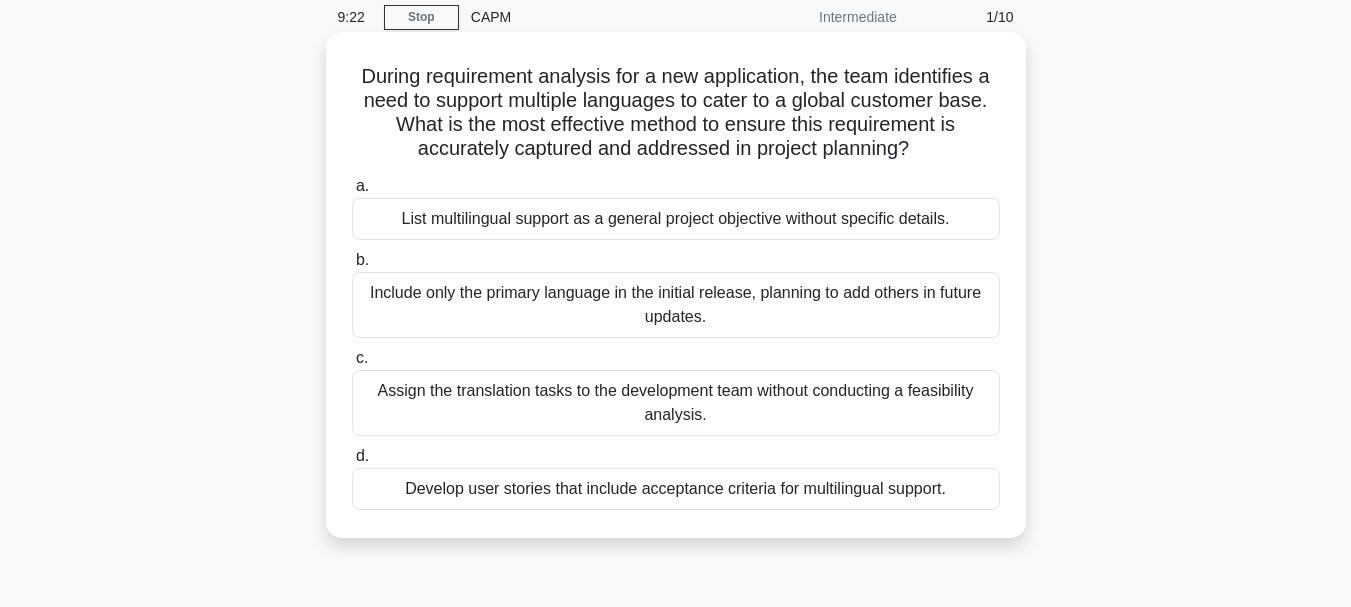 click on "Develop user stories that include acceptance criteria for multilingual support." at bounding box center [676, 489] 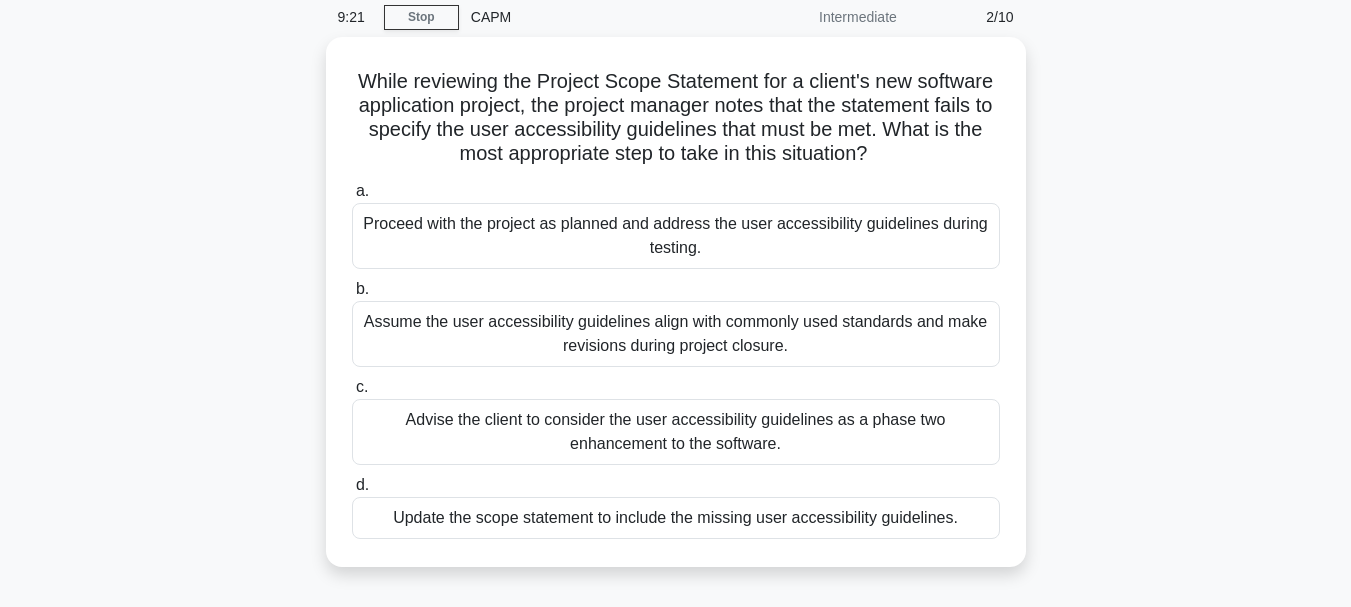 scroll, scrollTop: 0, scrollLeft: 0, axis: both 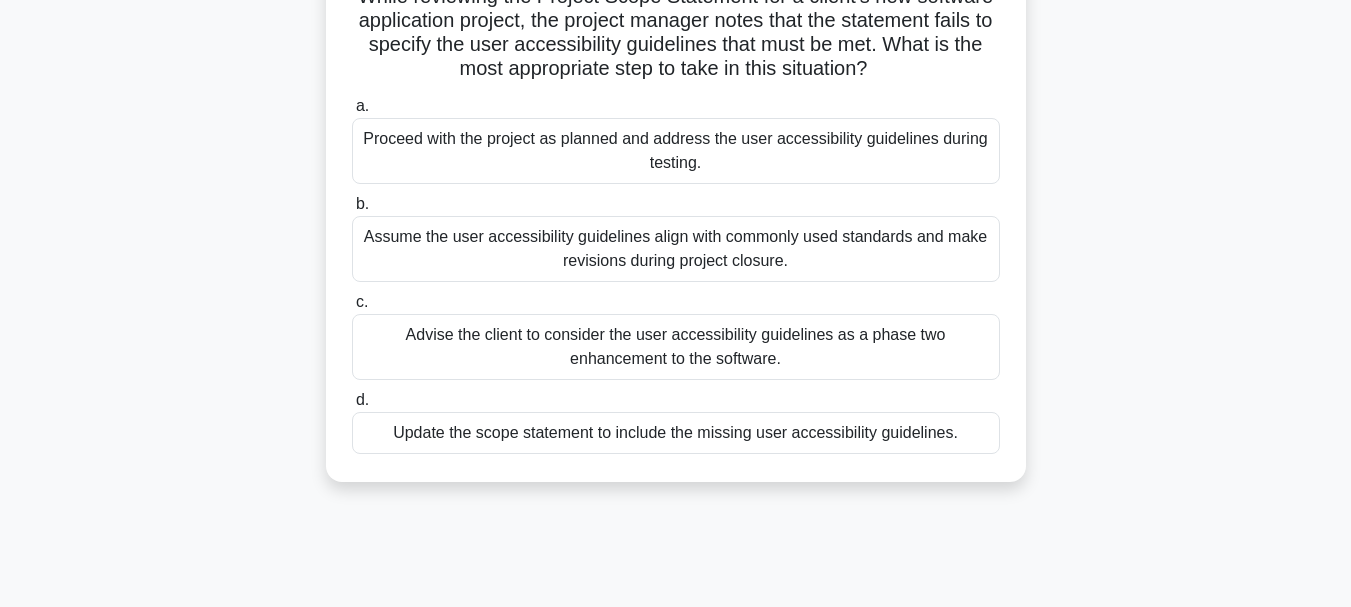 click on "Update the scope statement to include the missing user accessibility guidelines." at bounding box center (676, 433) 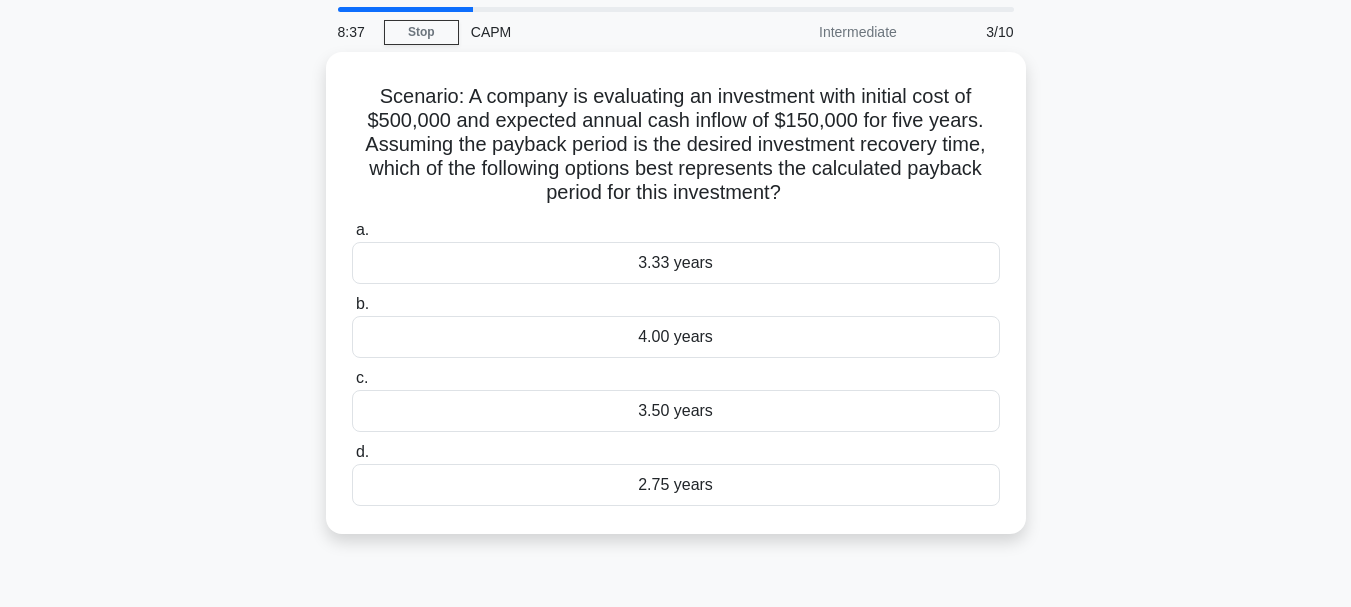 scroll, scrollTop: 0, scrollLeft: 0, axis: both 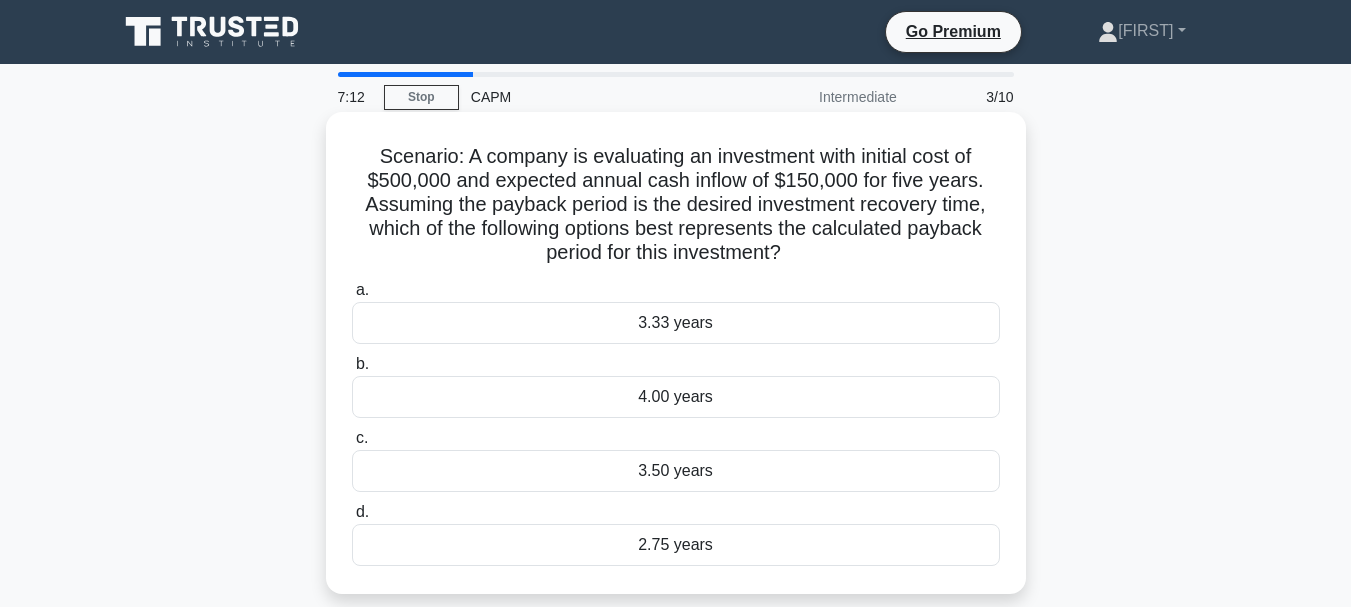 click on "2.75 years" at bounding box center (676, 545) 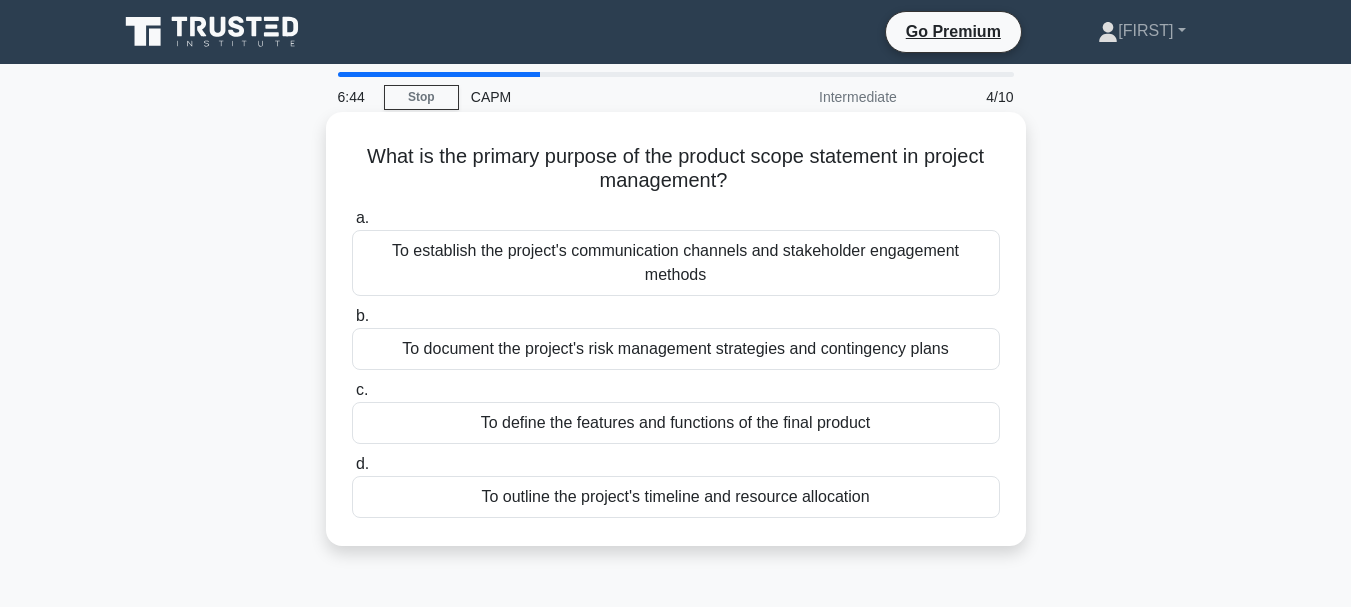 click on "To outline the project's timeline and resource allocation" at bounding box center (676, 497) 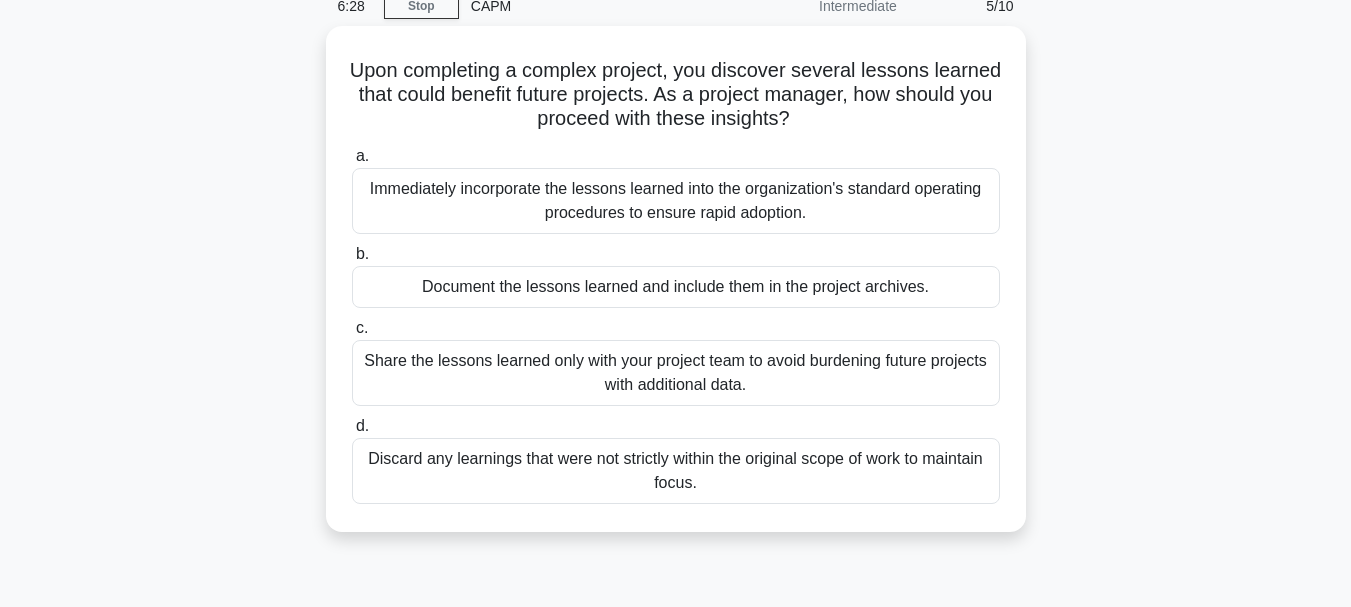 scroll, scrollTop: 120, scrollLeft: 0, axis: vertical 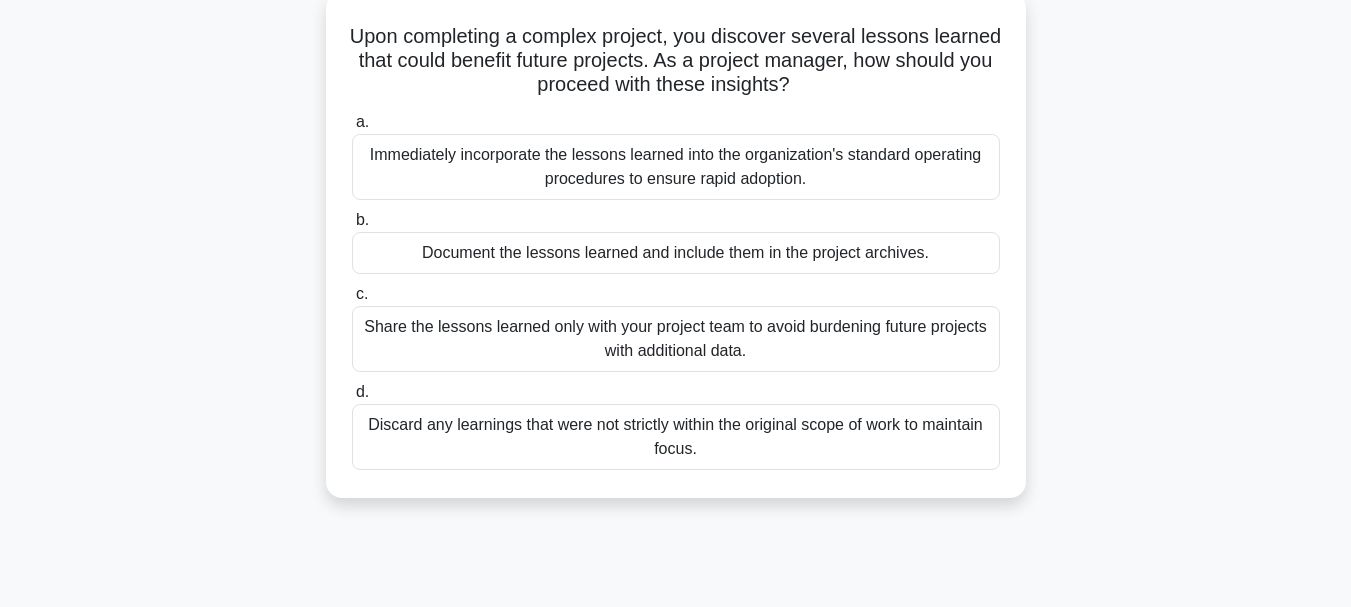 click on "Document the lessons learned and include them in the project archives." at bounding box center [676, 253] 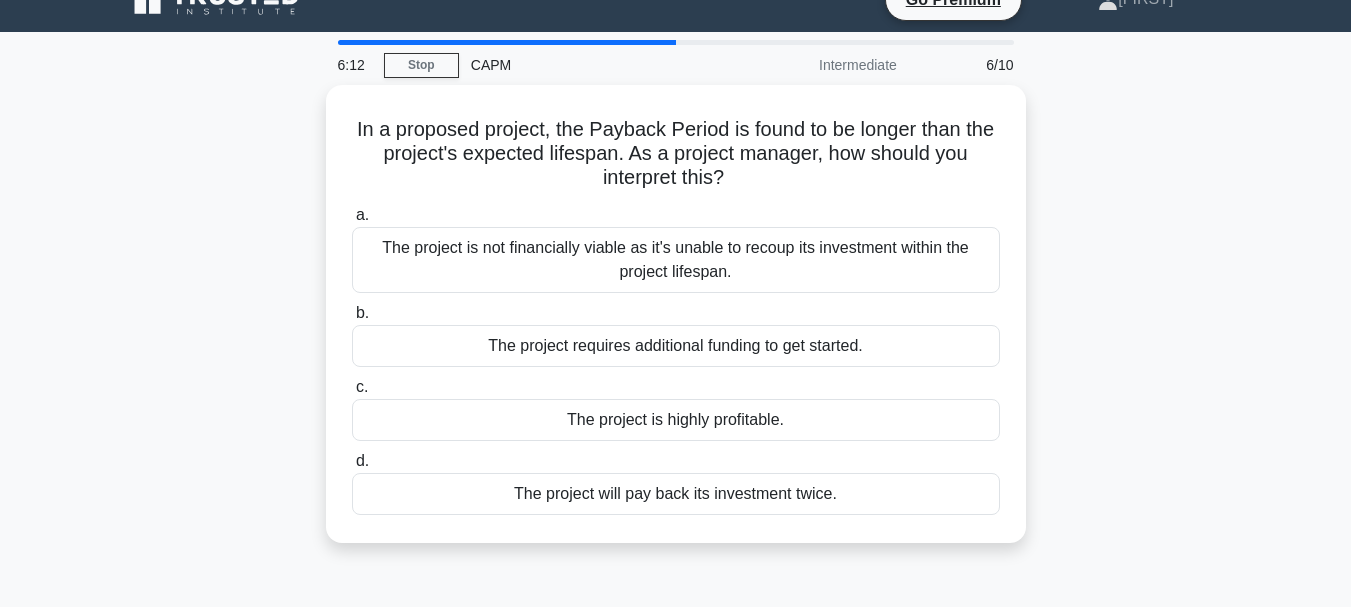 scroll, scrollTop: 0, scrollLeft: 0, axis: both 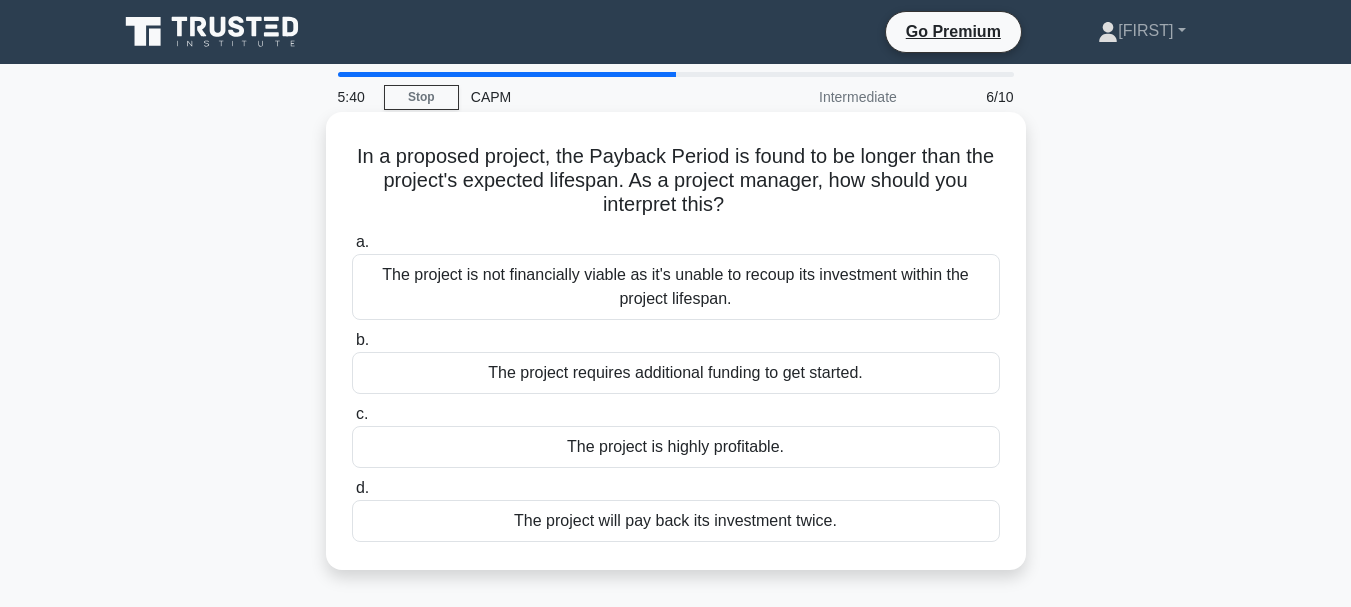 click on "The project is not financially viable as it's unable to recoup its investment within the project lifespan." at bounding box center (676, 287) 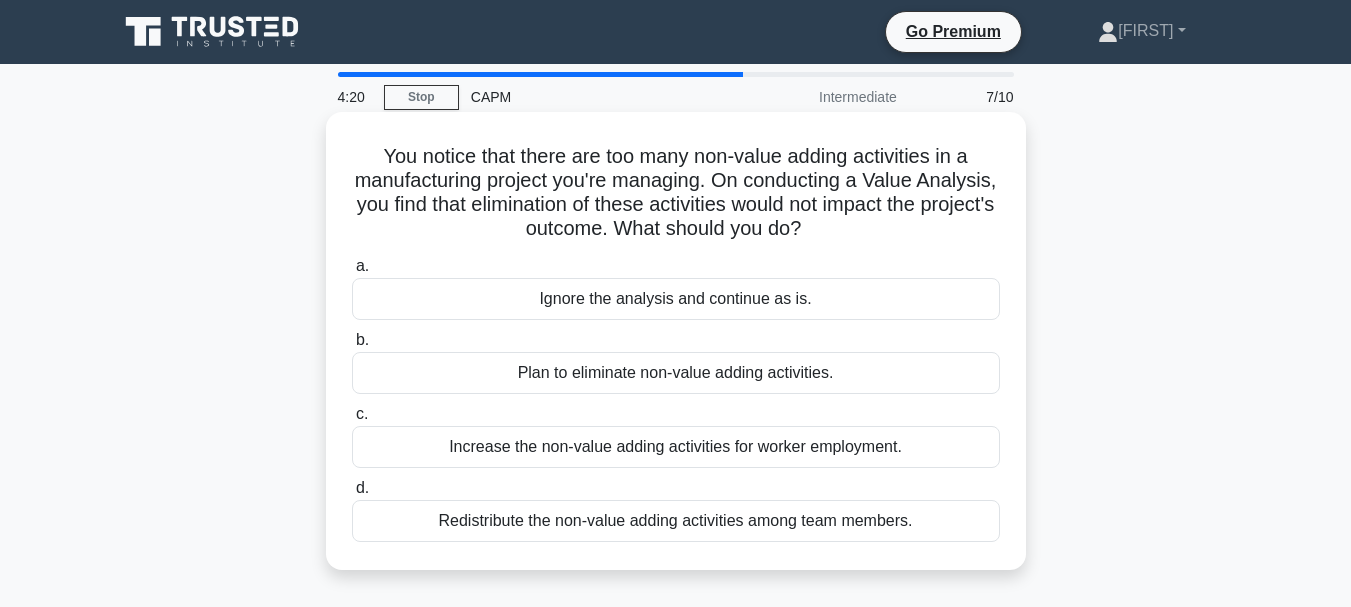click on "Redistribute the non-value adding activities among team members." at bounding box center [676, 521] 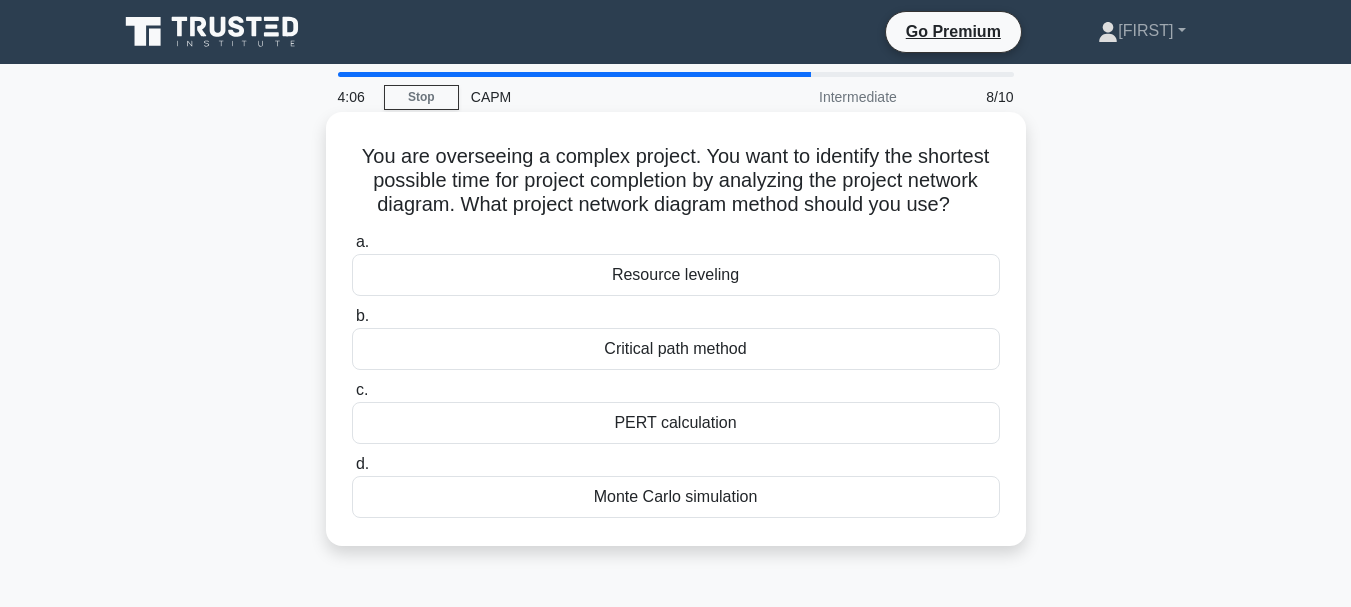 click on "Critical path method" at bounding box center [676, 349] 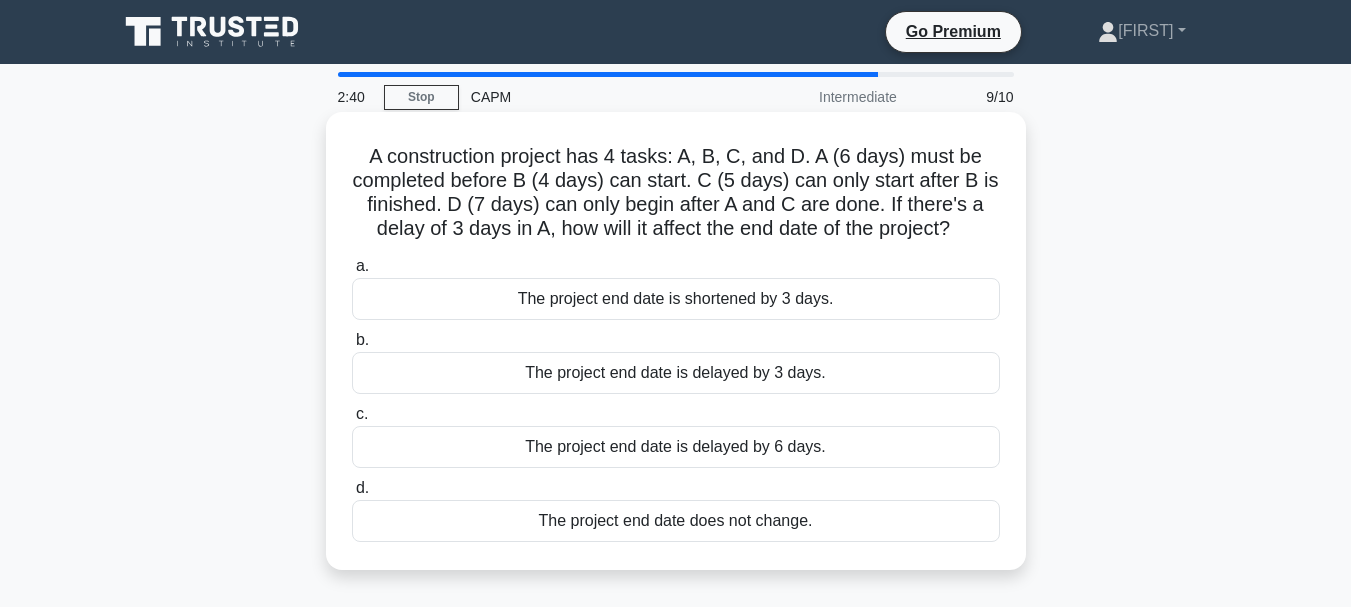 click on "The project end date does not change." at bounding box center (676, 521) 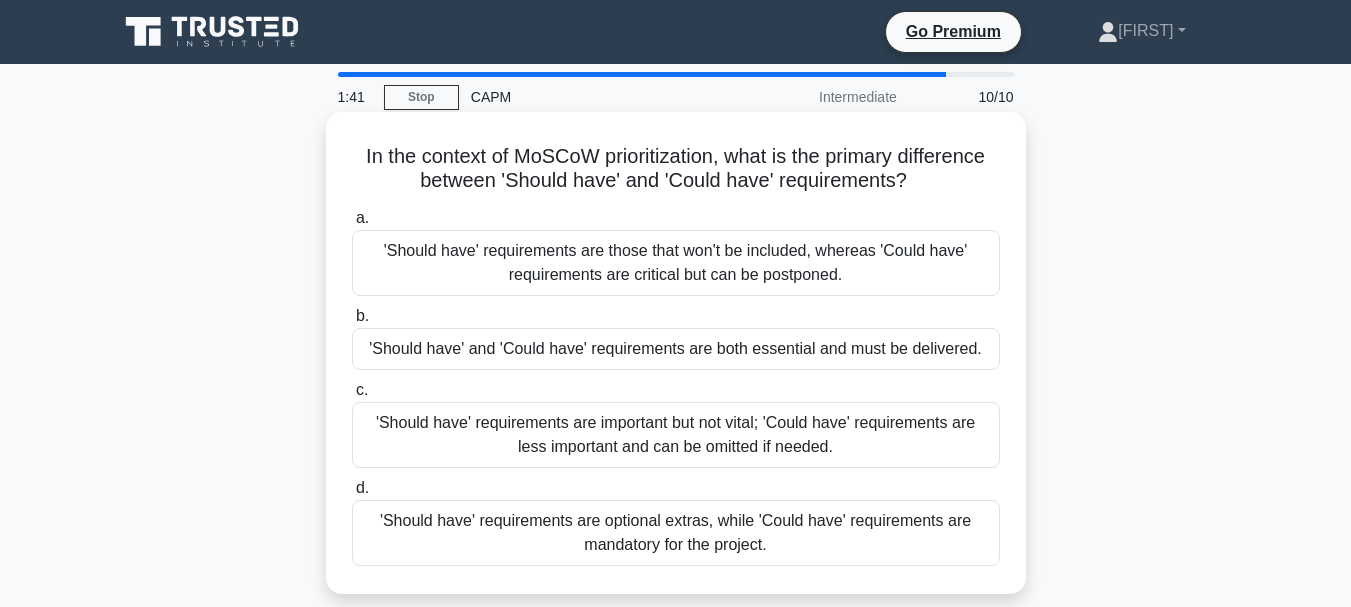 click on "'Should have' requirements are those that won't be included, whereas 'Could have' requirements are critical but can be postponed." at bounding box center (676, 263) 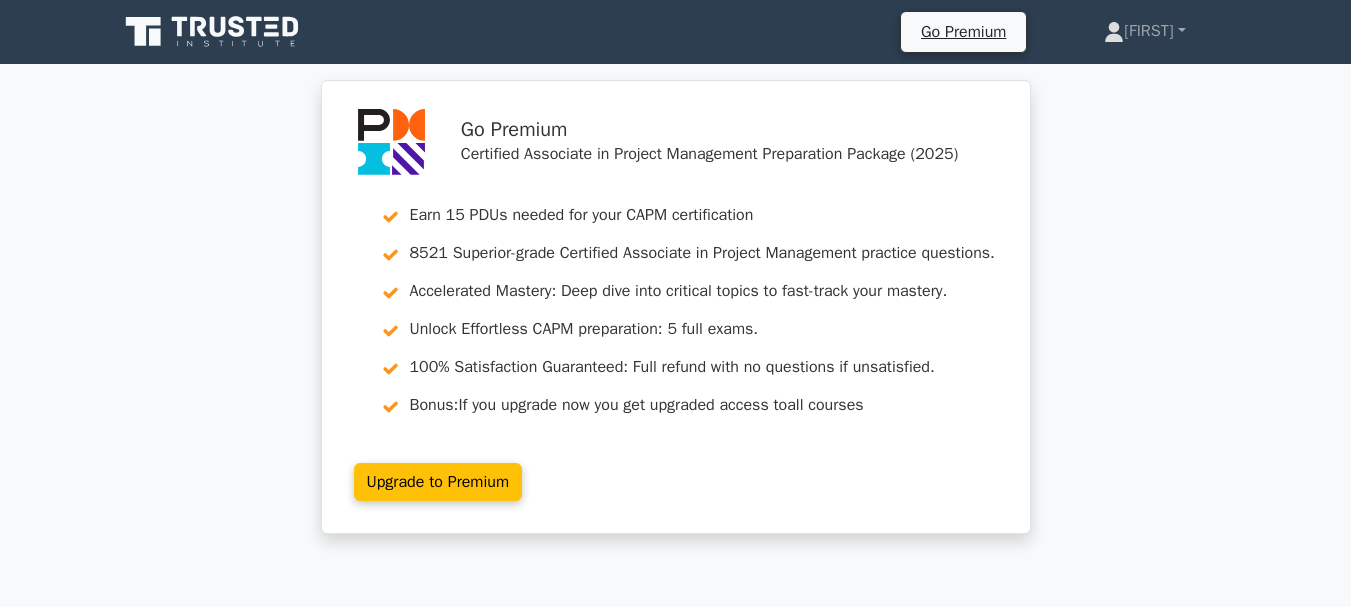 scroll, scrollTop: 0, scrollLeft: 0, axis: both 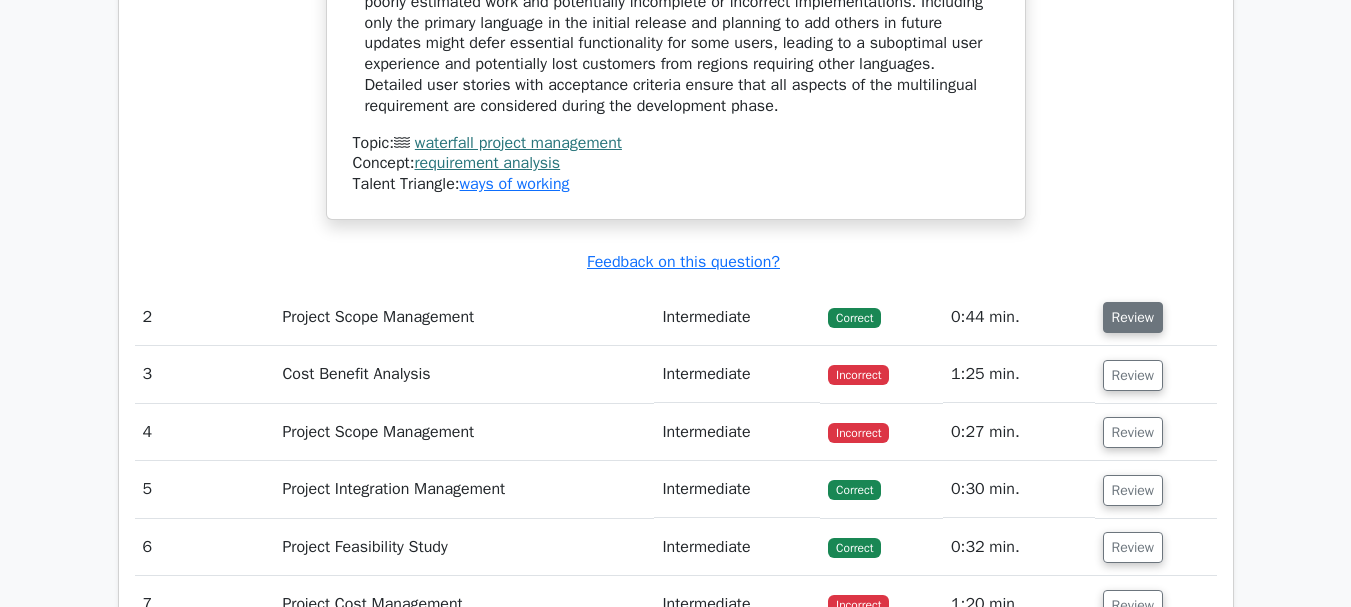 click on "Review" at bounding box center [1133, 317] 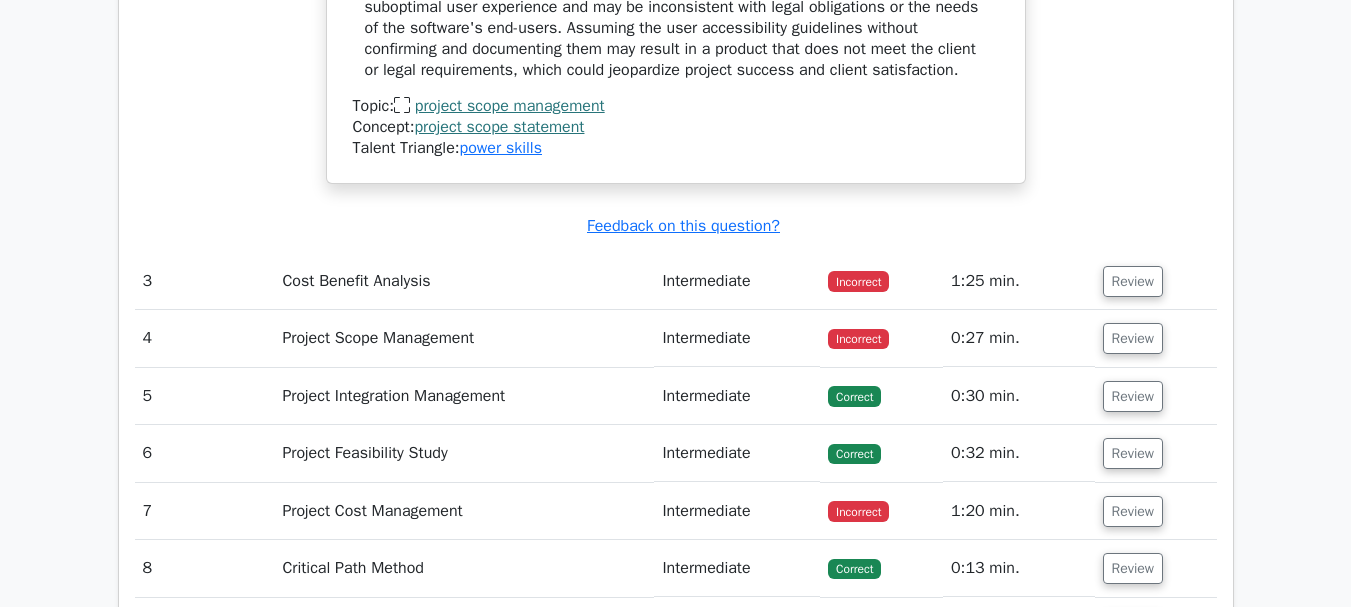 scroll, scrollTop: 3827, scrollLeft: 0, axis: vertical 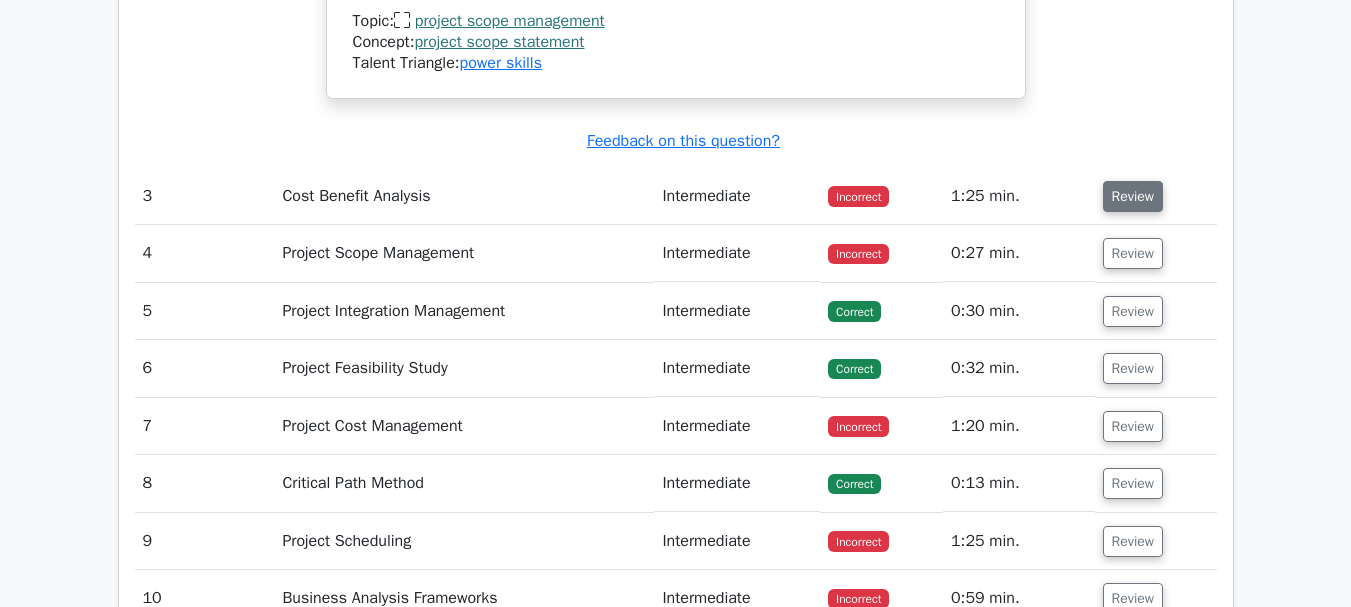 click on "Review" at bounding box center (1133, 196) 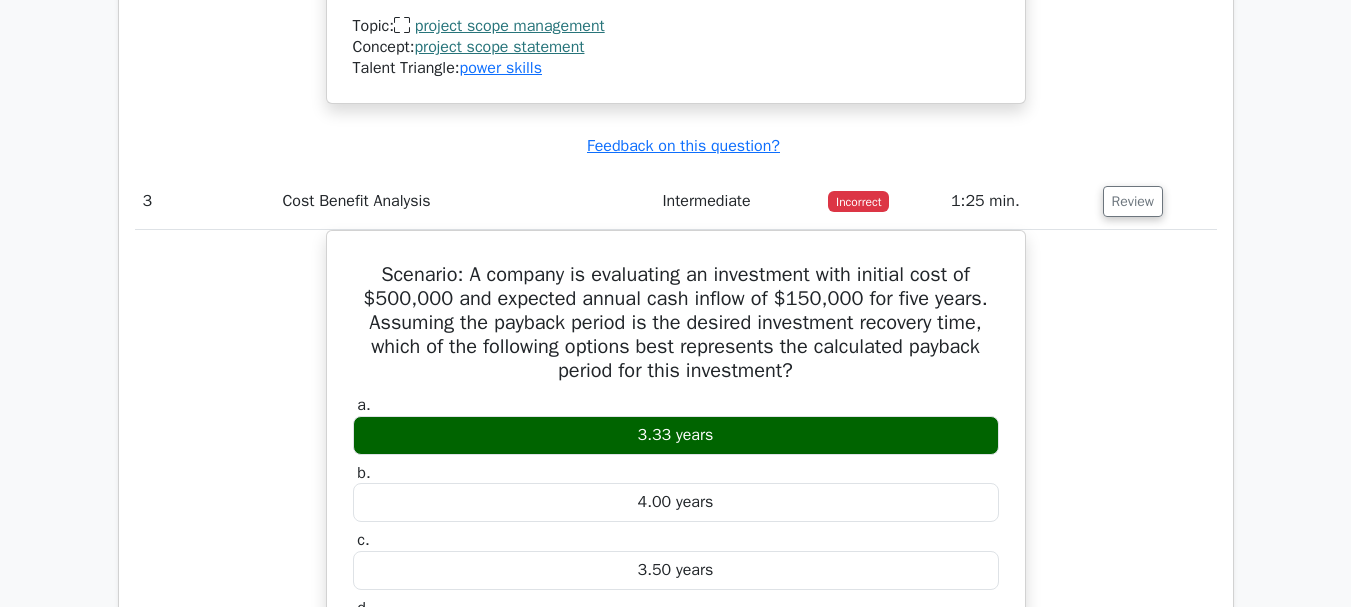 click on "Go Premium
Certified Associate in Project Management Preparation Package (2025)
Earn 15 PDUs needed for your CAPM certification
8521 Superior-grade  Certified Associate in Project Management practice questions.
Accelerated Mastery: Deep dive into critical topics to fast-track your mastery.
Unlock Effortless CAPM preparation: 5 full exams.
100% Satisfaction Guaranteed: Full refund with no questions if unsatisfied.
Bonus:" at bounding box center (675, -768) 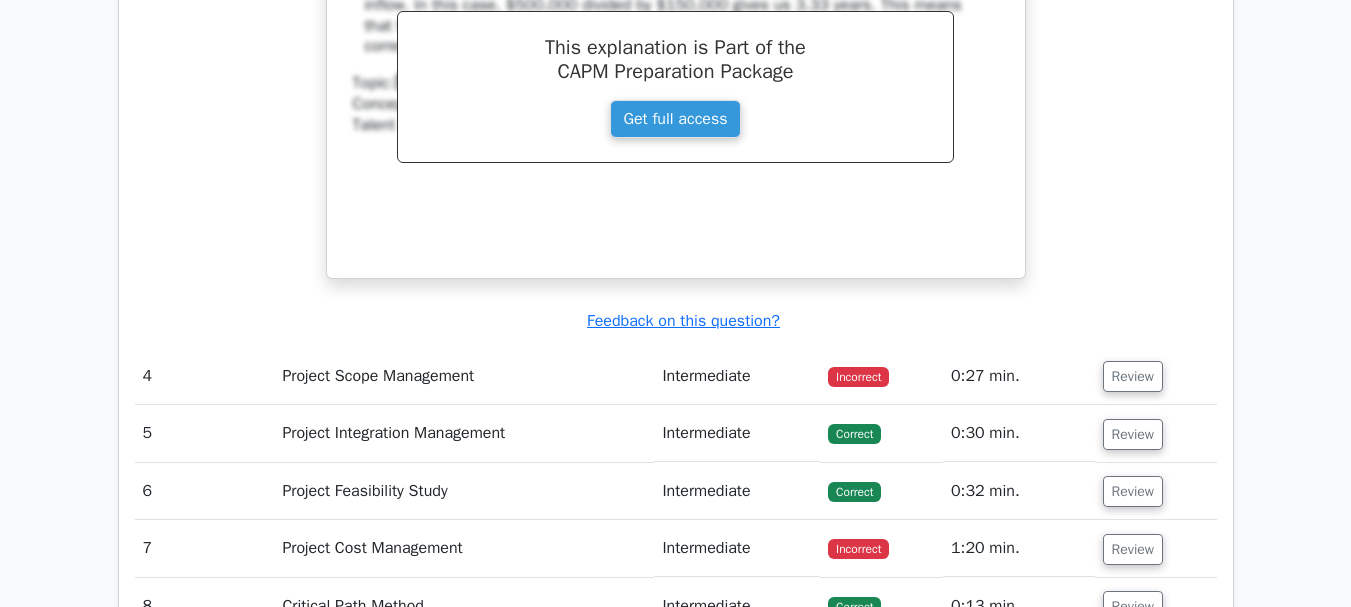 scroll, scrollTop: 4641, scrollLeft: 0, axis: vertical 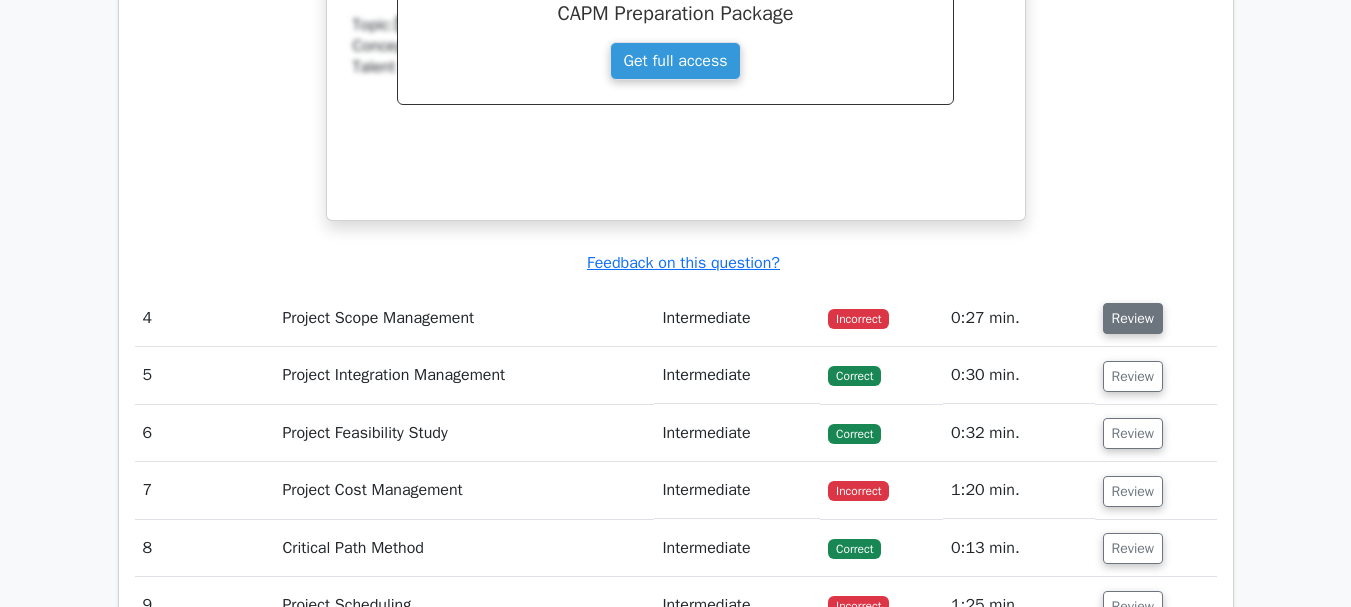click on "Review" at bounding box center [1133, 318] 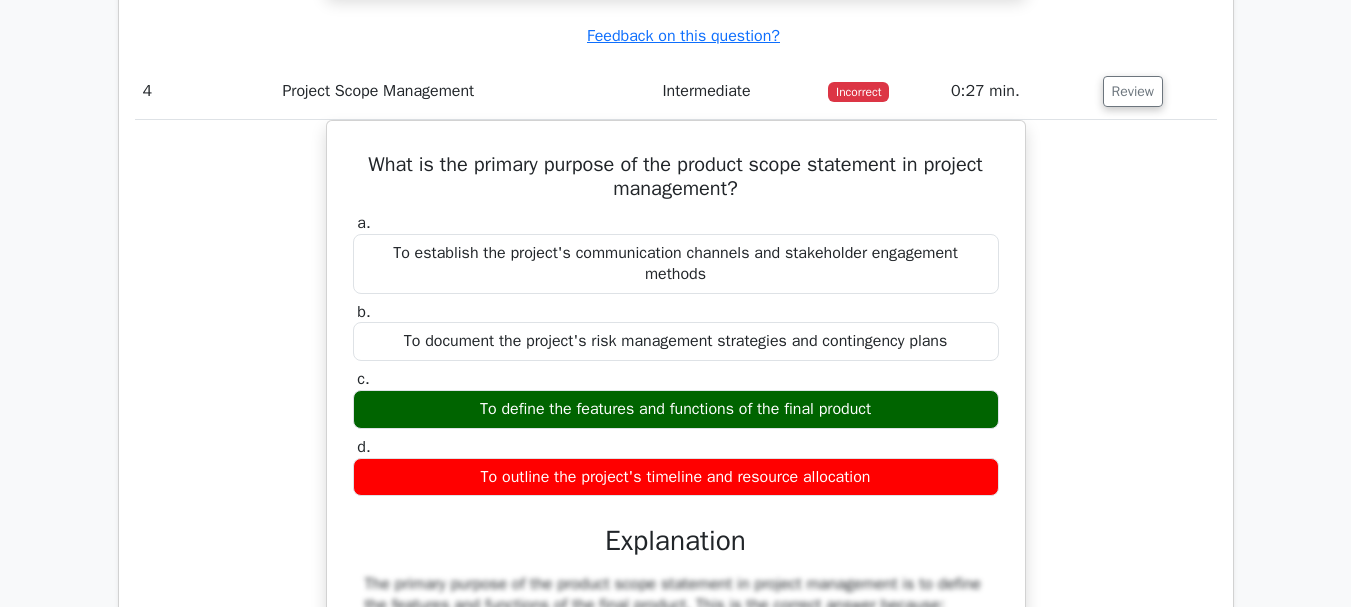 scroll, scrollTop: 4881, scrollLeft: 0, axis: vertical 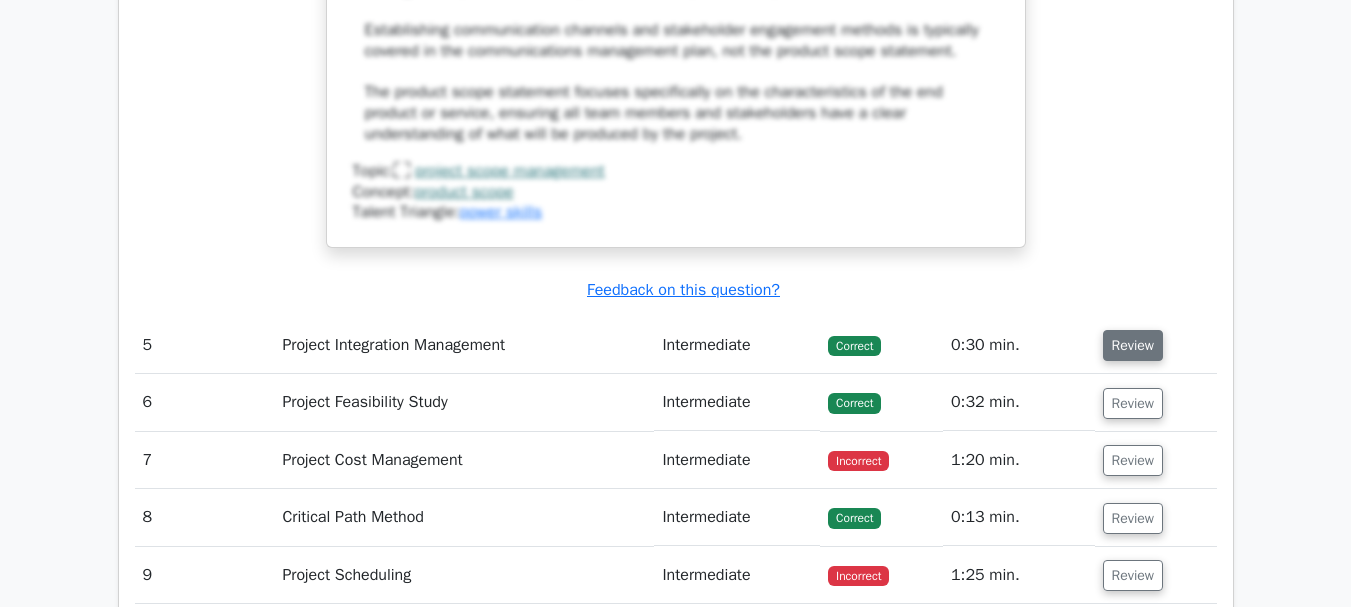 click on "Review" at bounding box center [1133, 345] 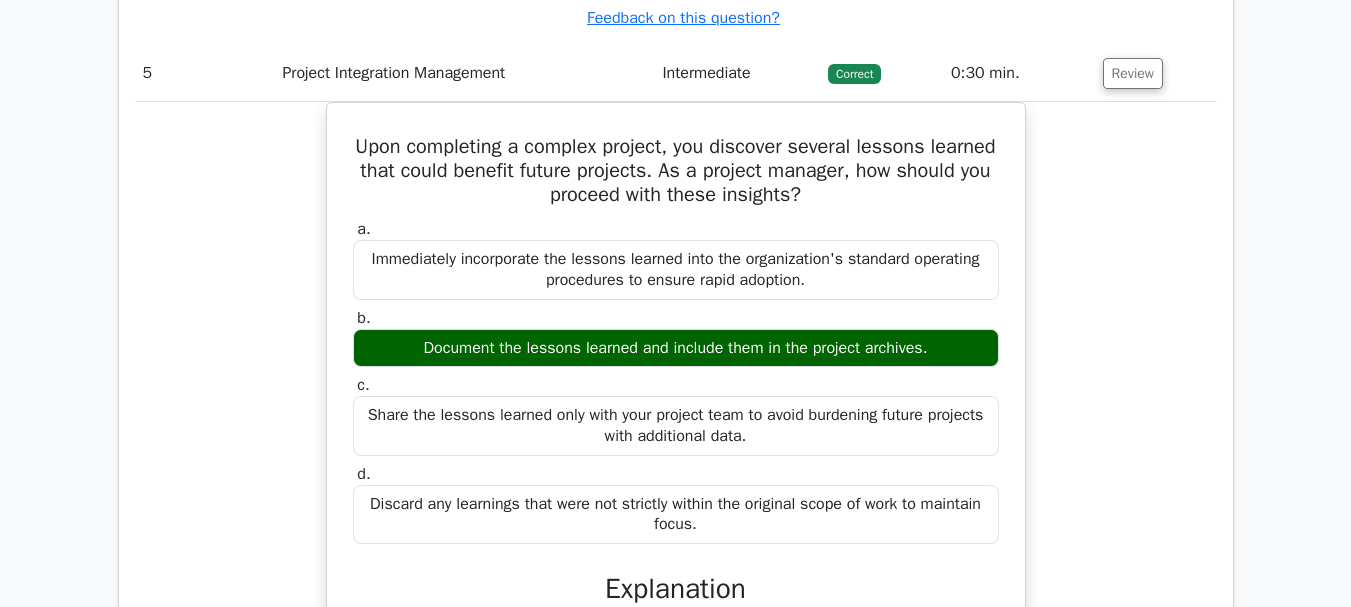 scroll, scrollTop: 6014, scrollLeft: 0, axis: vertical 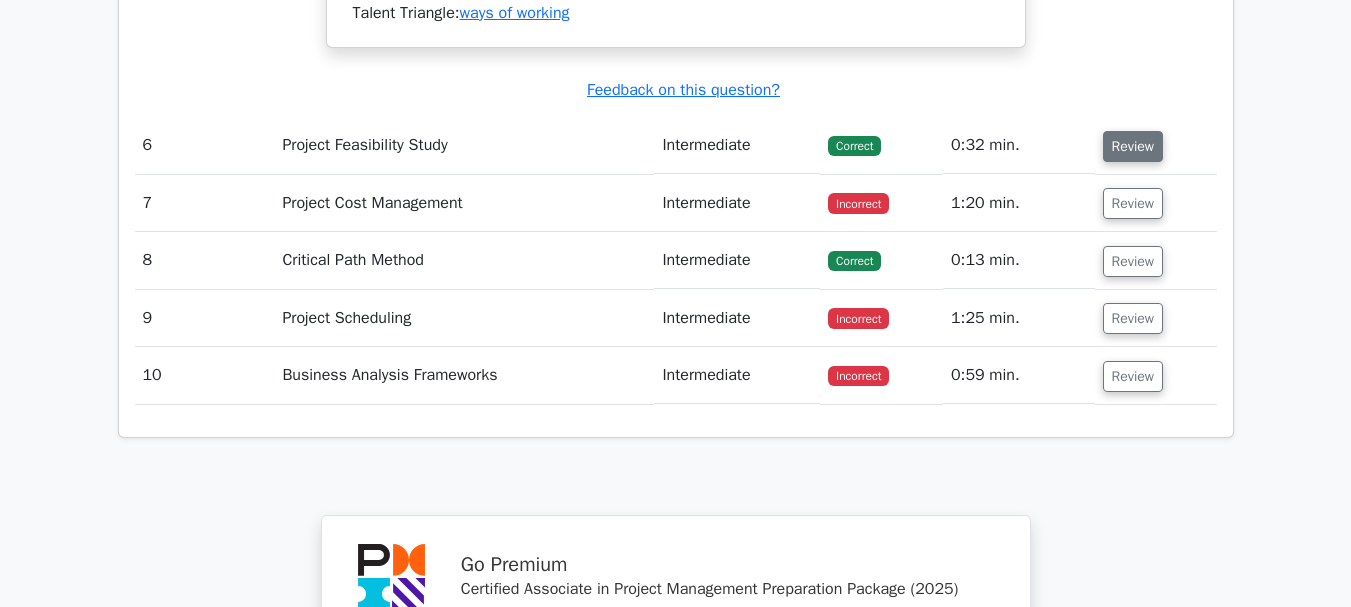click on "Review" at bounding box center (1133, 146) 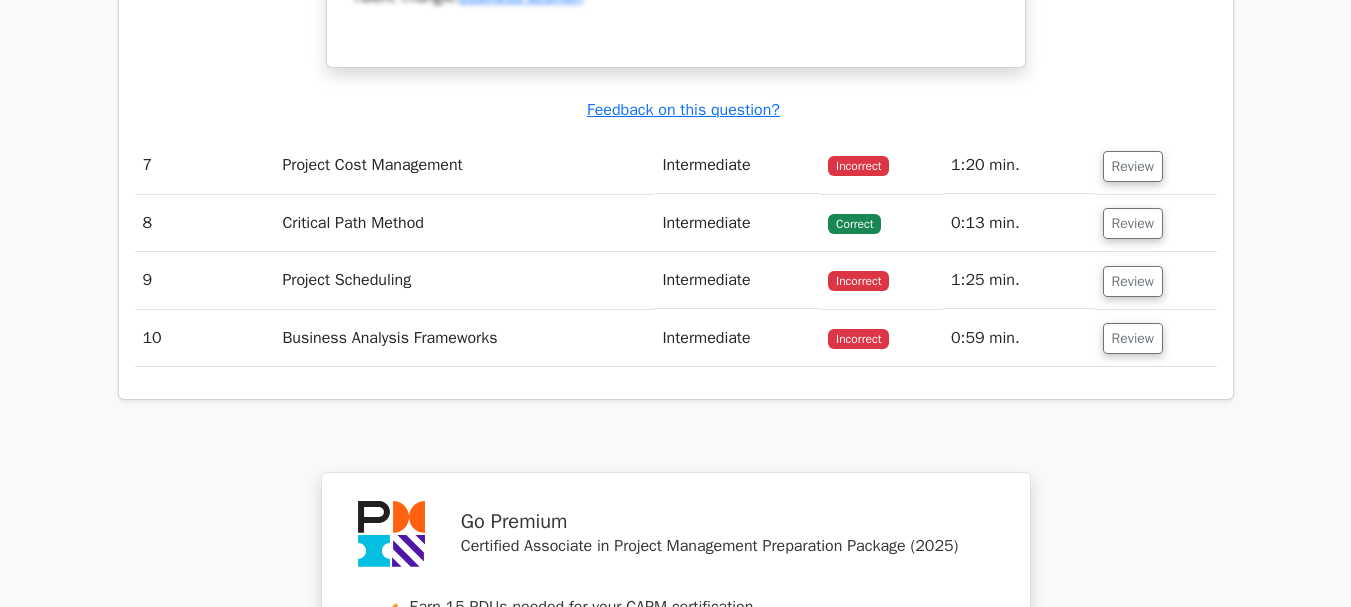 scroll, scrollTop: 7881, scrollLeft: 0, axis: vertical 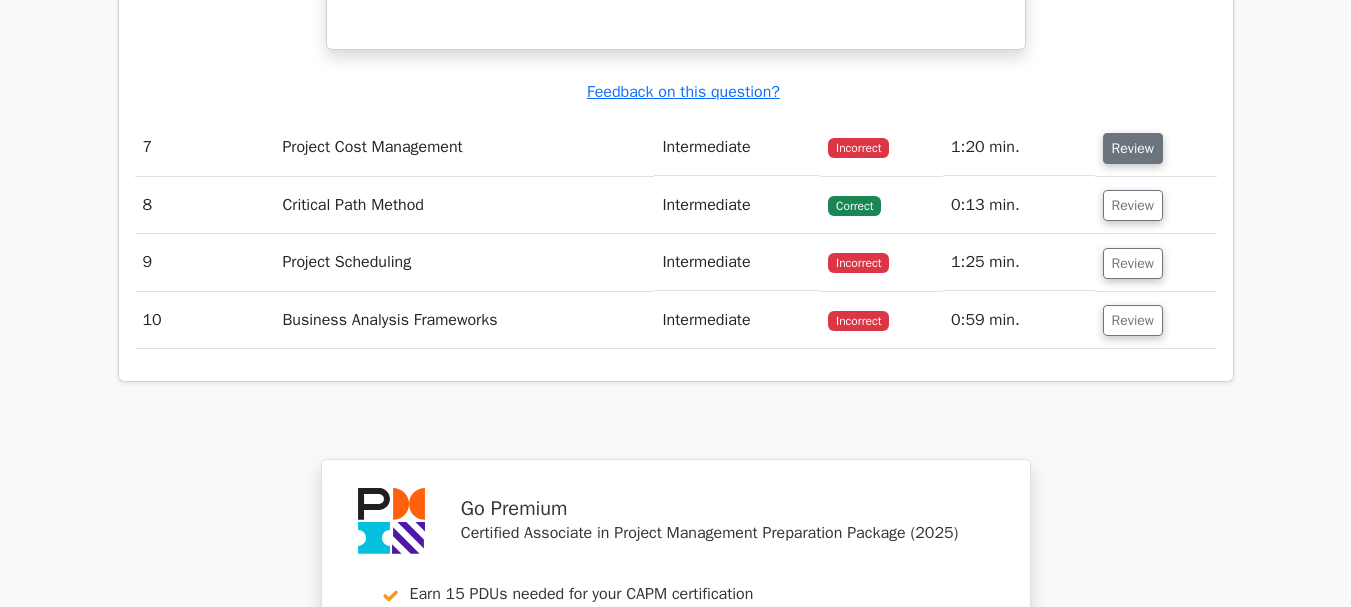 click on "Review" at bounding box center (1133, 148) 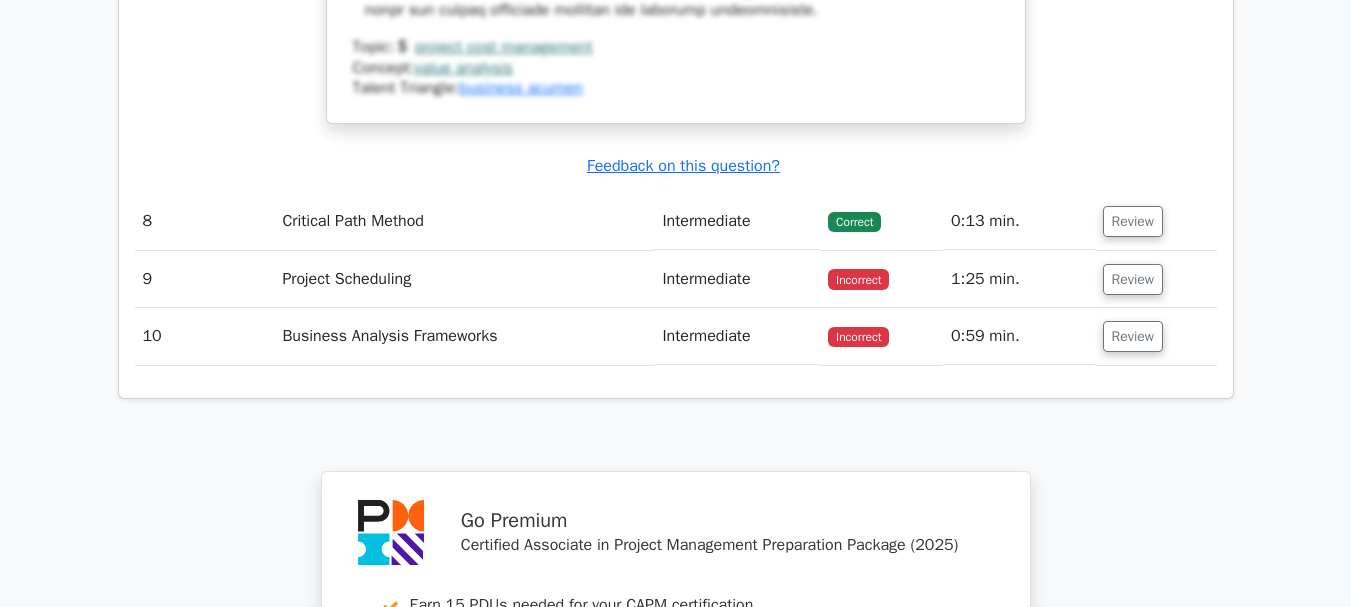scroll, scrollTop: 8828, scrollLeft: 0, axis: vertical 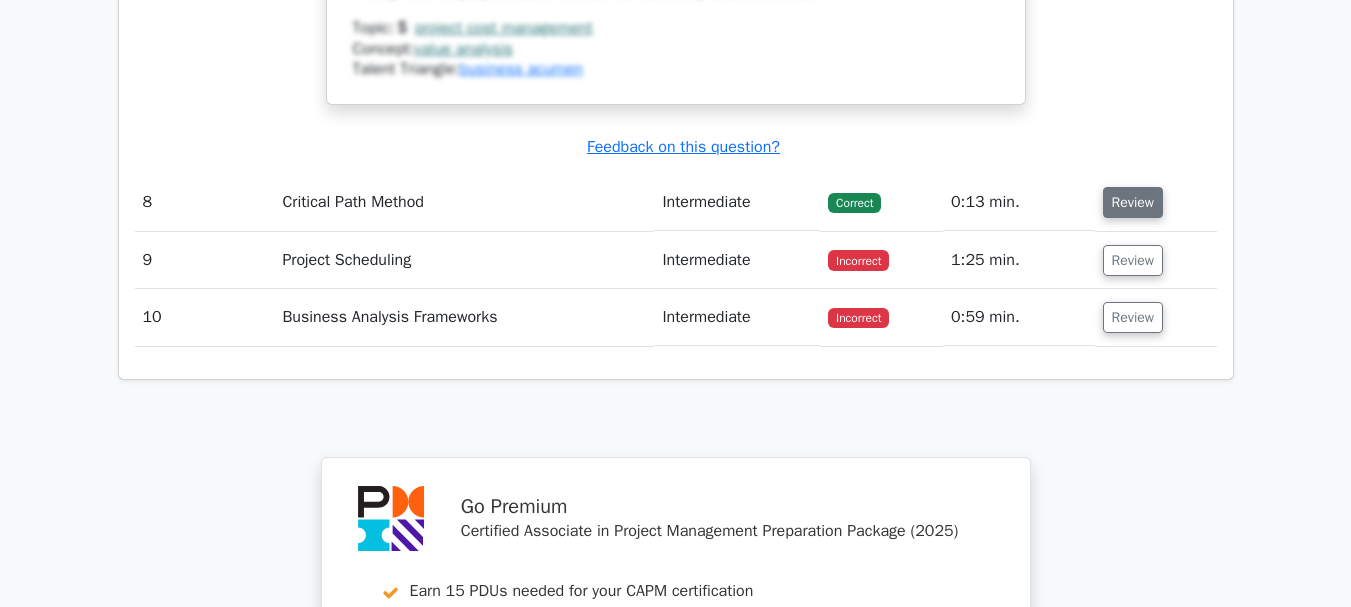 click on "Review" at bounding box center [1133, 202] 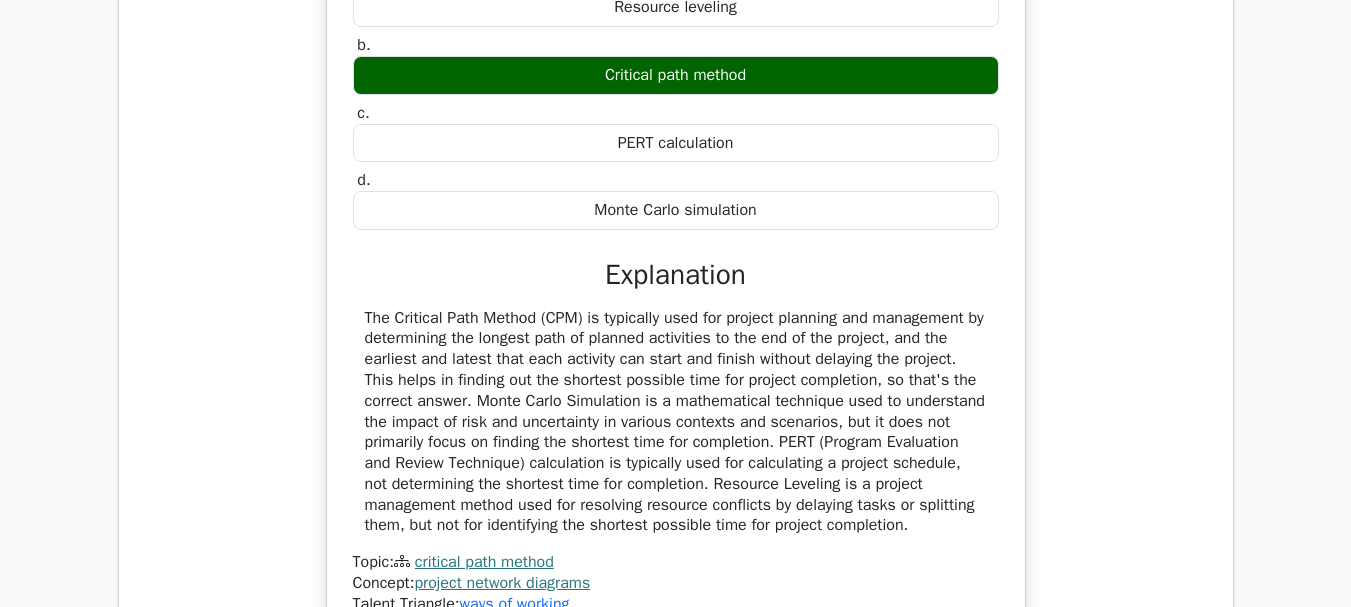 scroll, scrollTop: 9201, scrollLeft: 0, axis: vertical 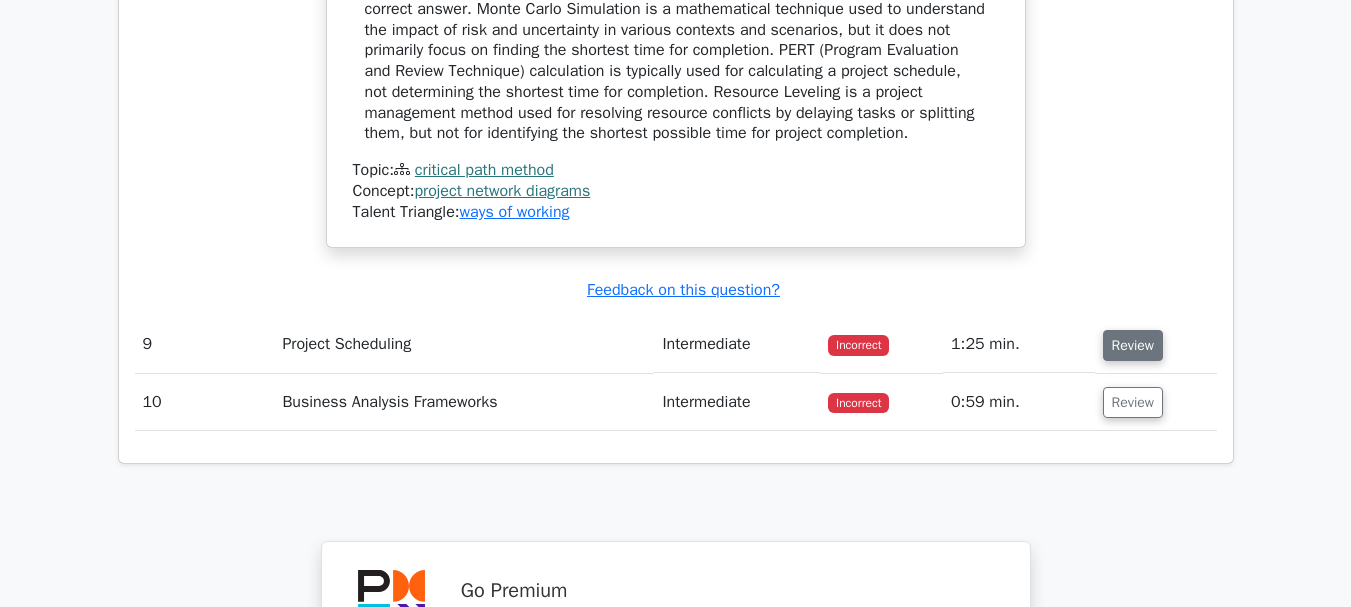 click on "Review" at bounding box center [1133, 345] 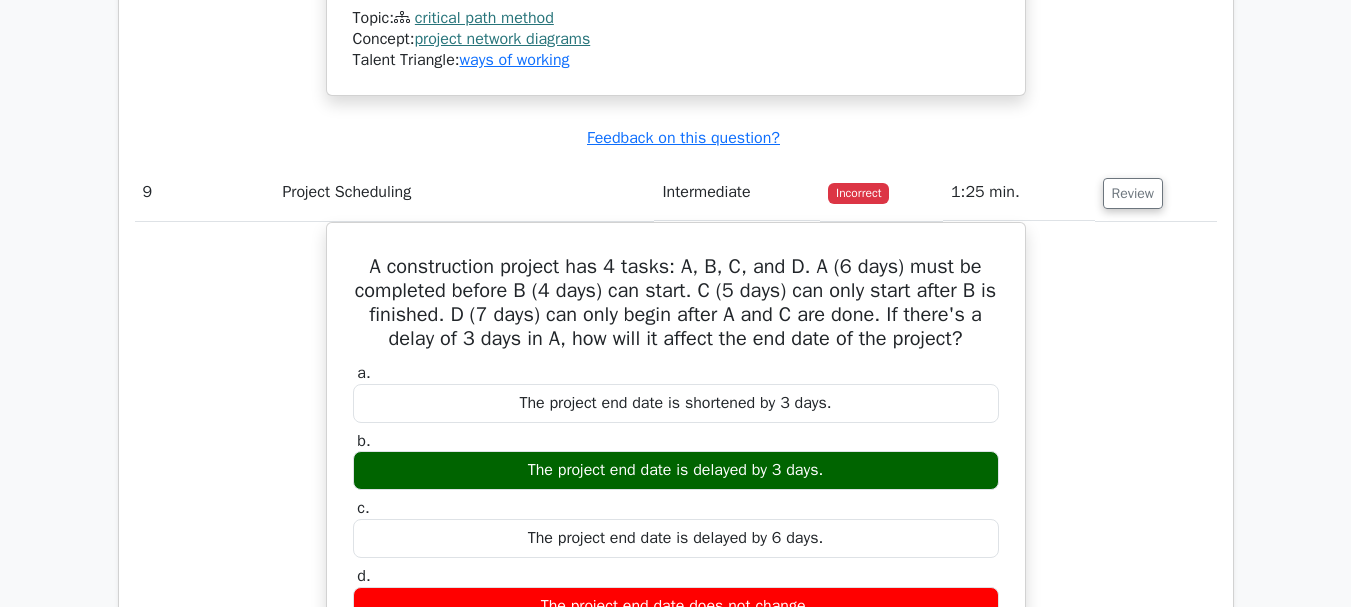 scroll, scrollTop: 9761, scrollLeft: 0, axis: vertical 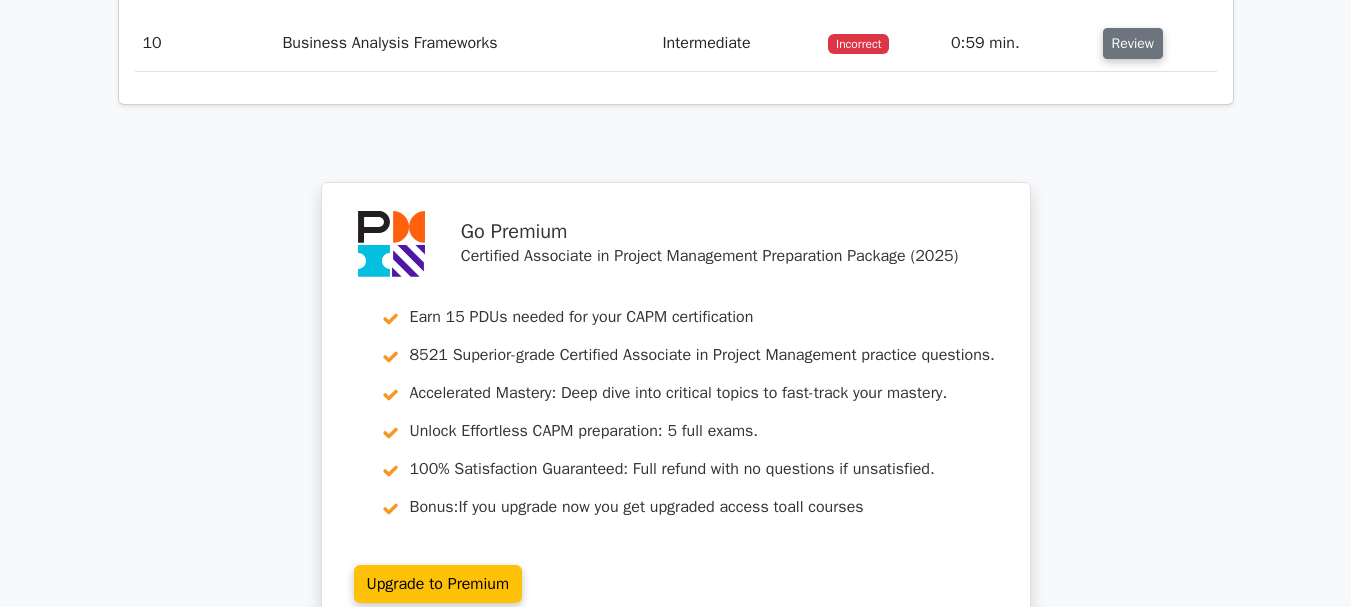 click on "Review" at bounding box center (1133, 43) 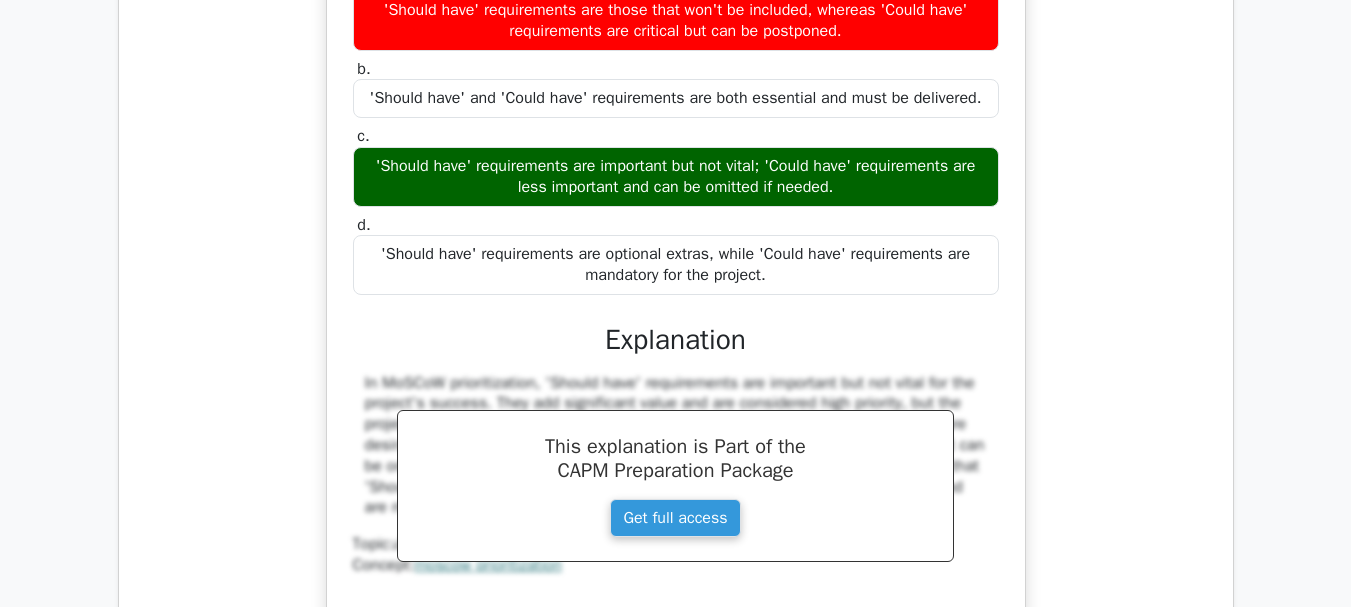 scroll, scrollTop: 11148, scrollLeft: 0, axis: vertical 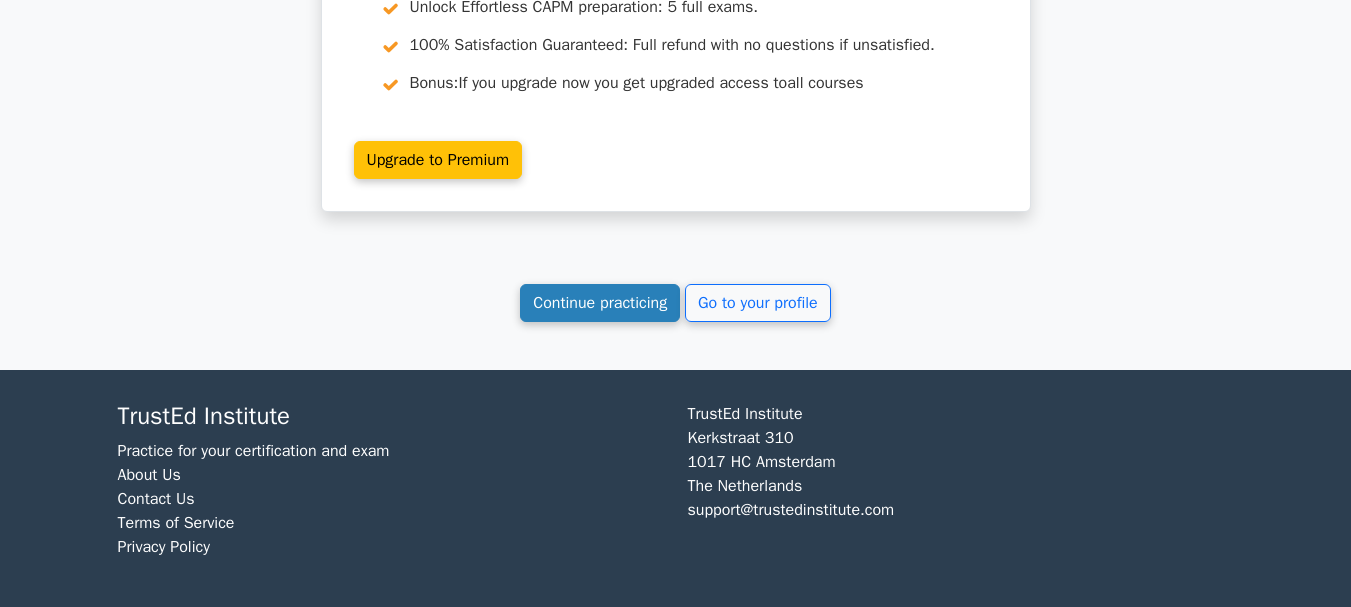 click on "Continue practicing" at bounding box center (600, 303) 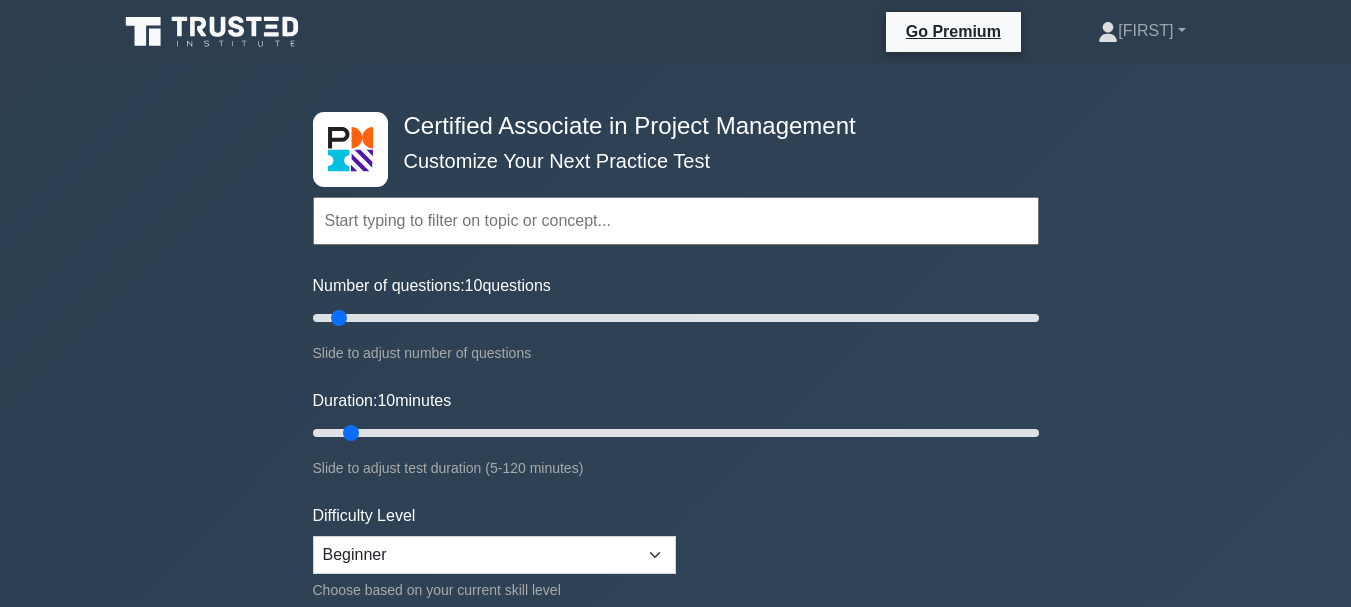 scroll, scrollTop: 0, scrollLeft: 0, axis: both 